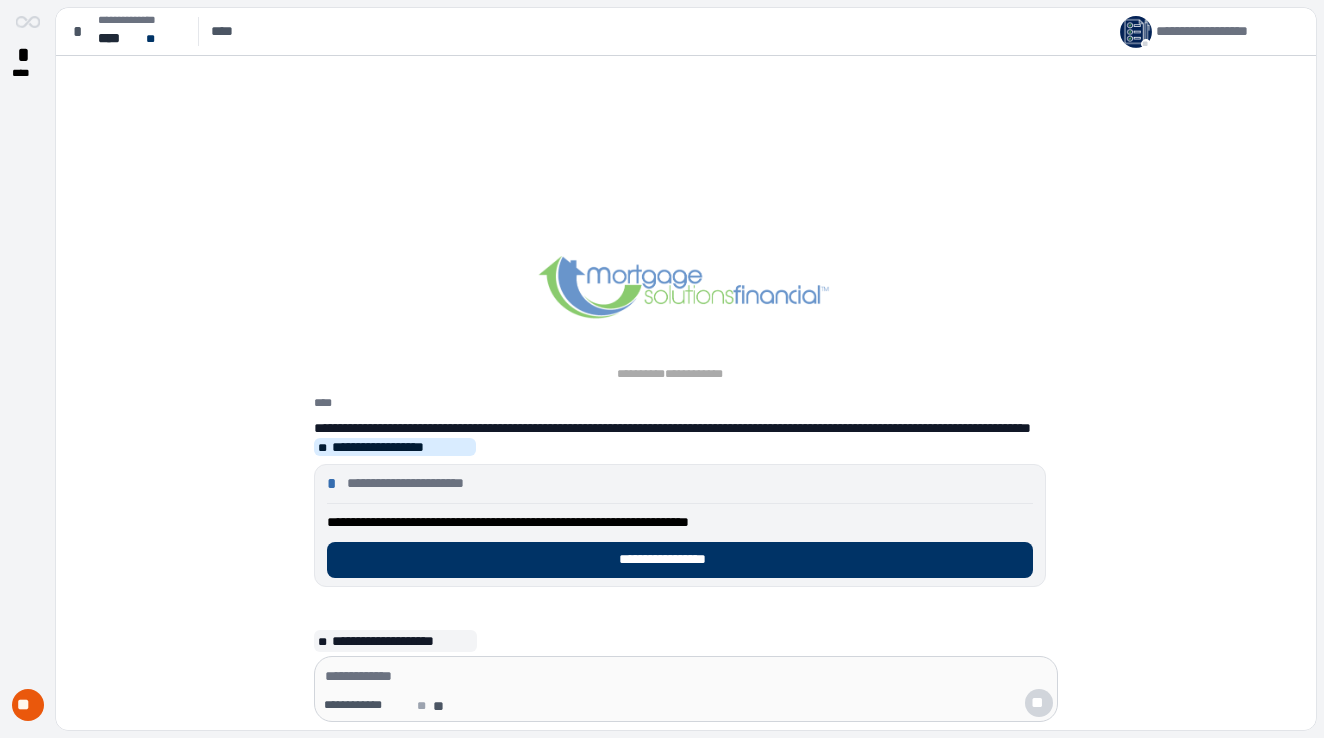 scroll, scrollTop: 0, scrollLeft: 0, axis: both 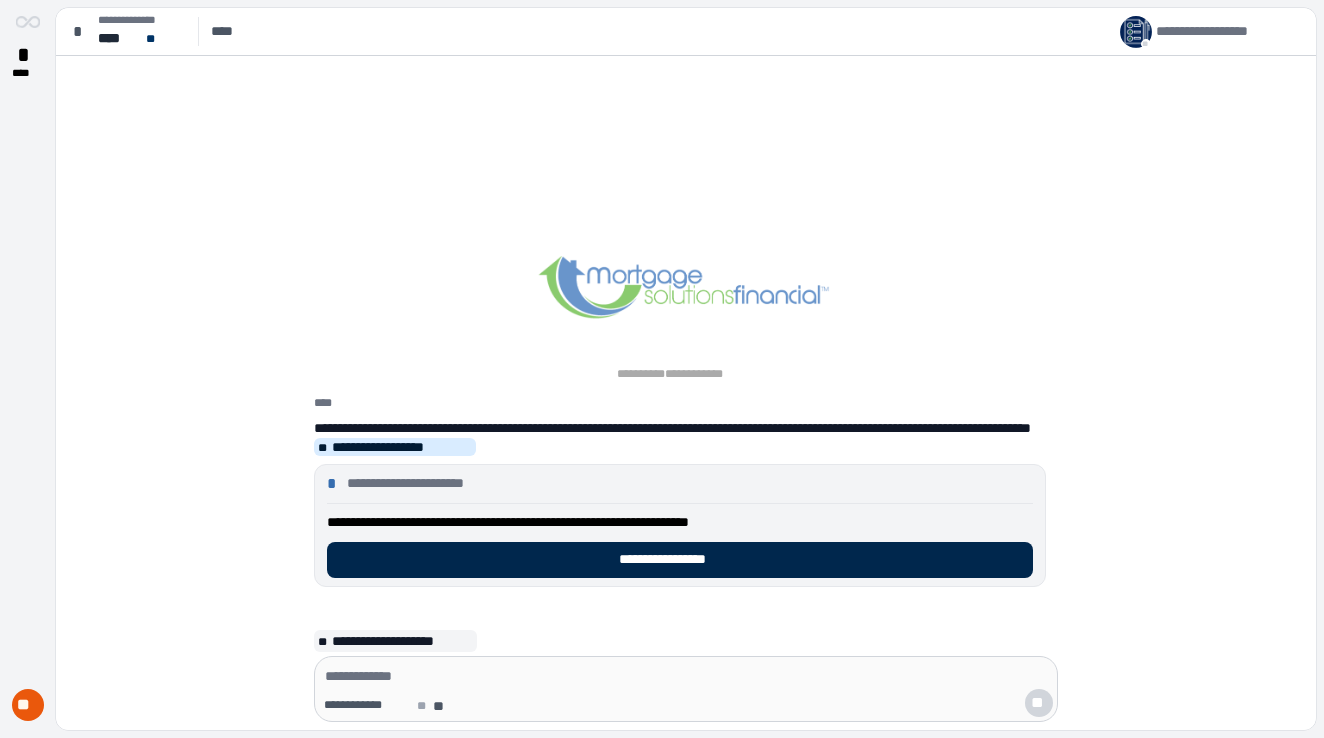 click on "**********" at bounding box center (680, 560) 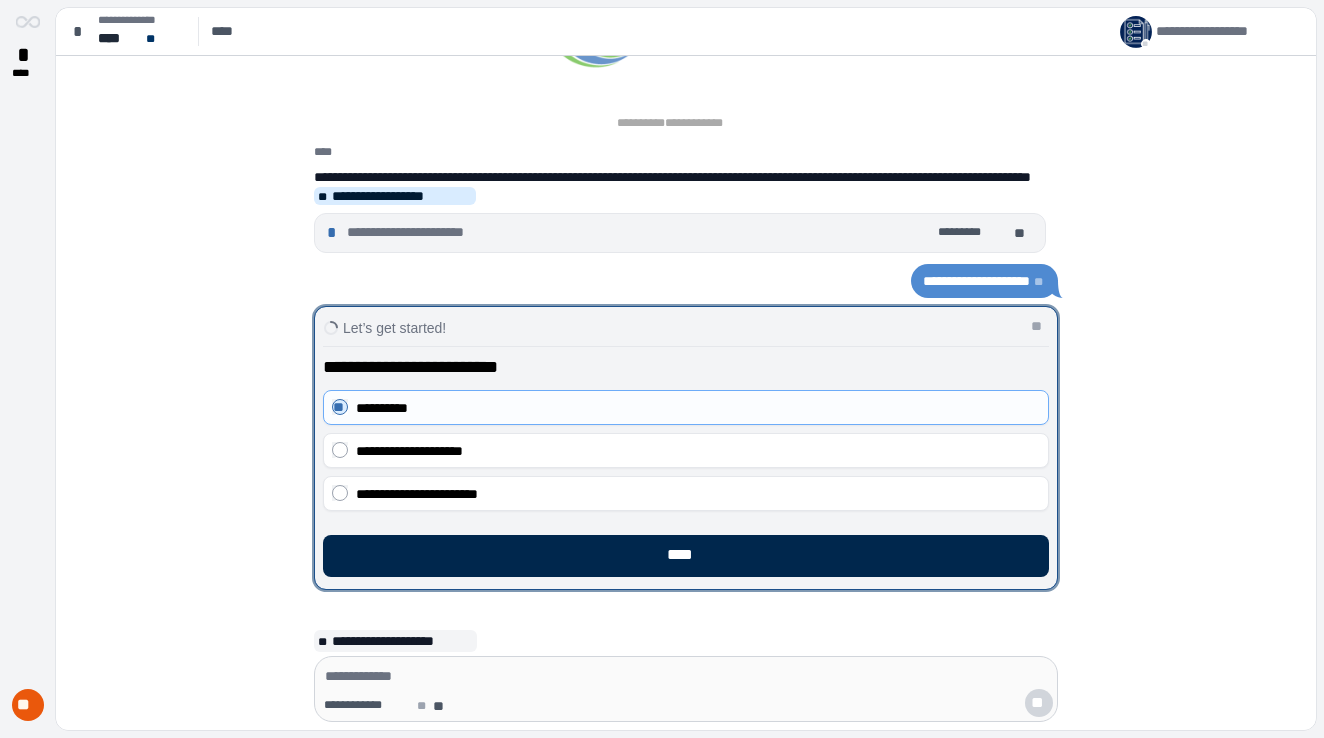 click on "****" at bounding box center (686, 556) 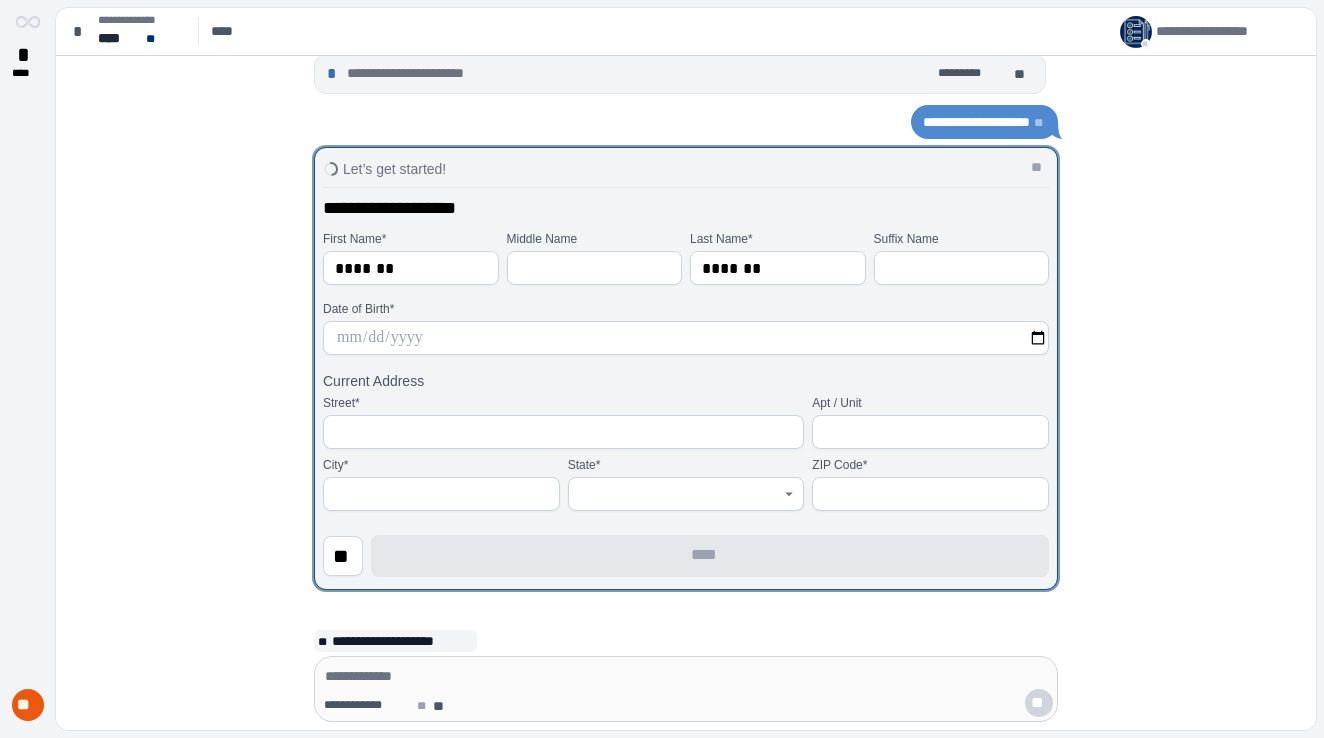 click at bounding box center [686, 338] 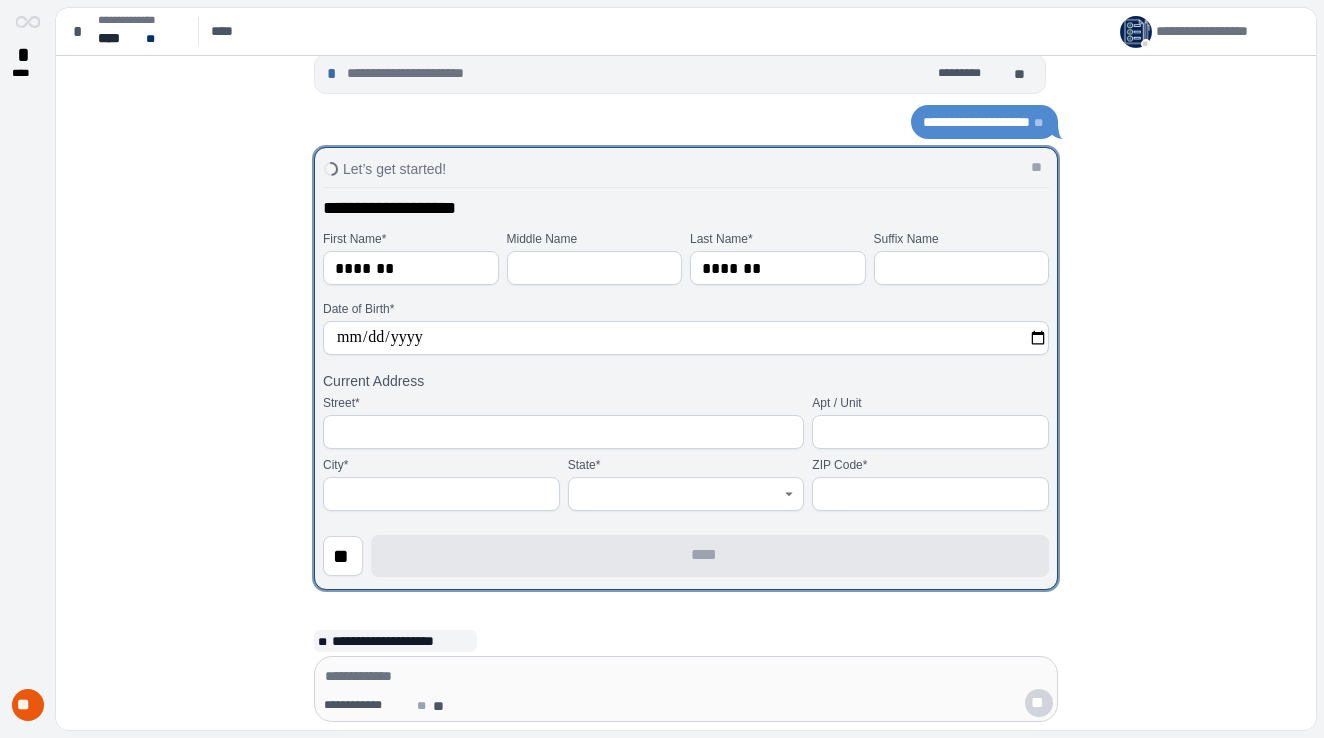 click on "**********" at bounding box center [686, 338] 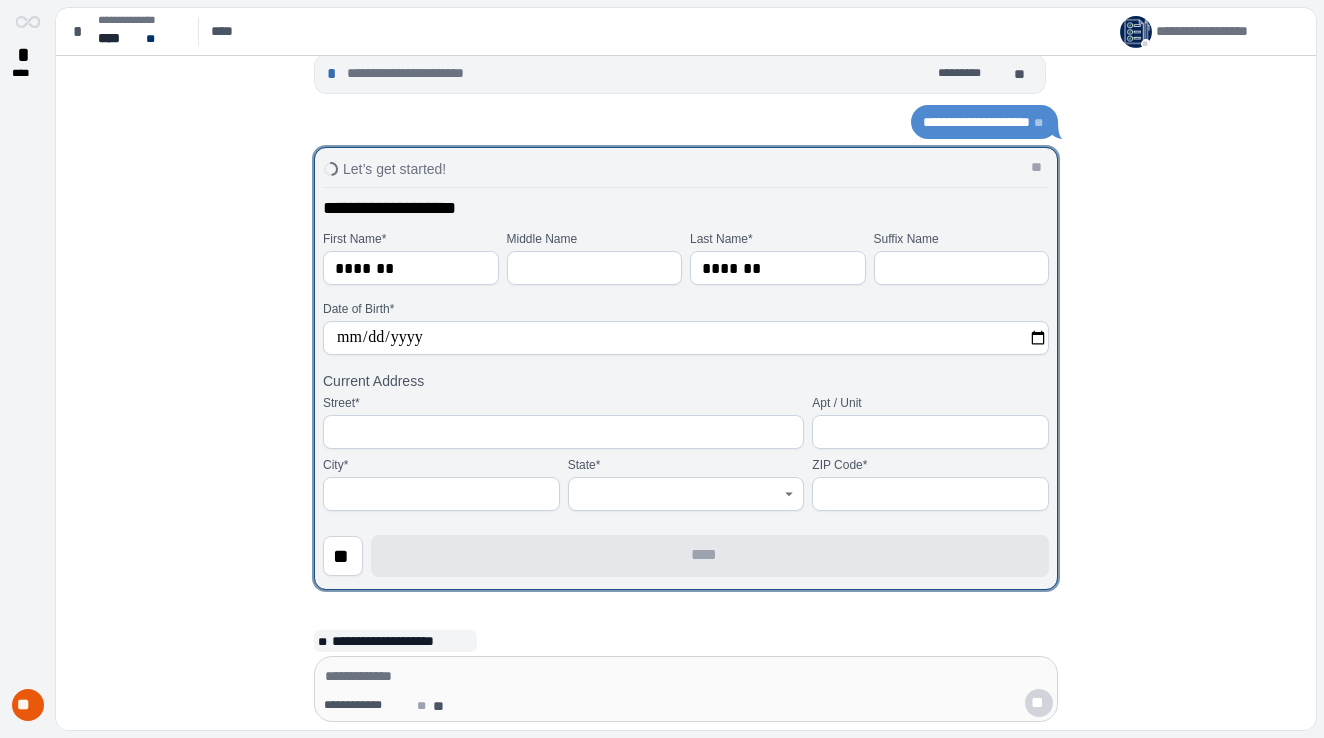 click on "**********" at bounding box center (686, 338) 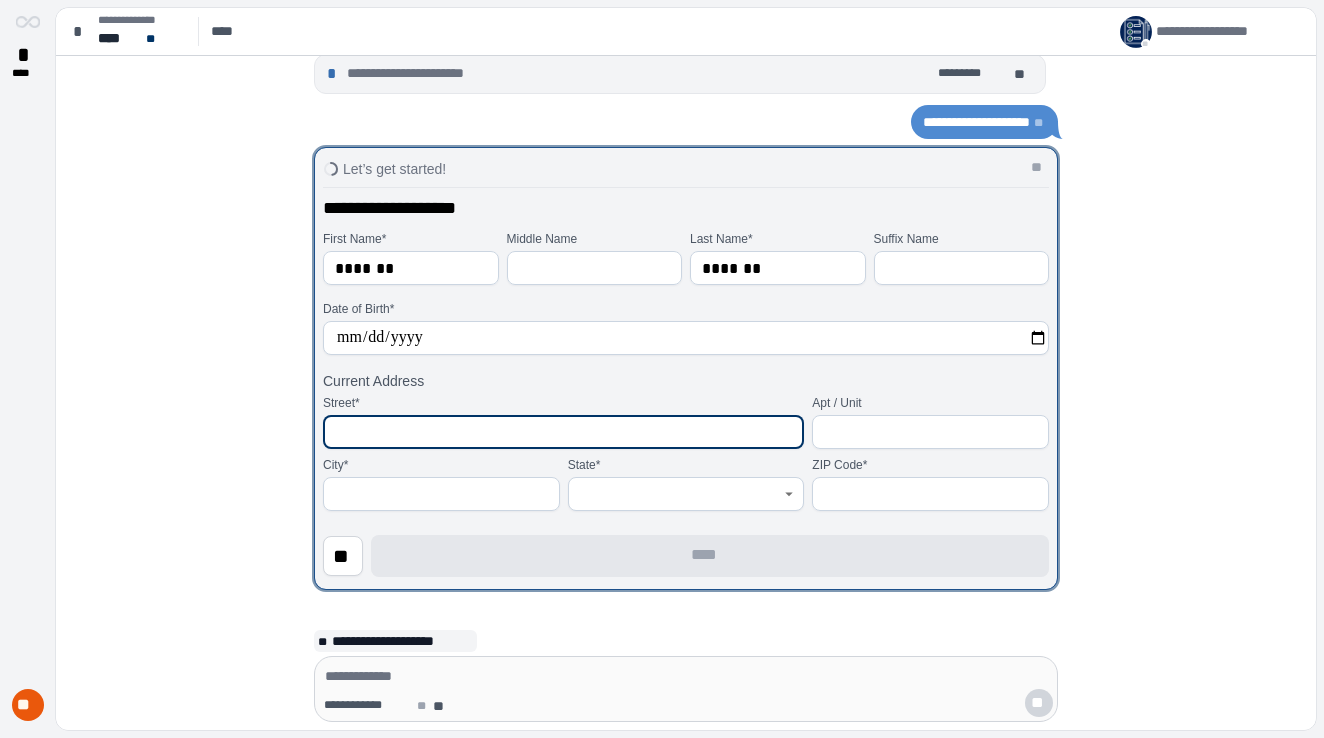 click at bounding box center (563, 432) 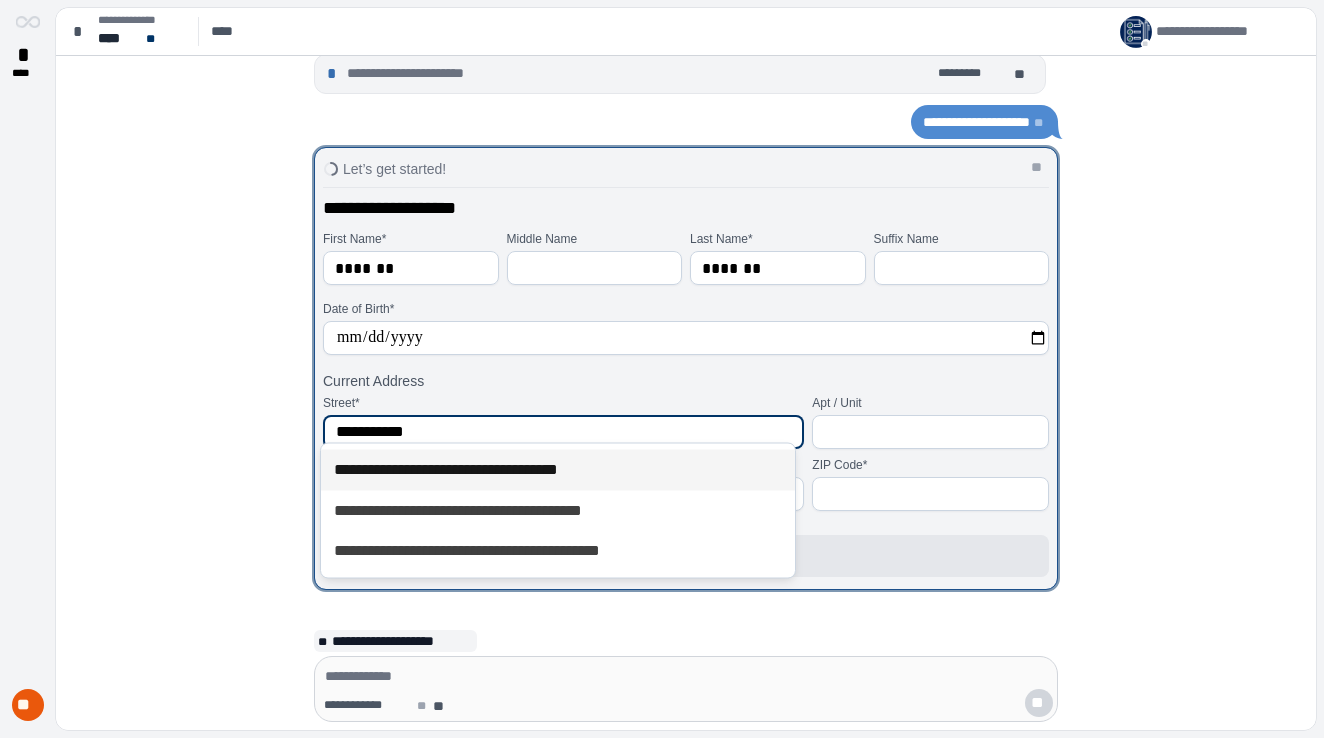 click on "**********" at bounding box center (558, 470) 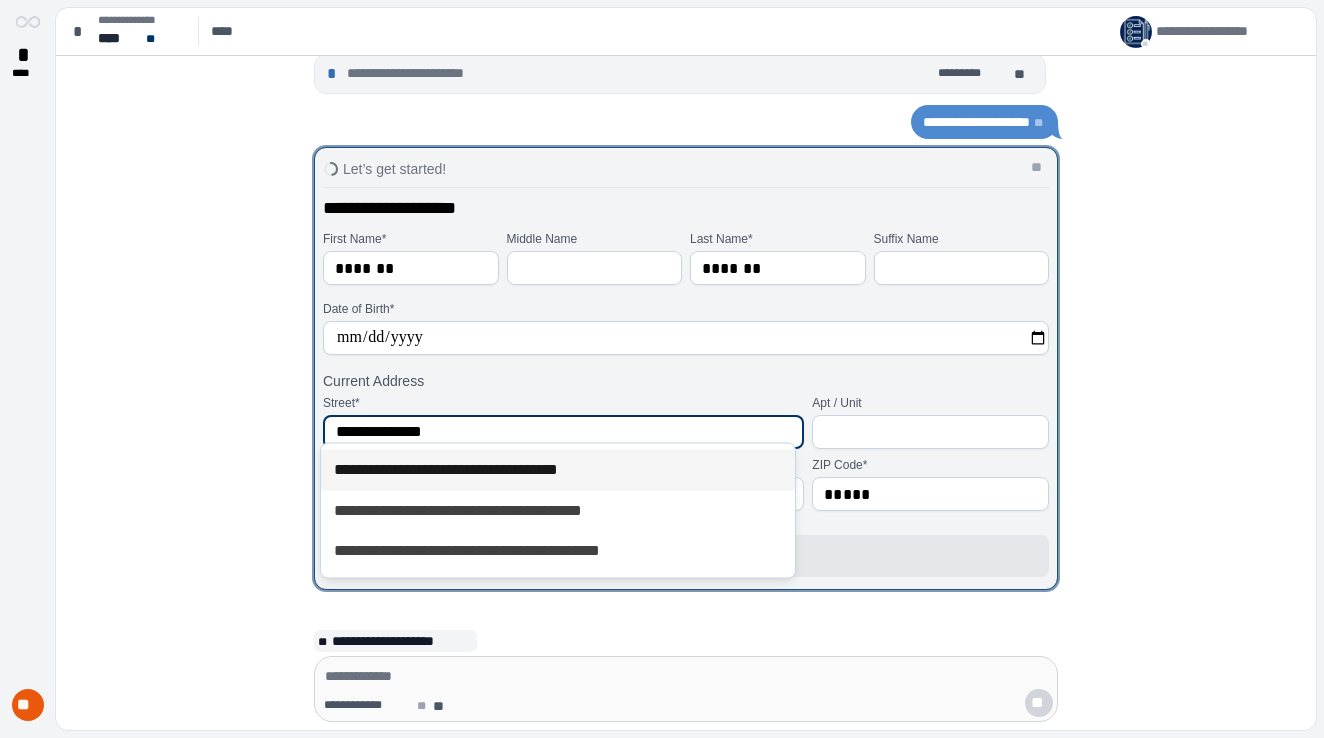 type on "**********" 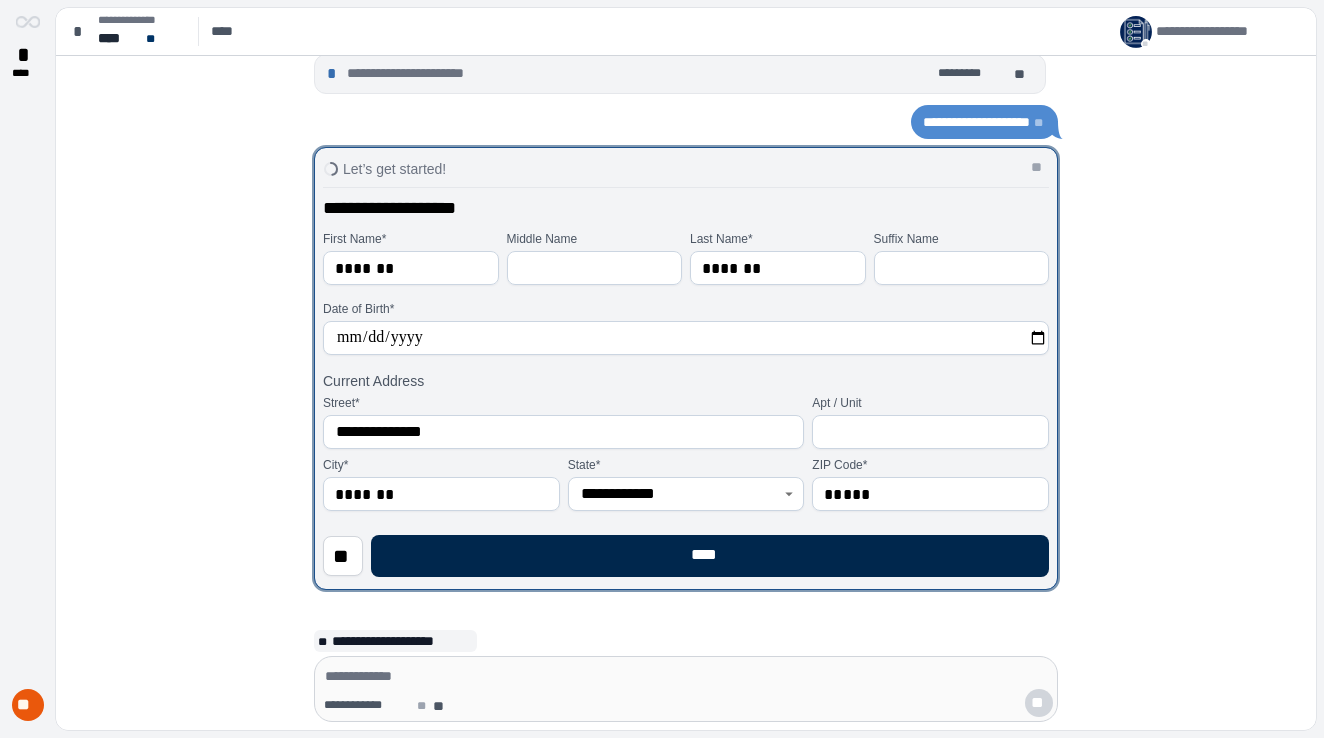 click on "****" at bounding box center (710, 556) 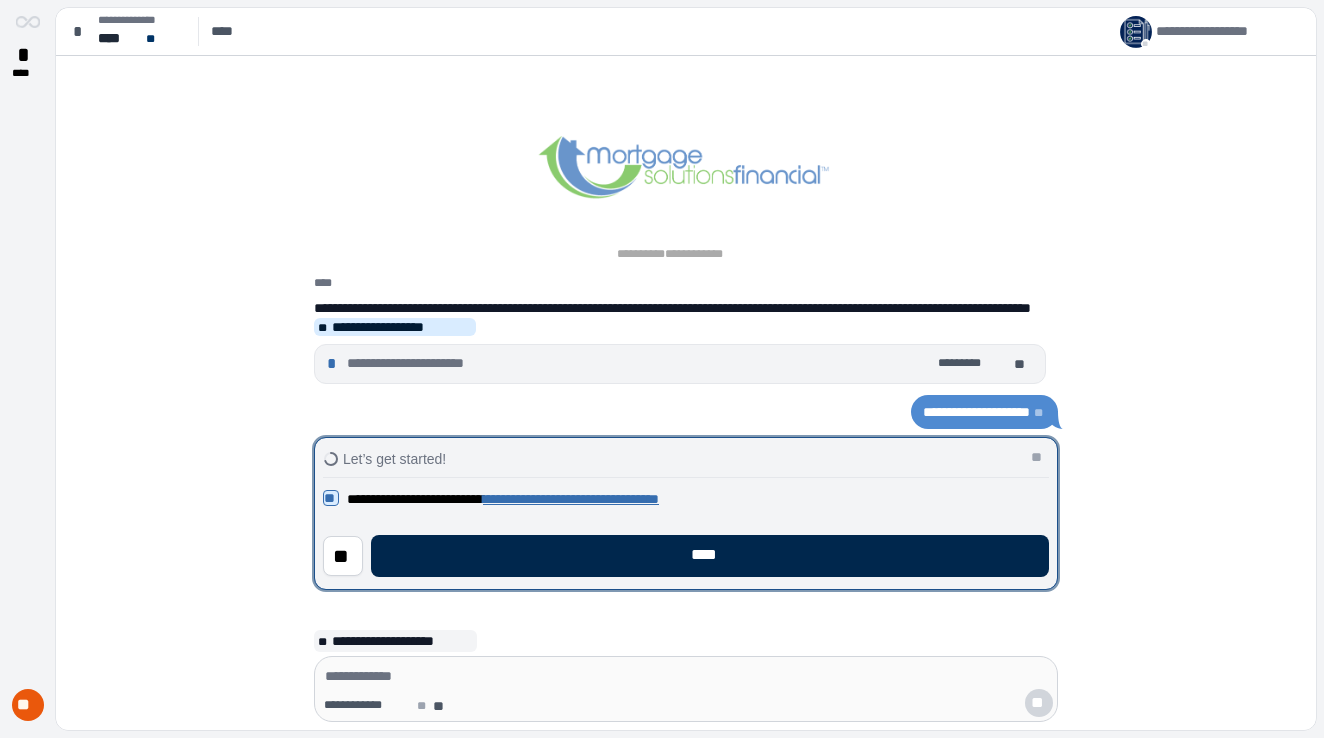 click on "****" at bounding box center [710, 556] 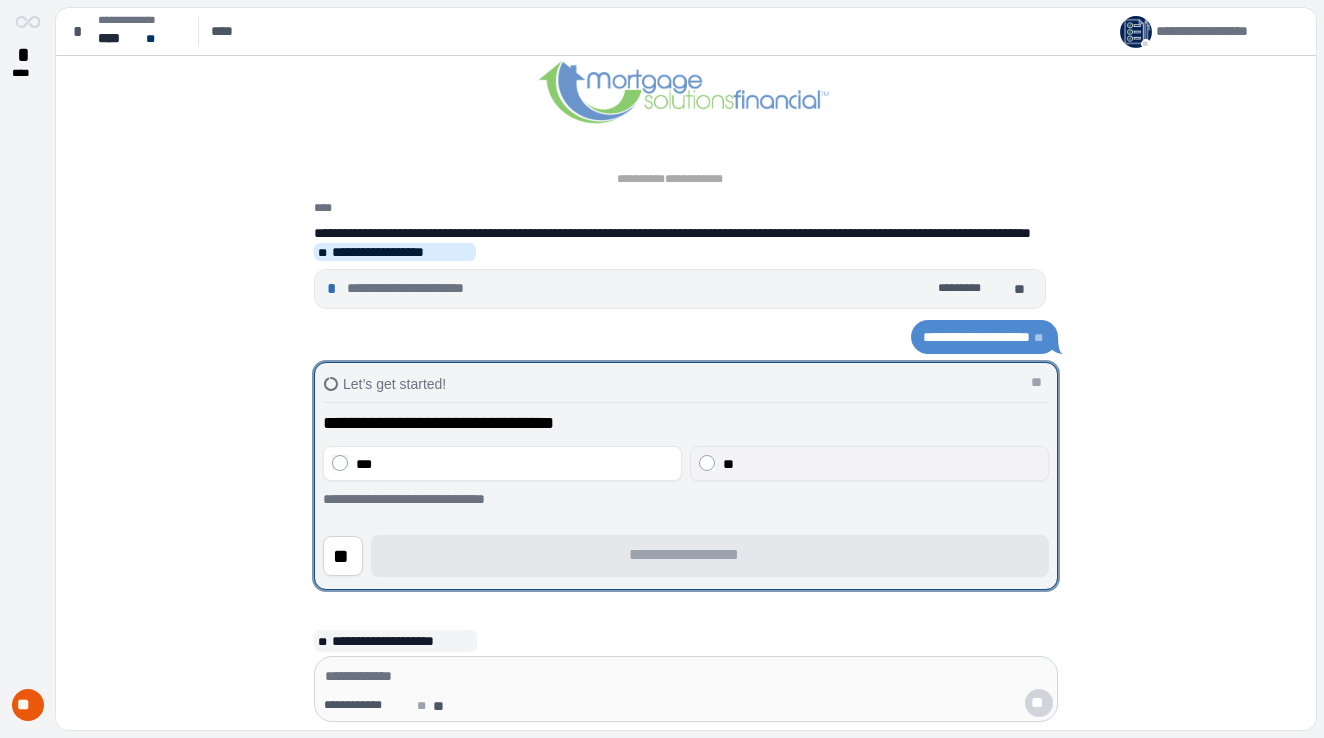 click on "**" at bounding box center (869, 463) 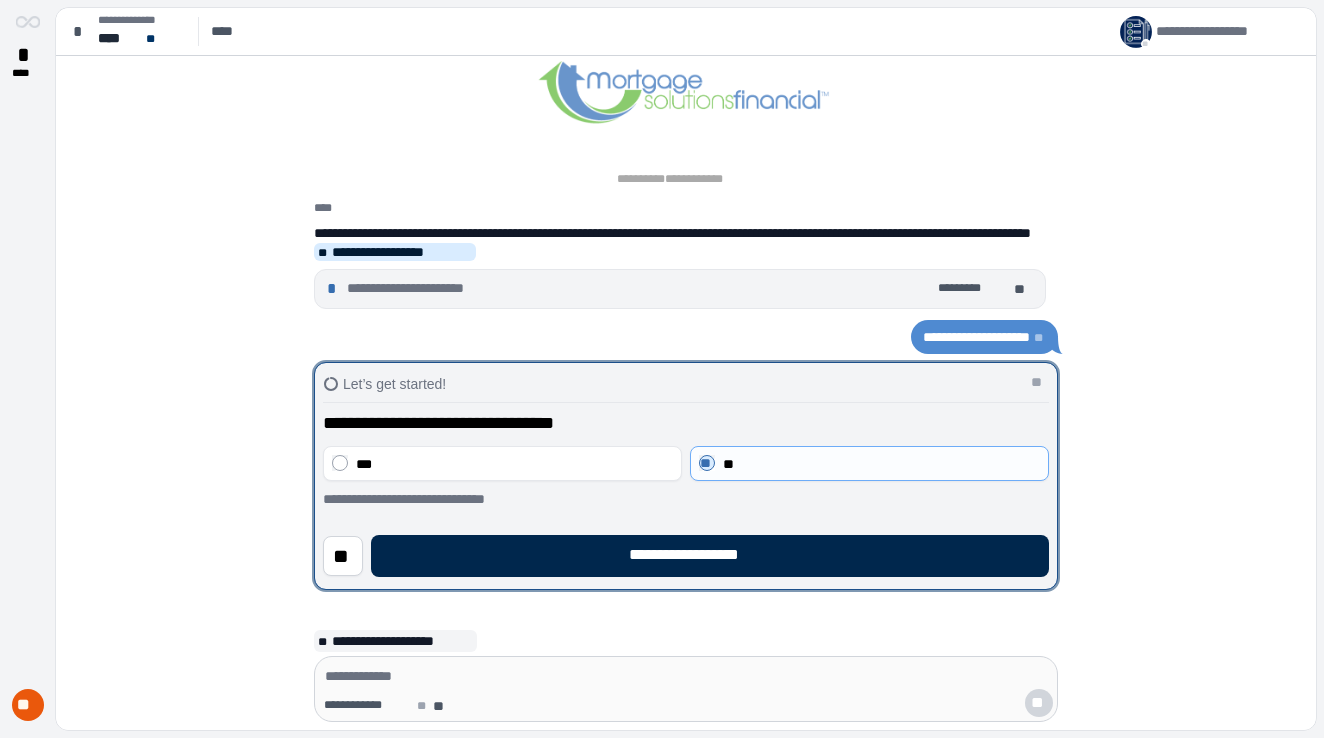 click on "**********" at bounding box center (710, 556) 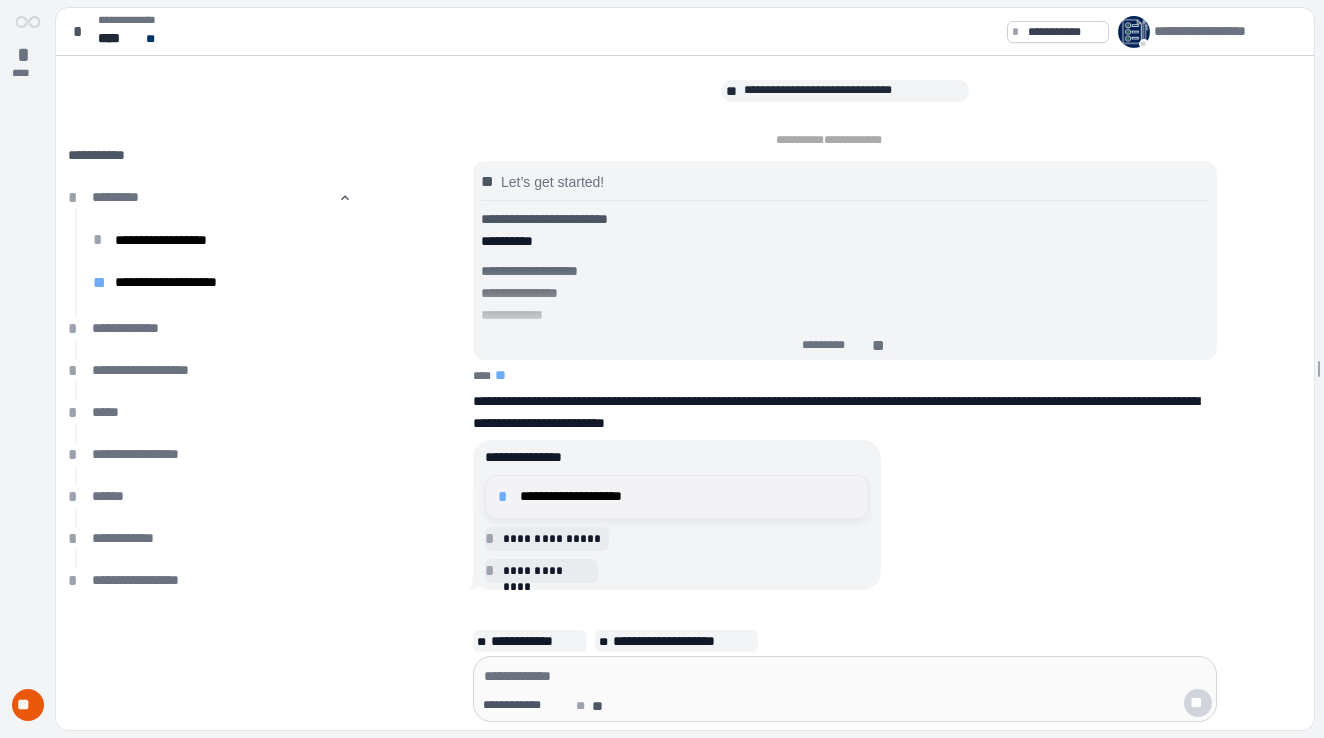 click on "**********" at bounding box center [595, 497] 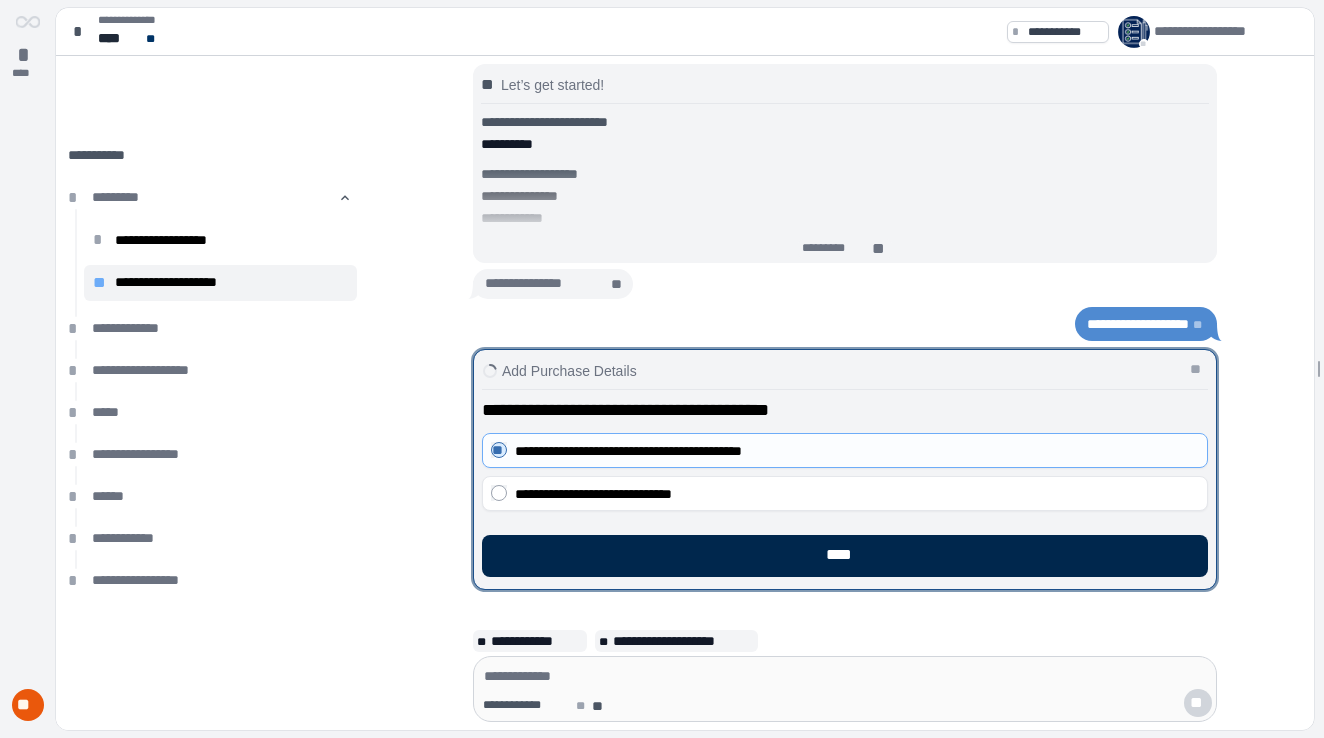 click on "****" at bounding box center (845, 556) 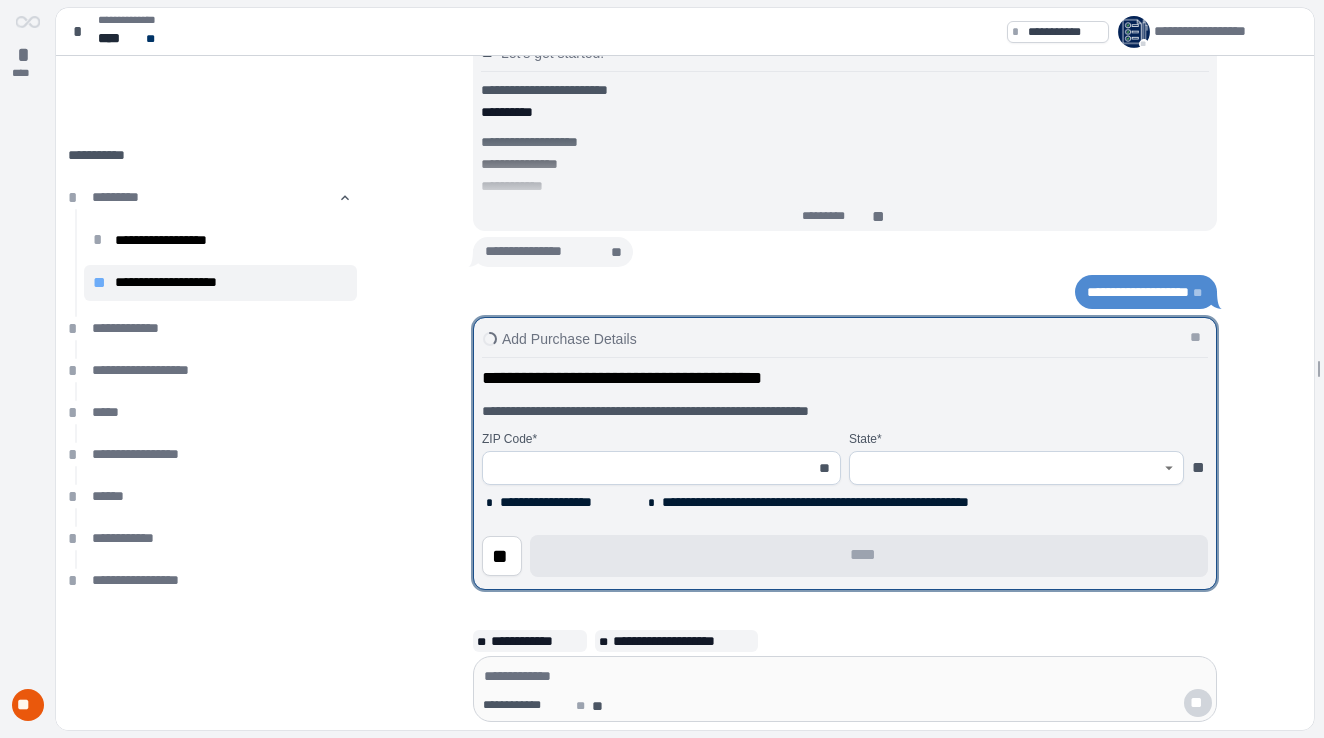 click at bounding box center [650, 468] 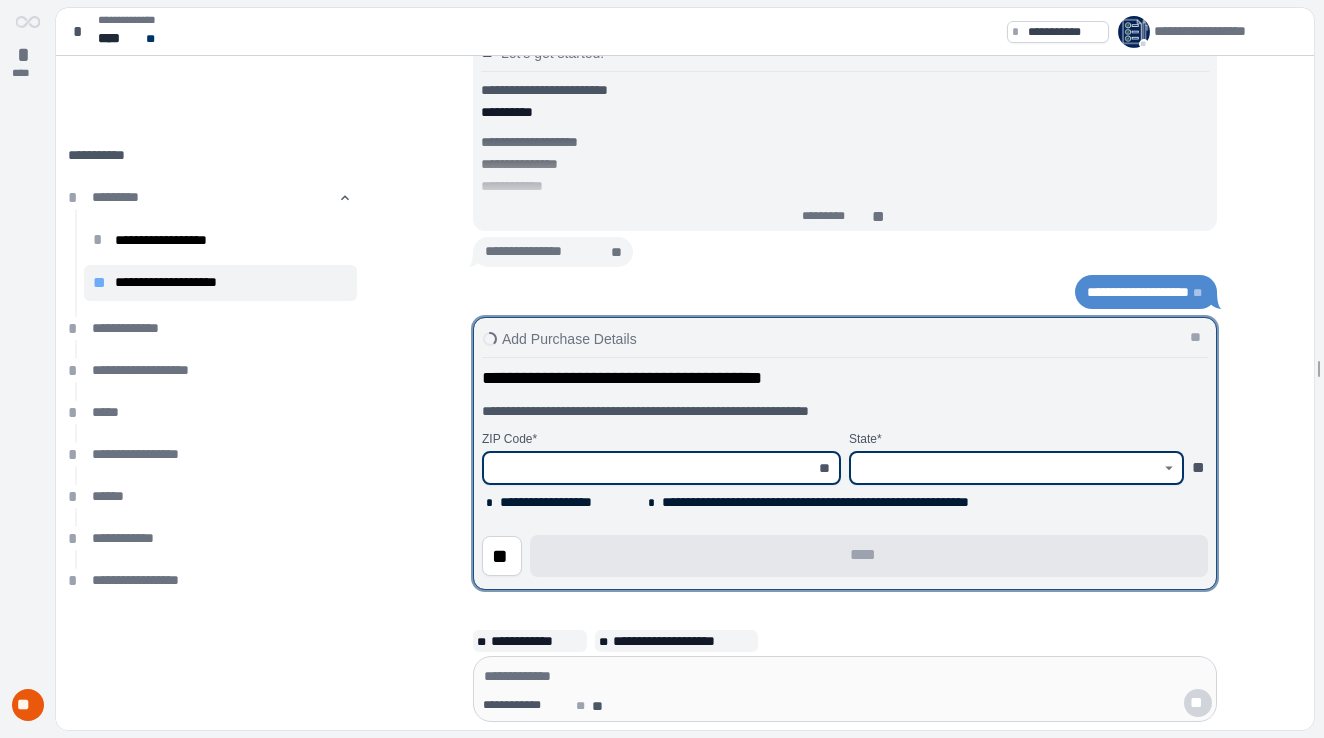 click on "**********" at bounding box center [845, 438] 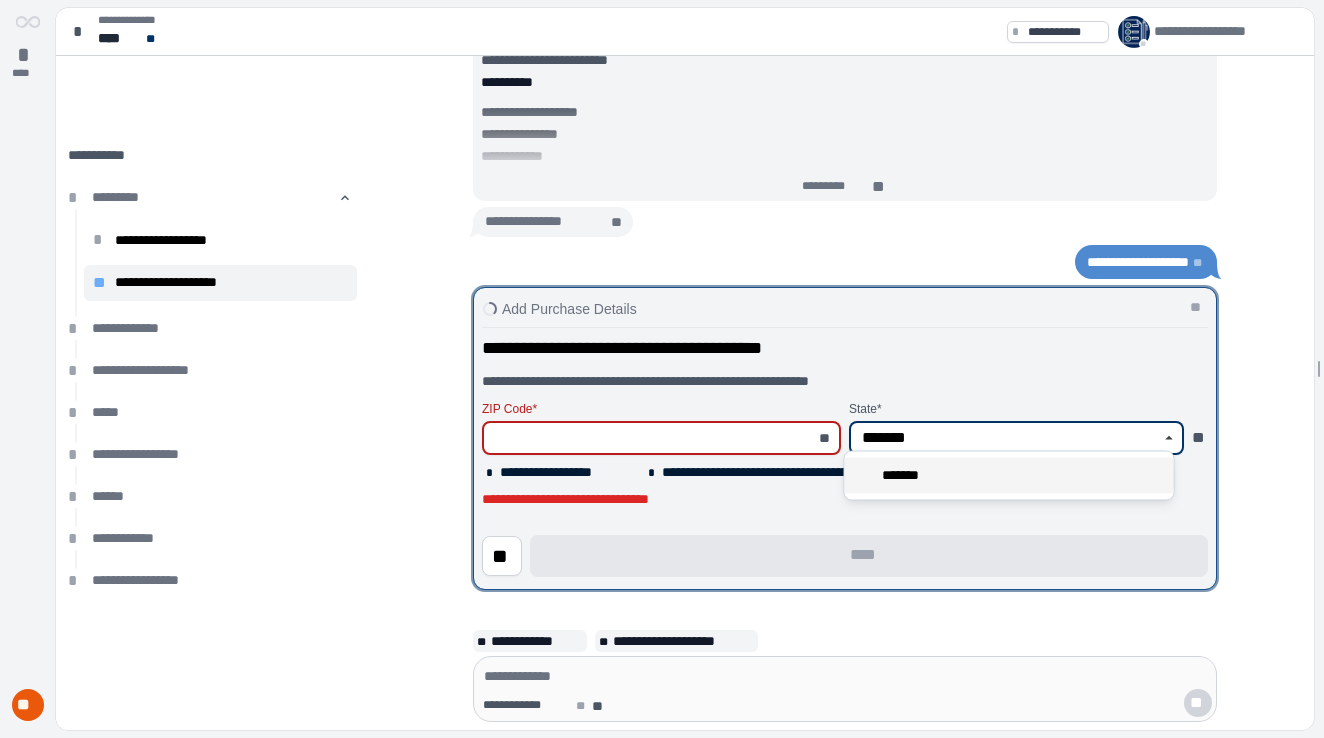 click on "*******" at bounding box center (1009, 476) 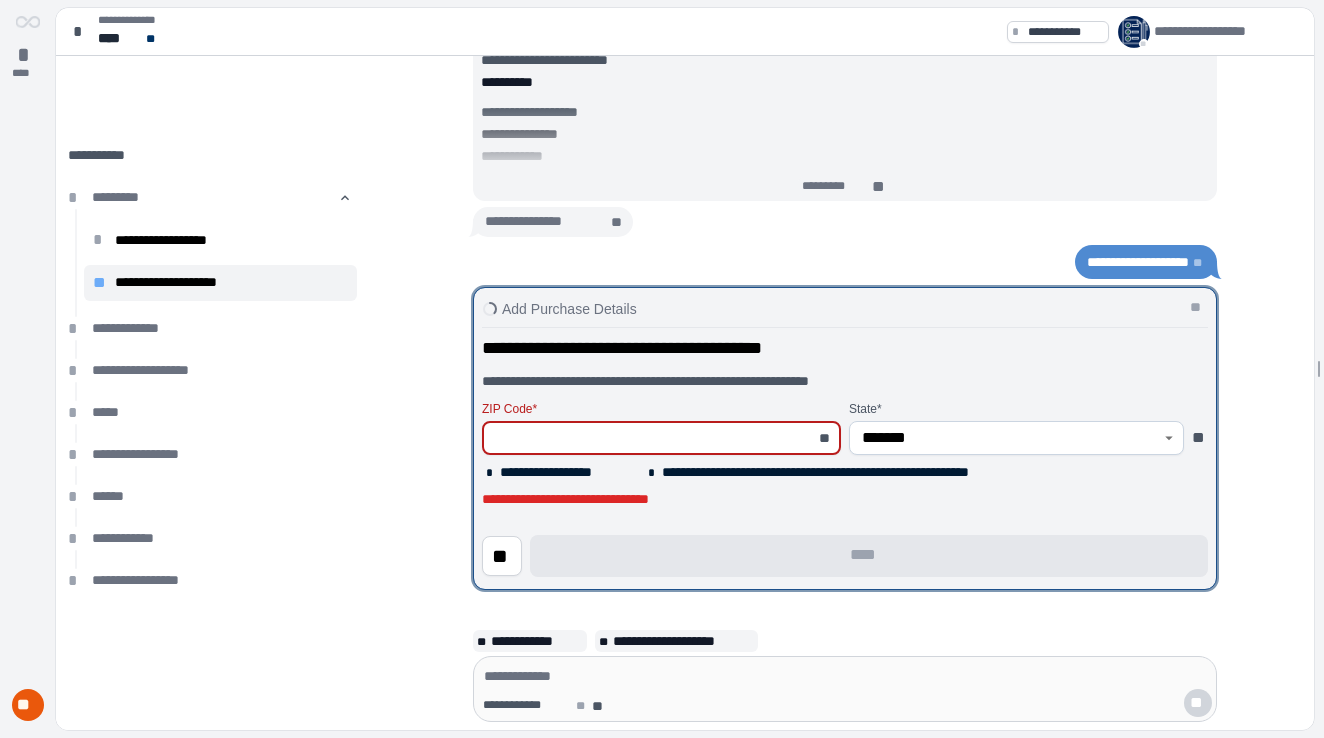 click at bounding box center [650, 438] 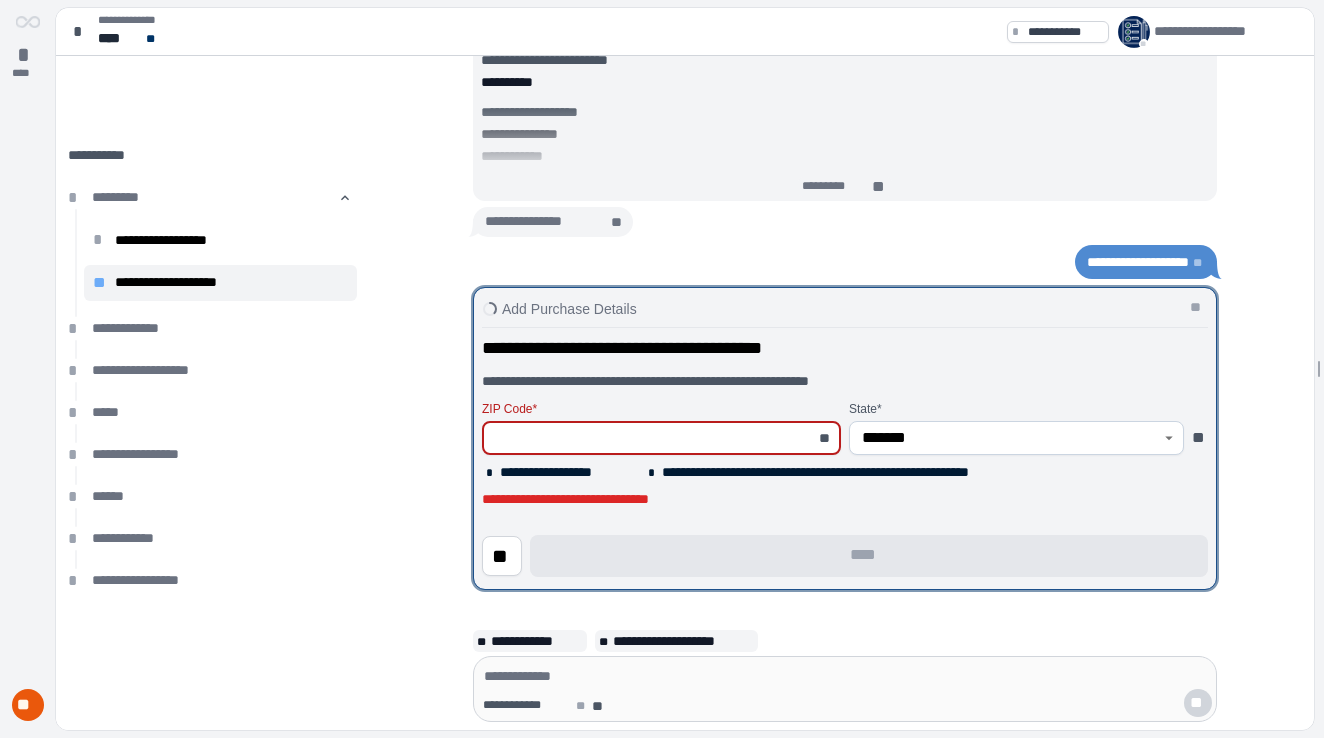 type on "*" 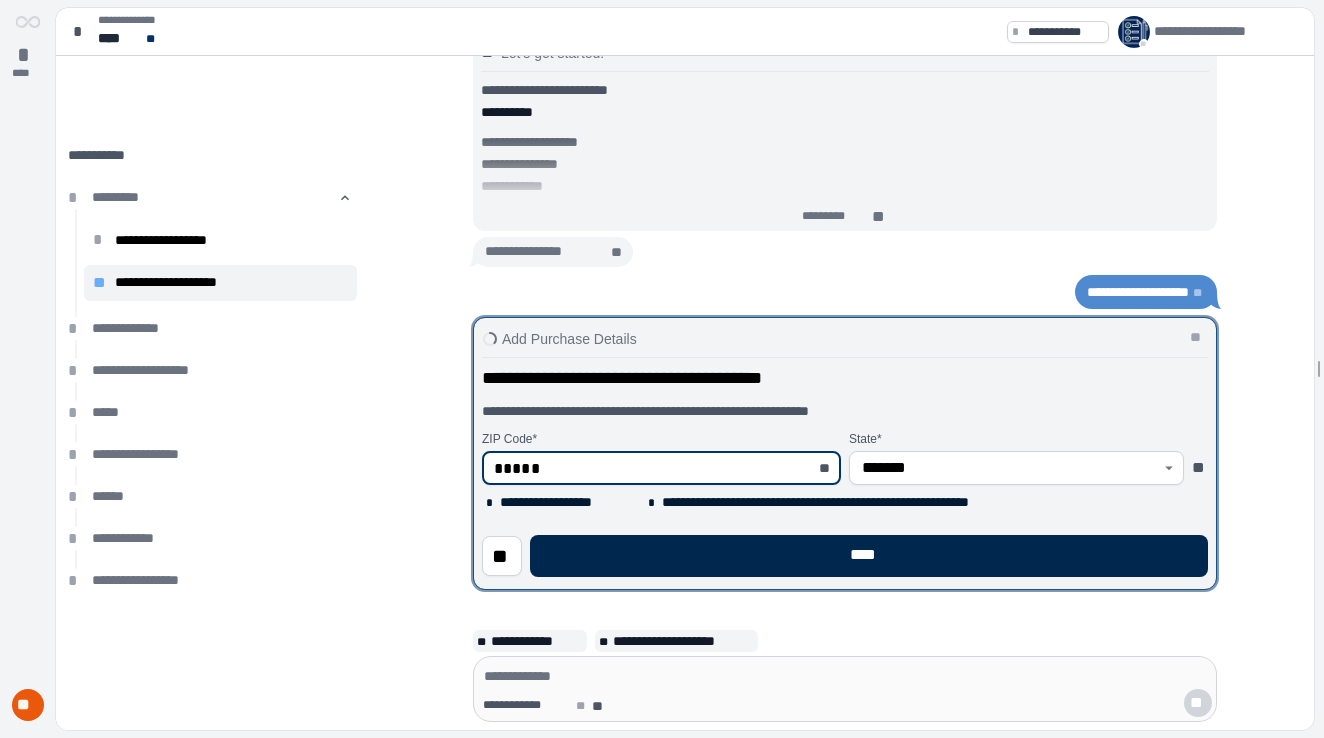 type on "*****" 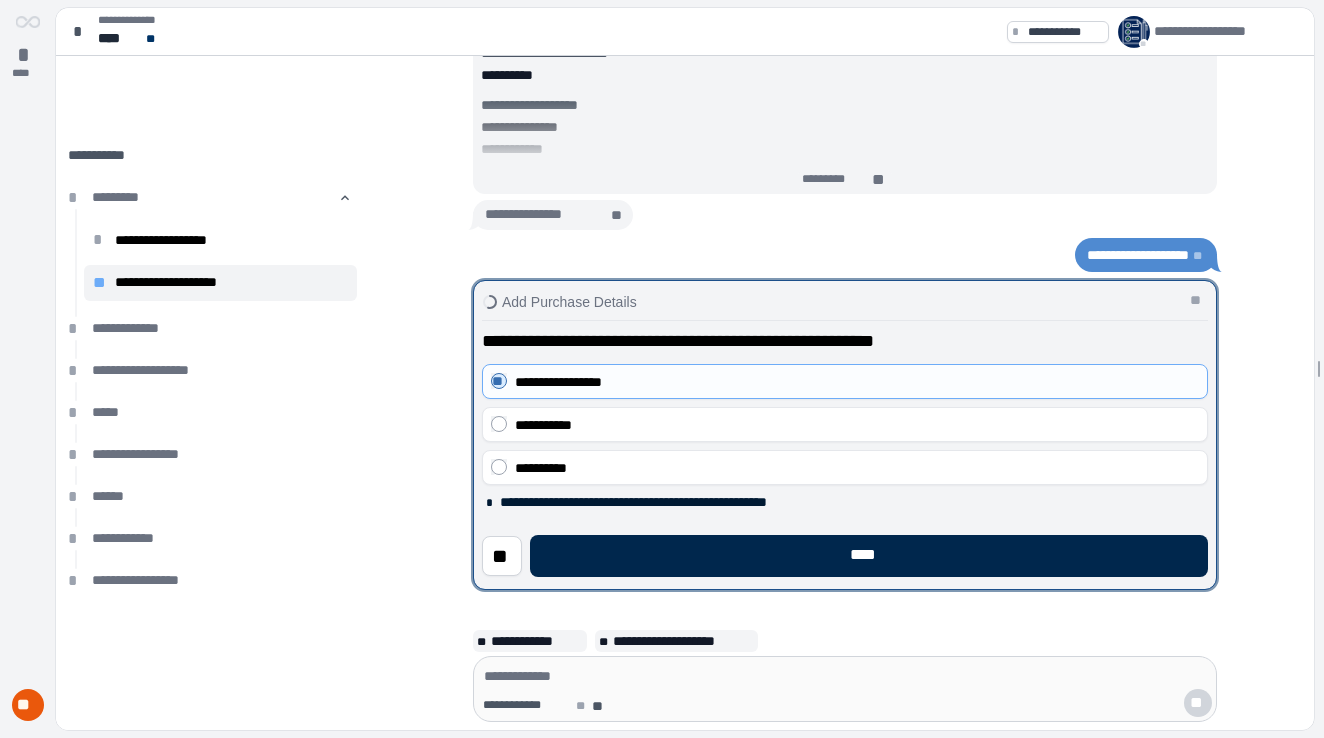 click on "****" at bounding box center [869, 556] 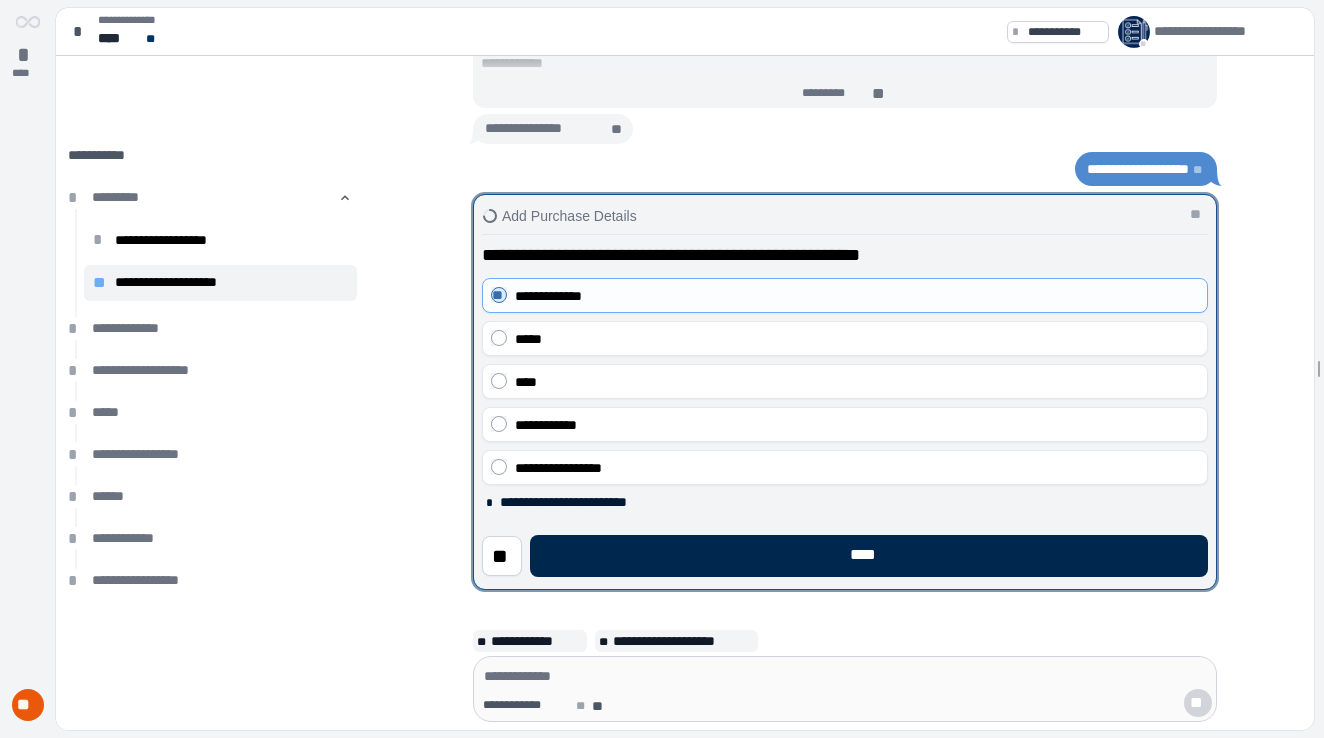 click on "****" at bounding box center [869, 556] 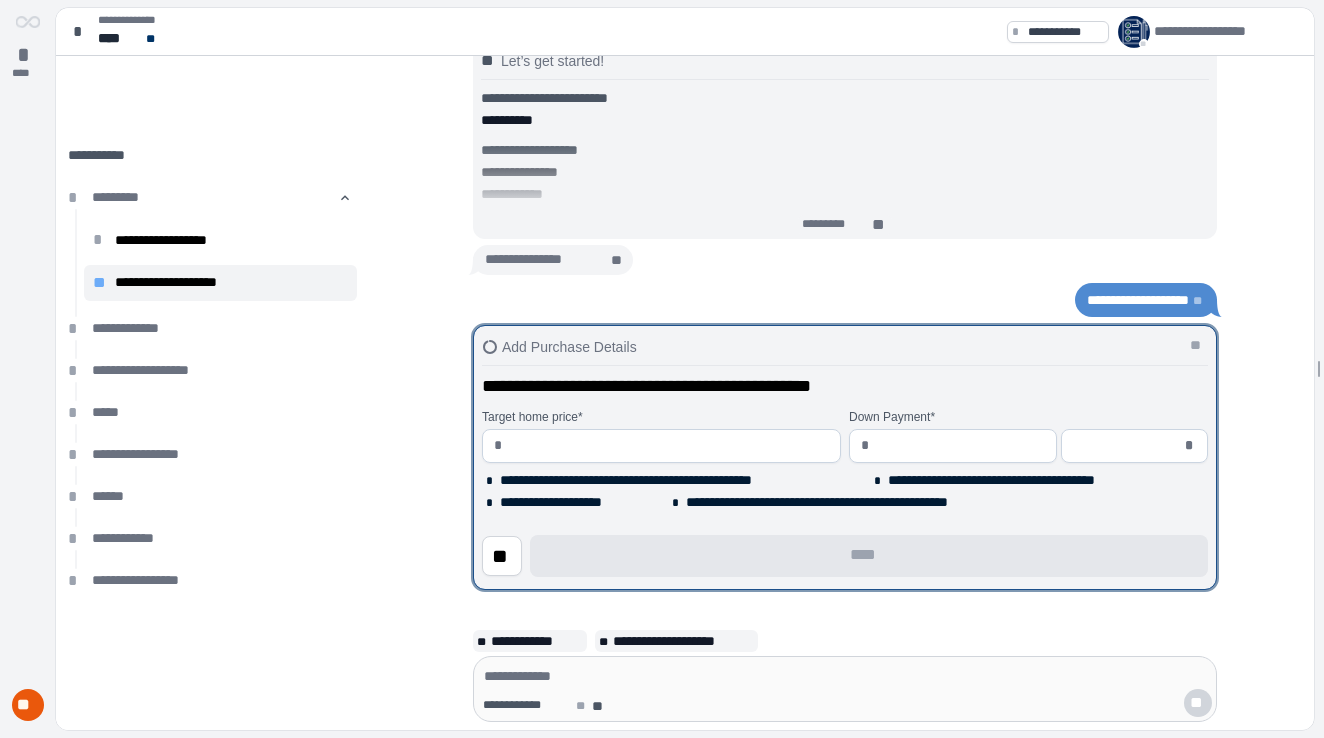 click at bounding box center [670, 446] 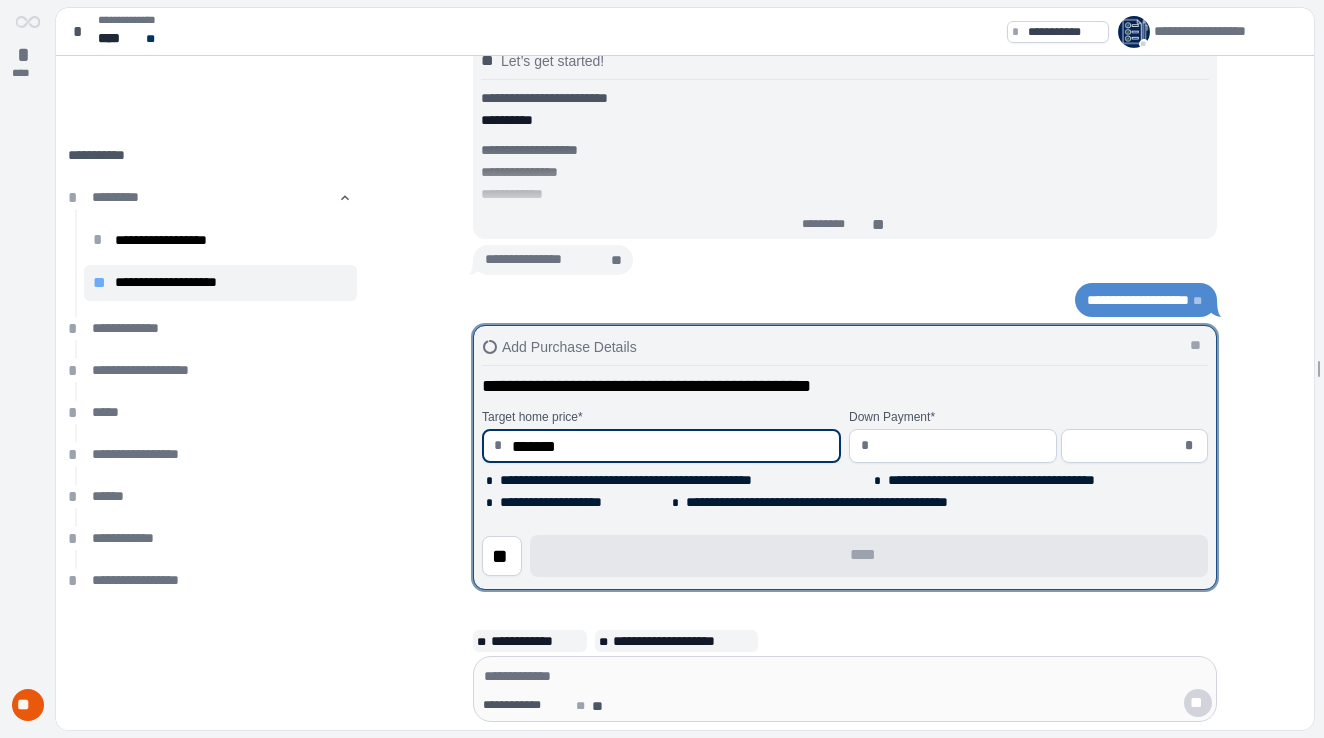 type on "**********" 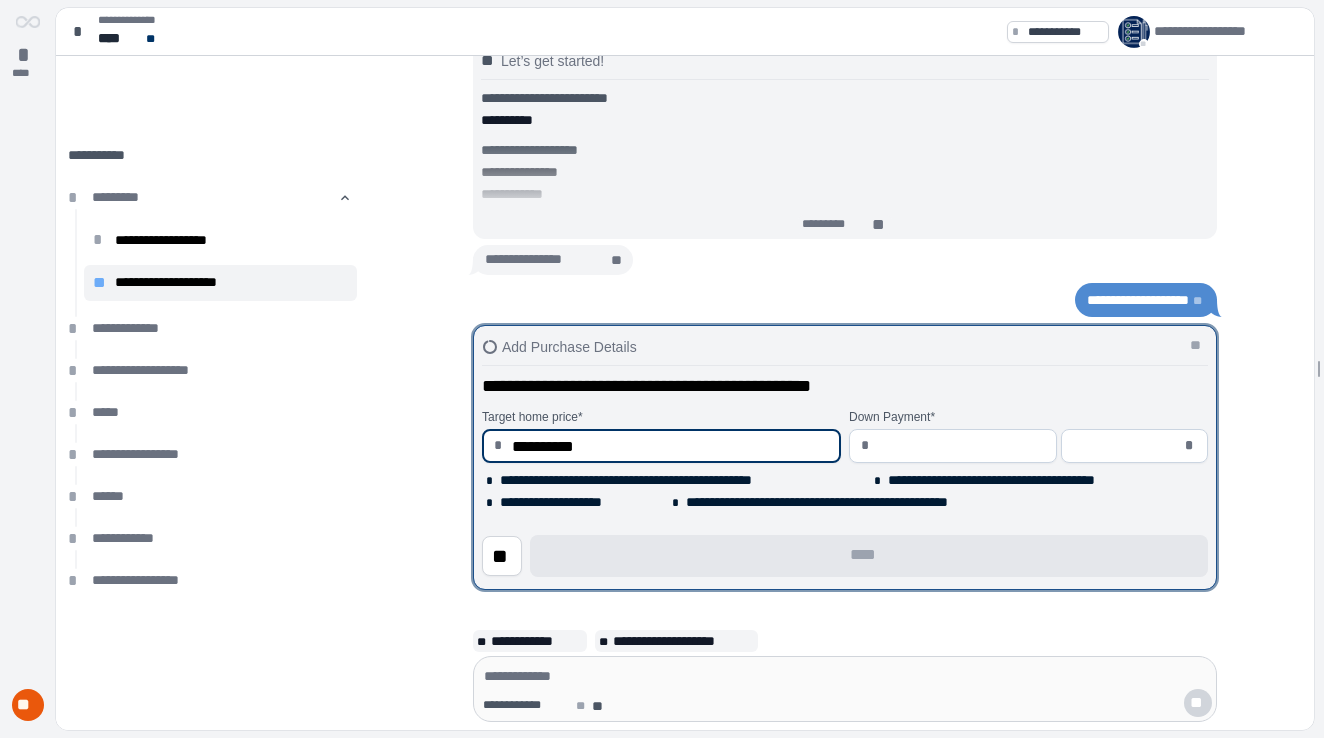 click at bounding box center [962, 446] 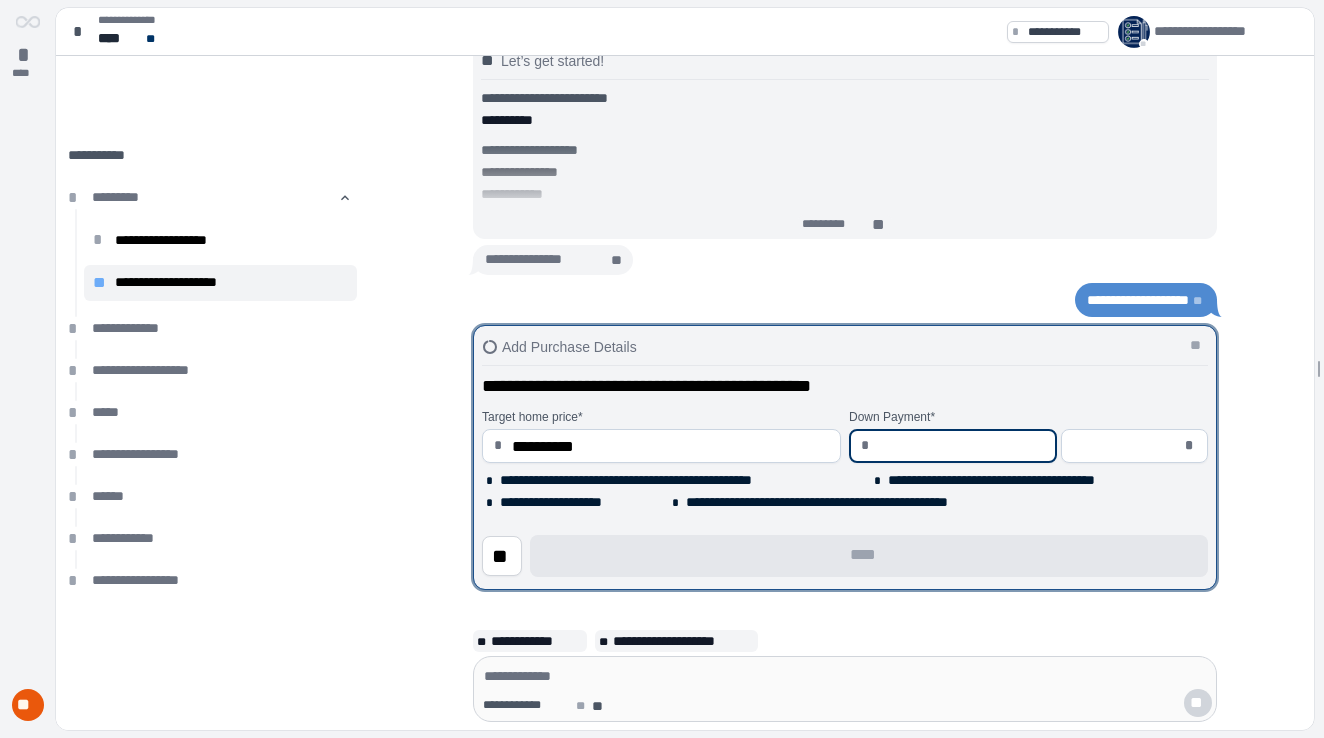 click at bounding box center [1127, 446] 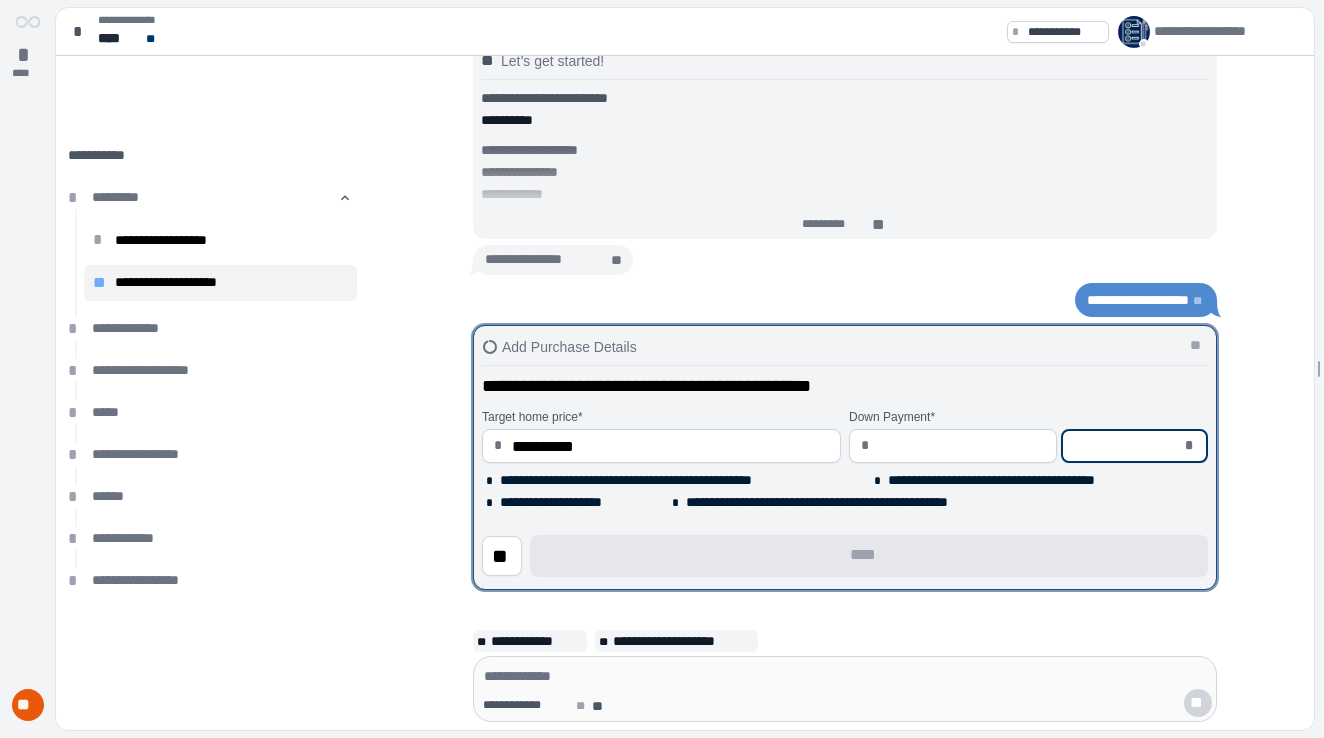 type on "********" 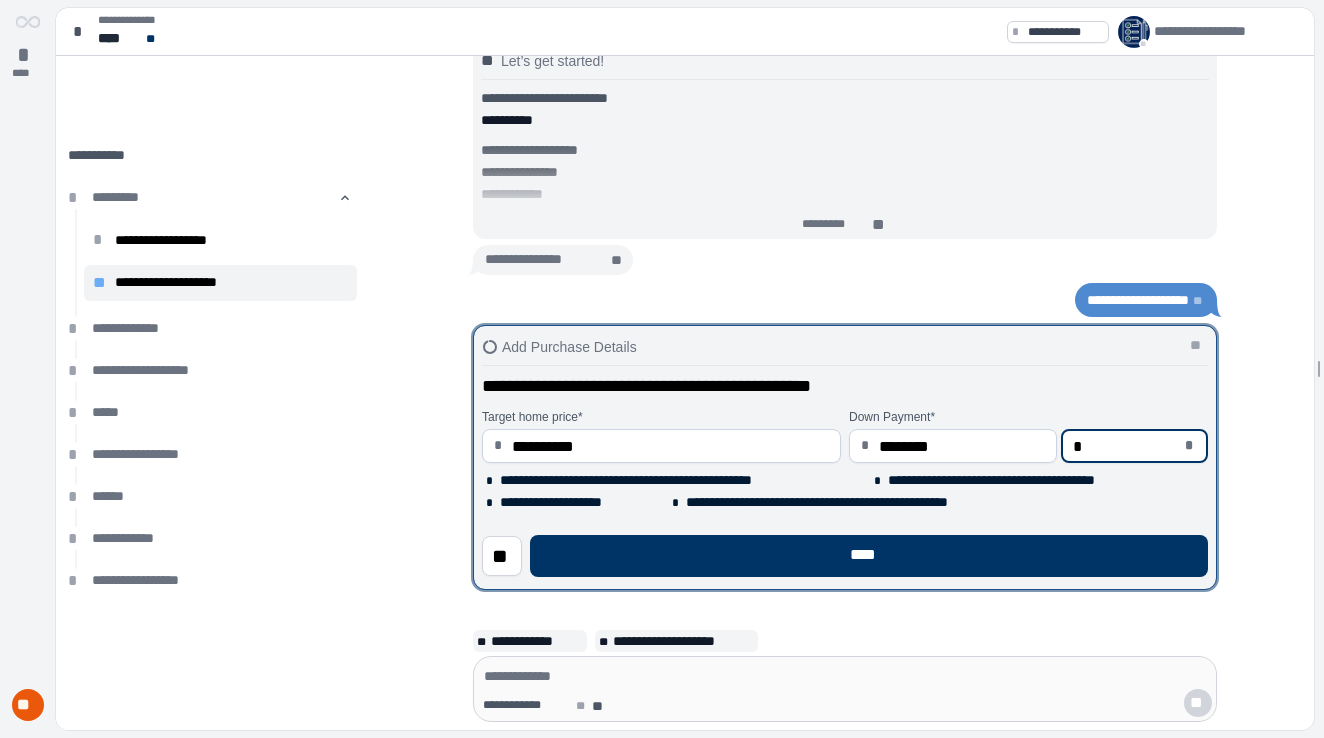 type on "**" 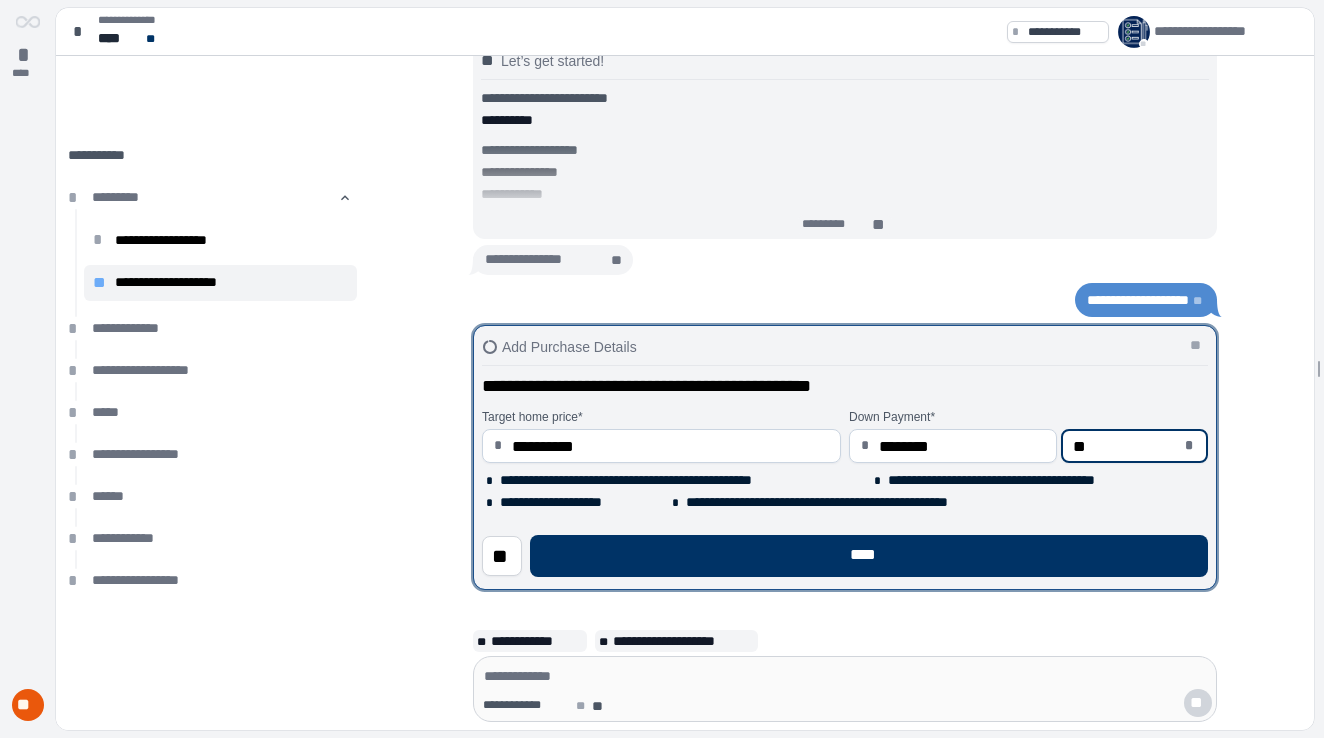 type on "*********" 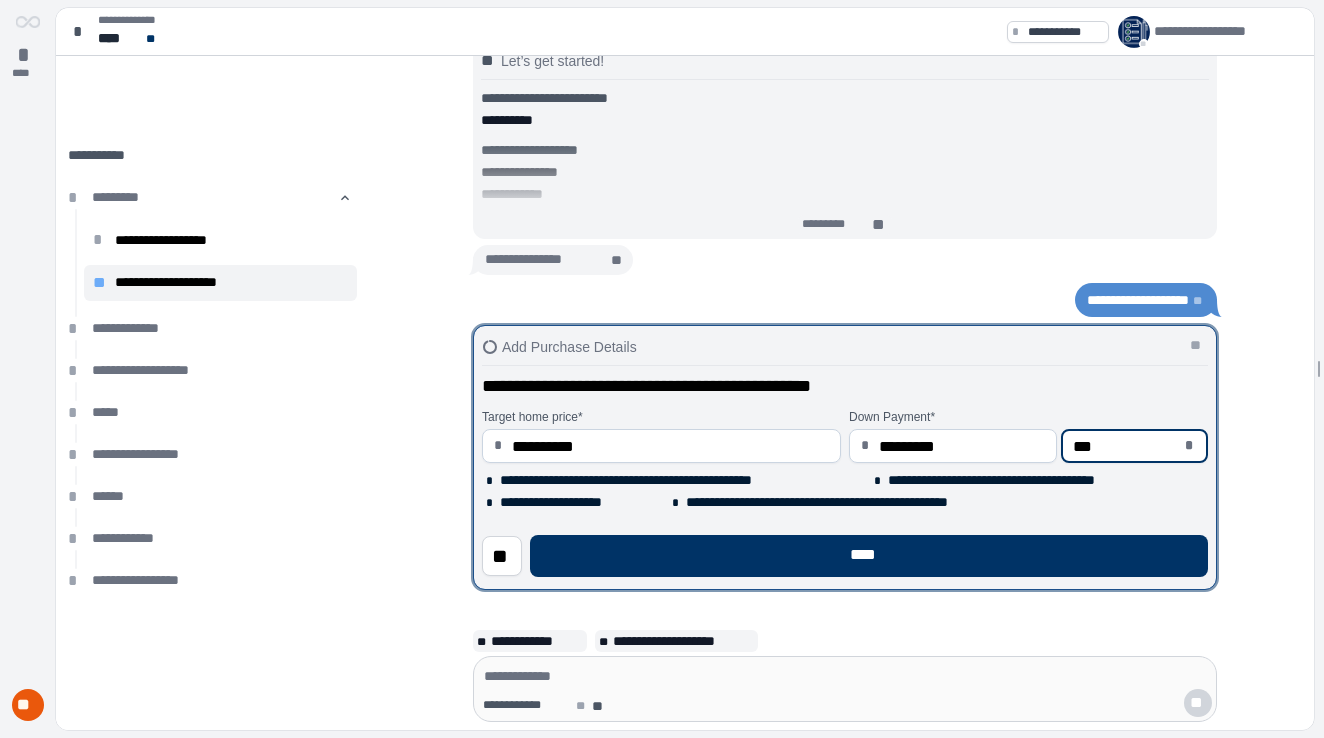 type on "*****" 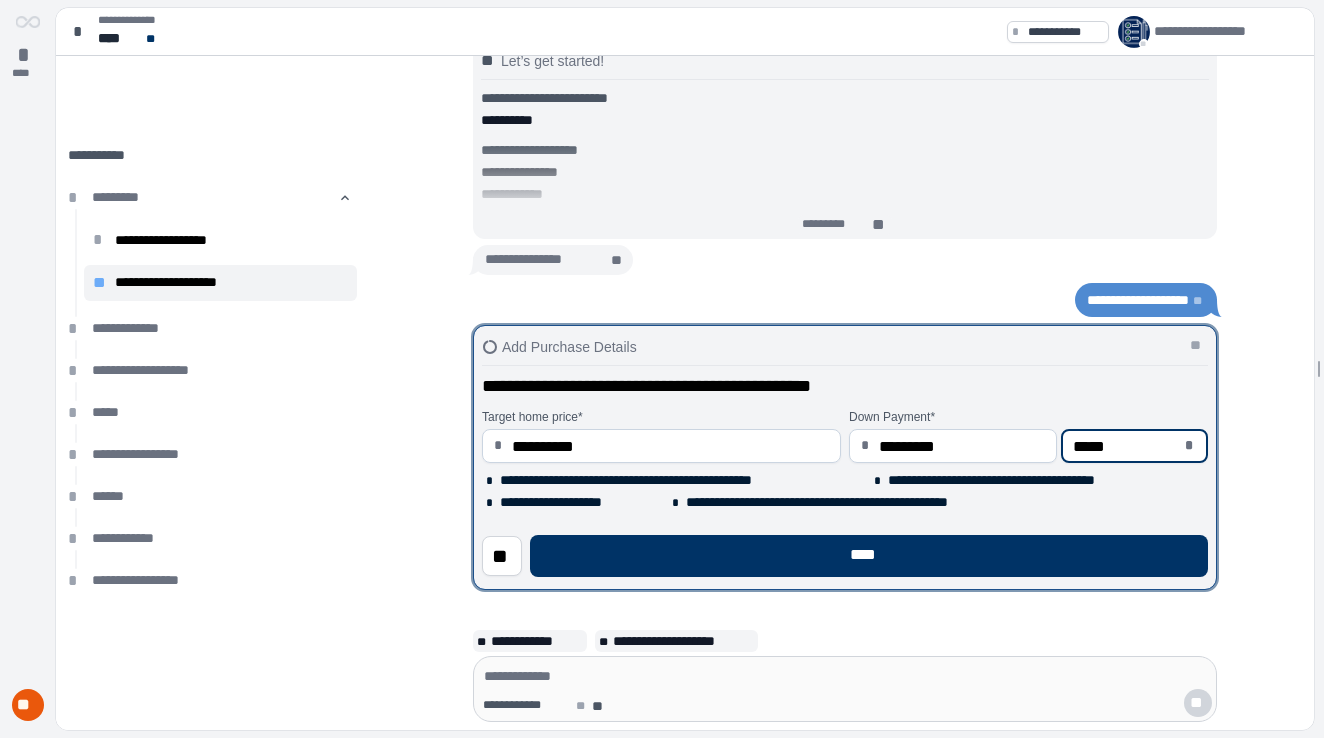 click on "**********" at bounding box center (845, 457) 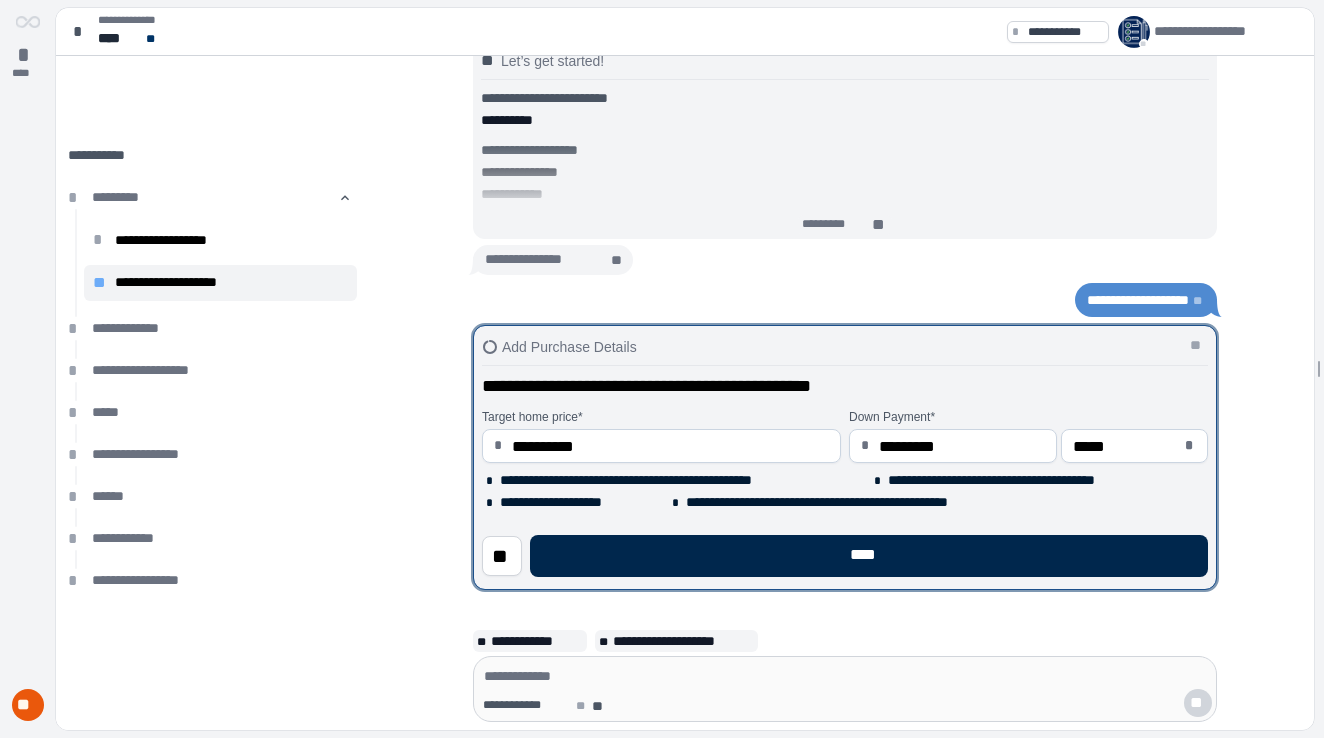 click on "****" at bounding box center (869, 556) 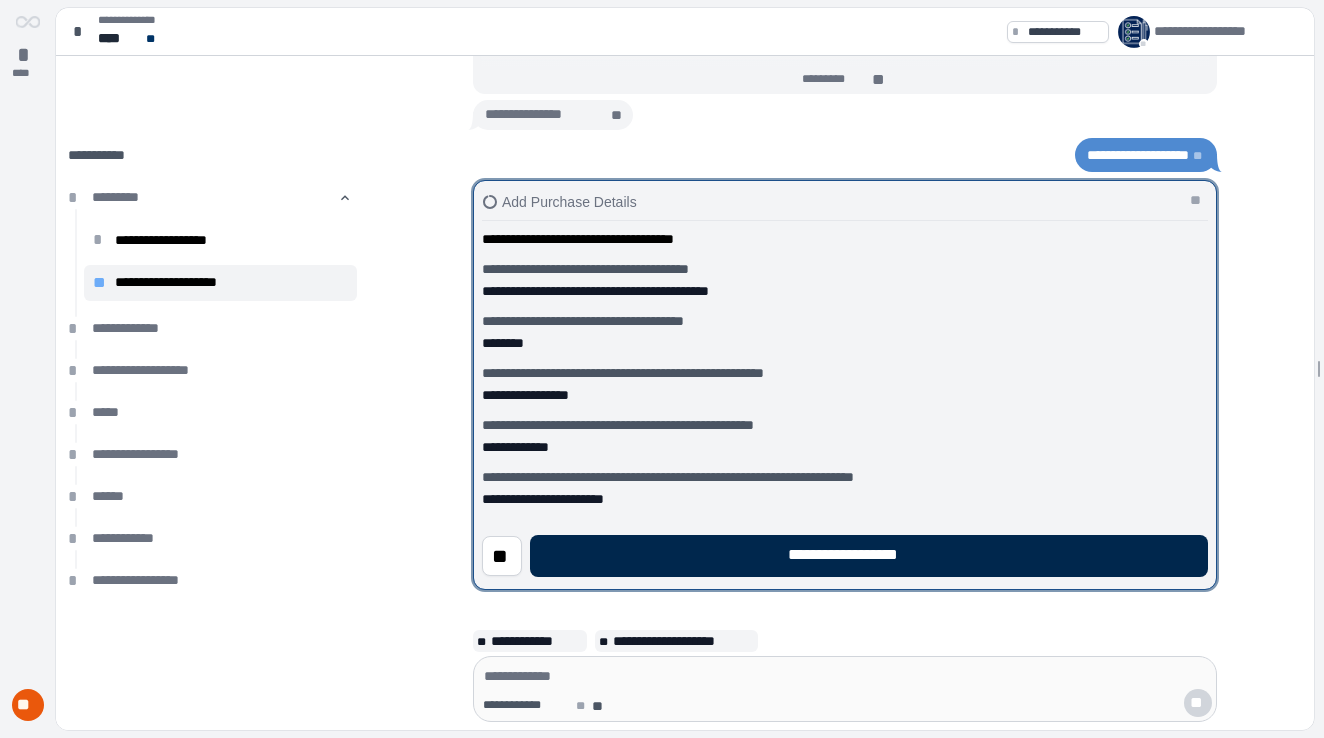 click on "**********" at bounding box center [869, 556] 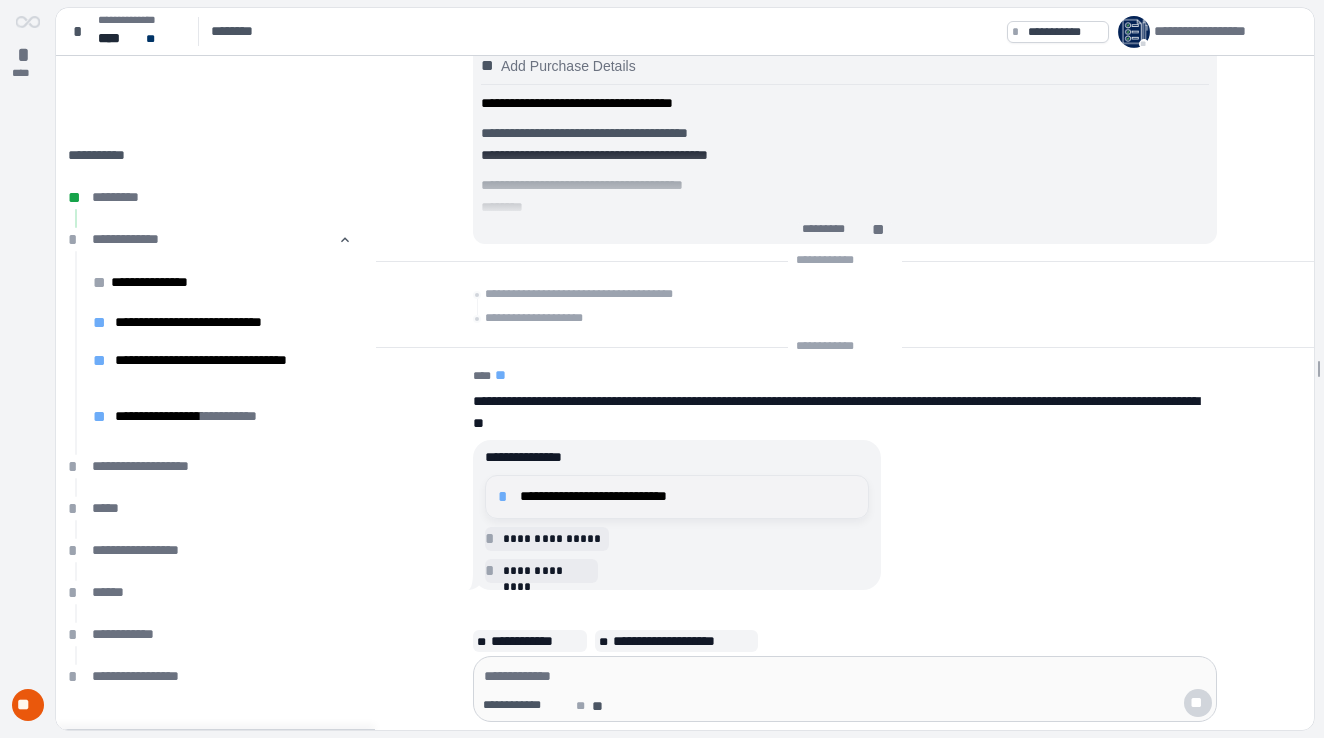 click on "**********" at bounding box center [677, 497] 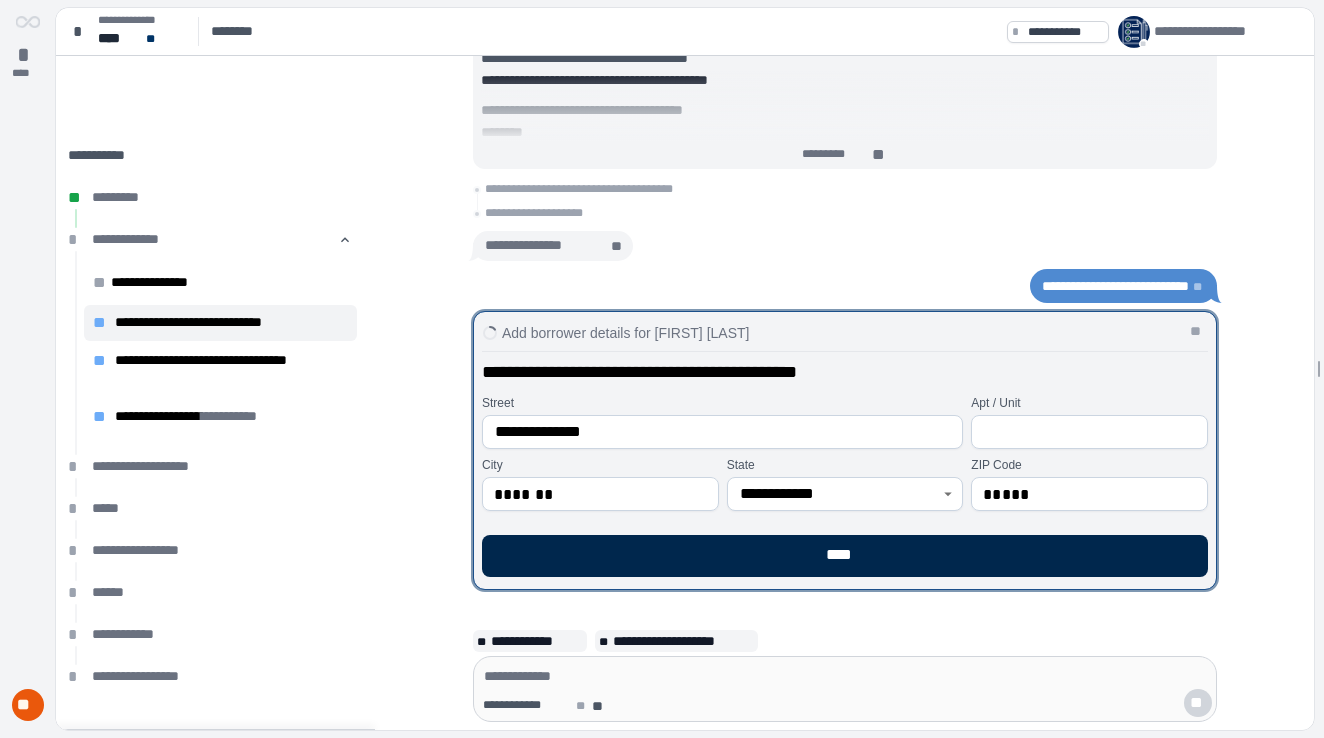 click on "****" at bounding box center [845, 556] 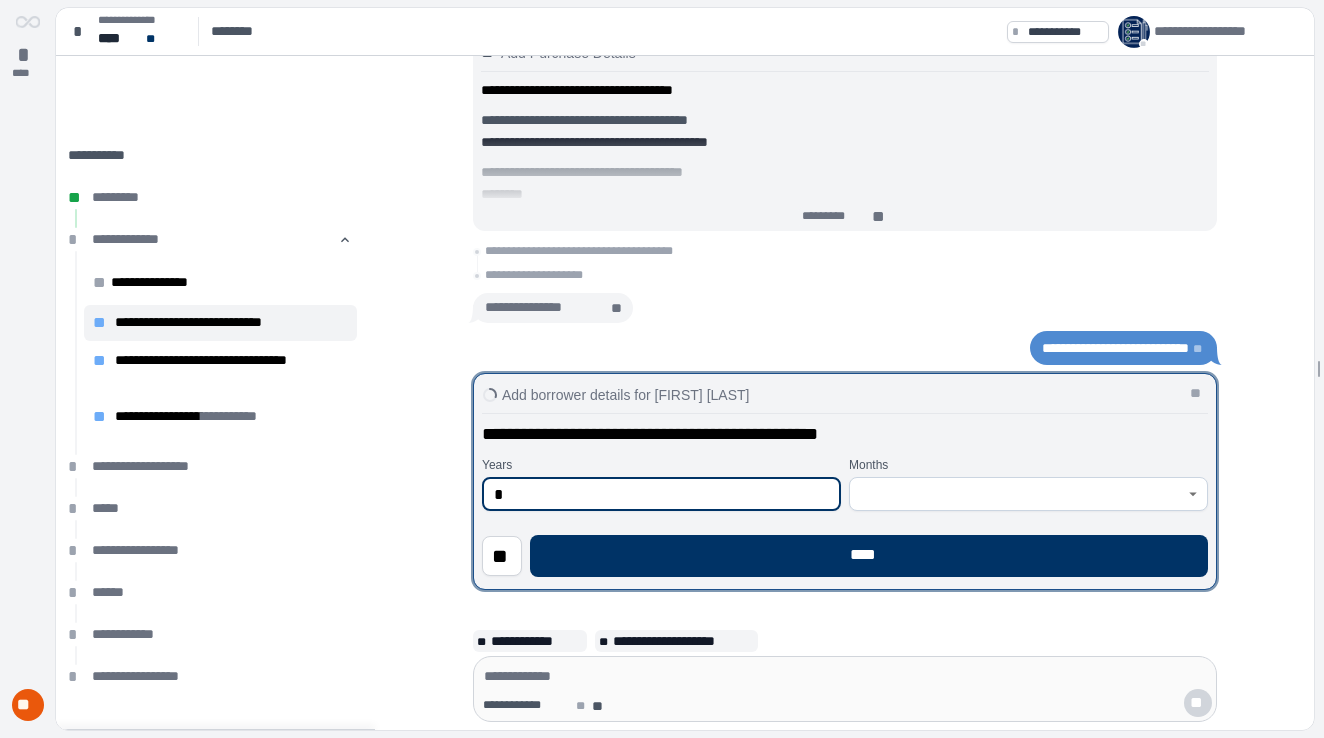 type on "*" 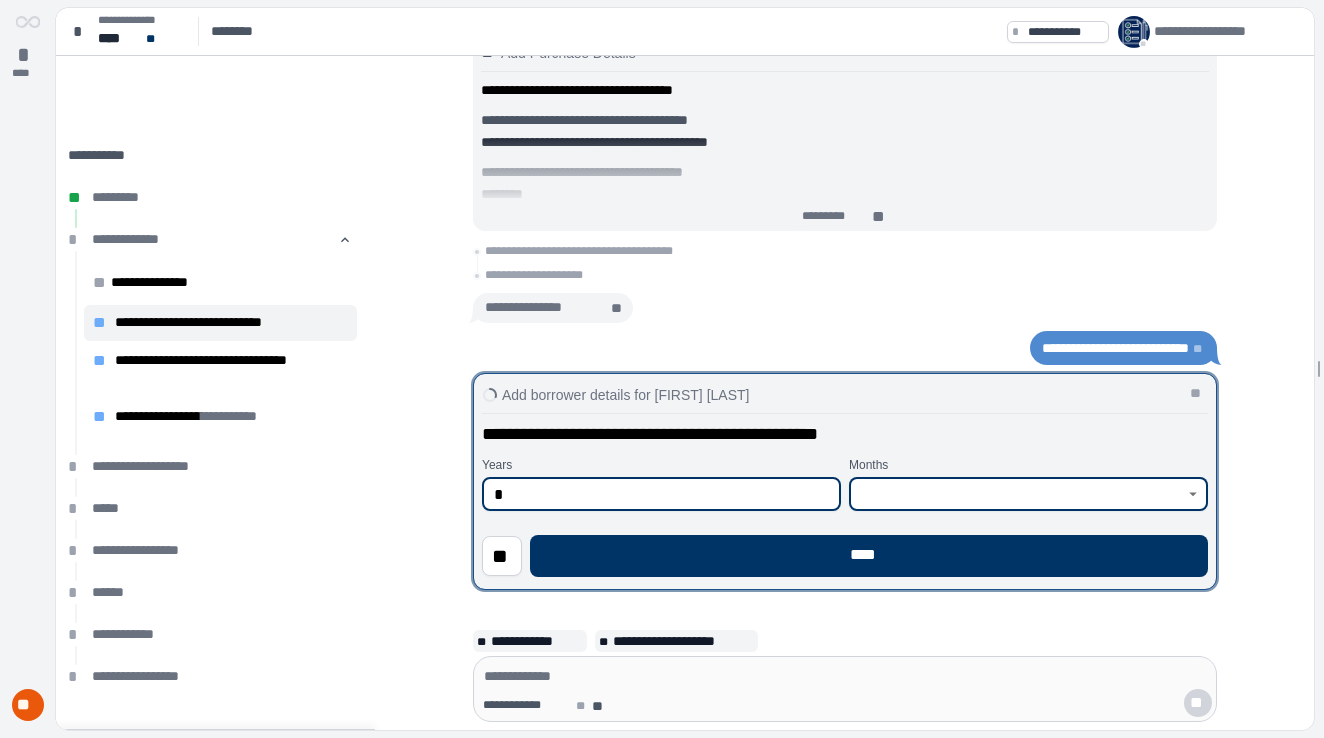 click at bounding box center [1017, 494] 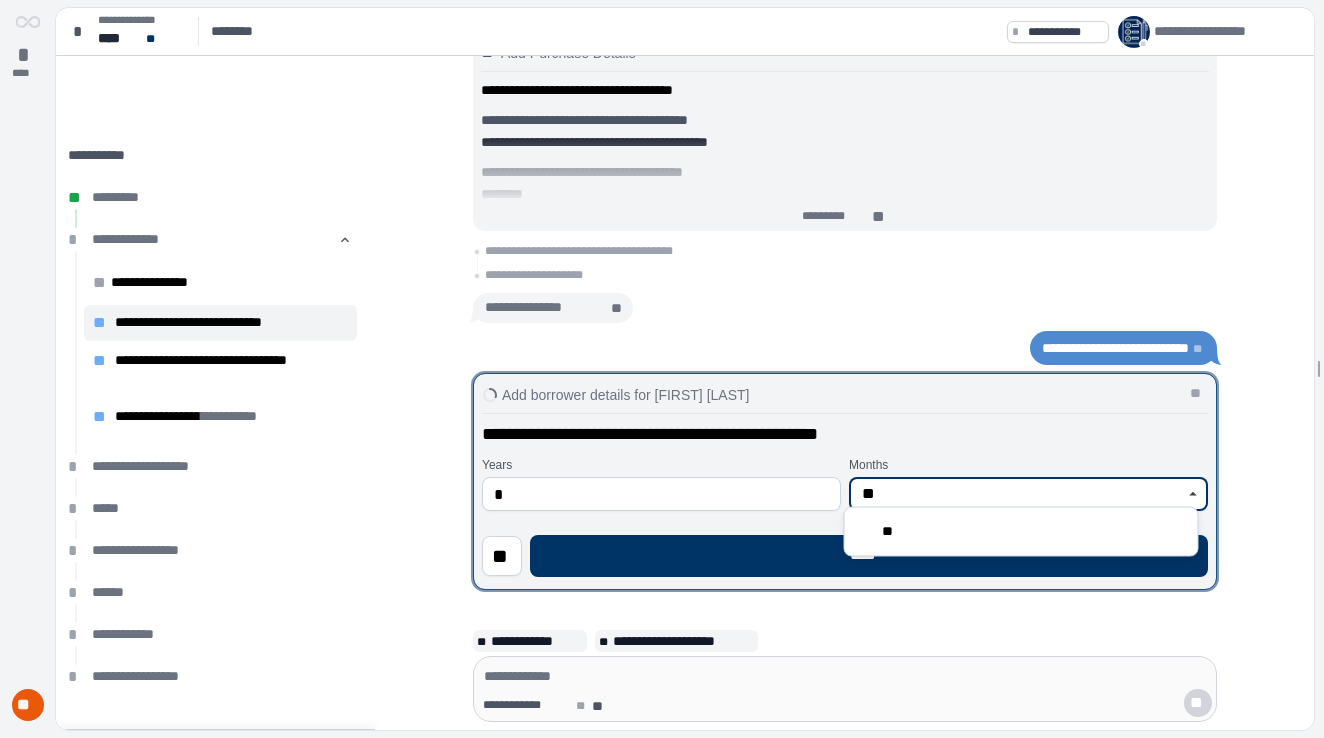 type on "**" 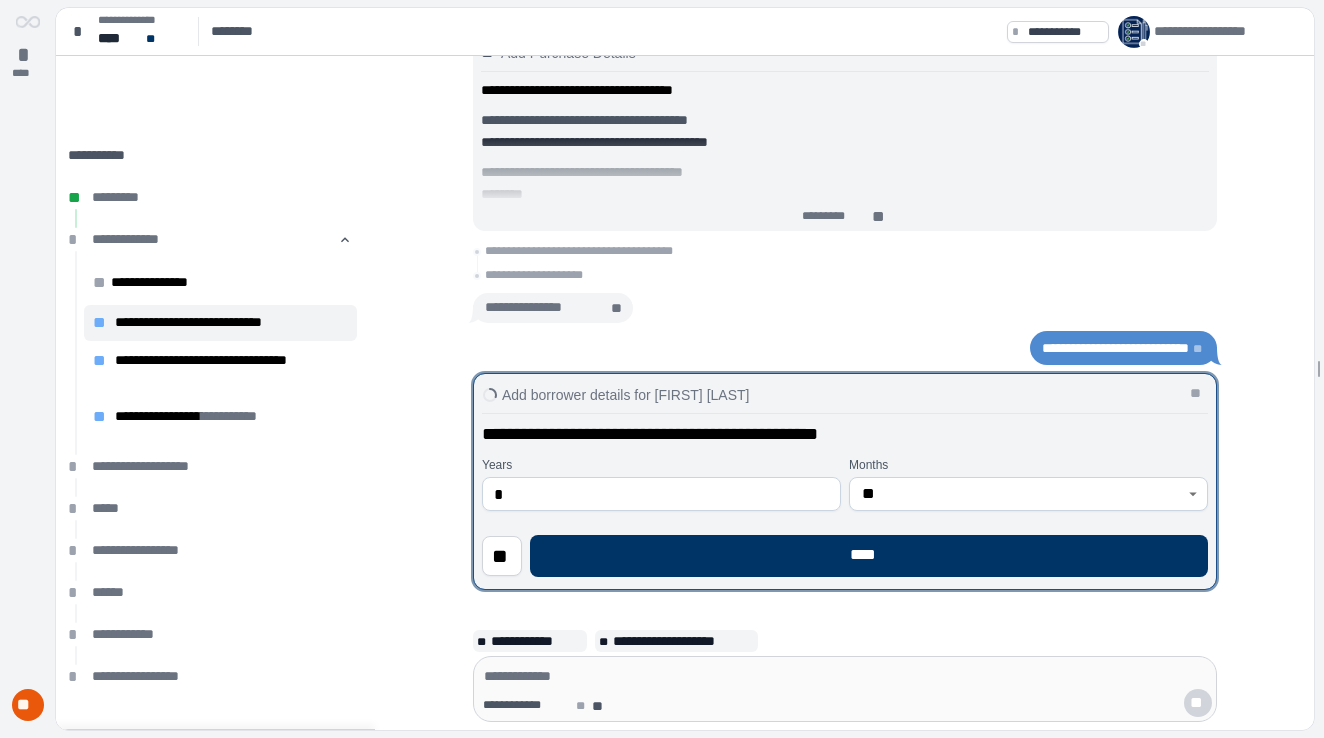 click on "**********" at bounding box center [845, 641] 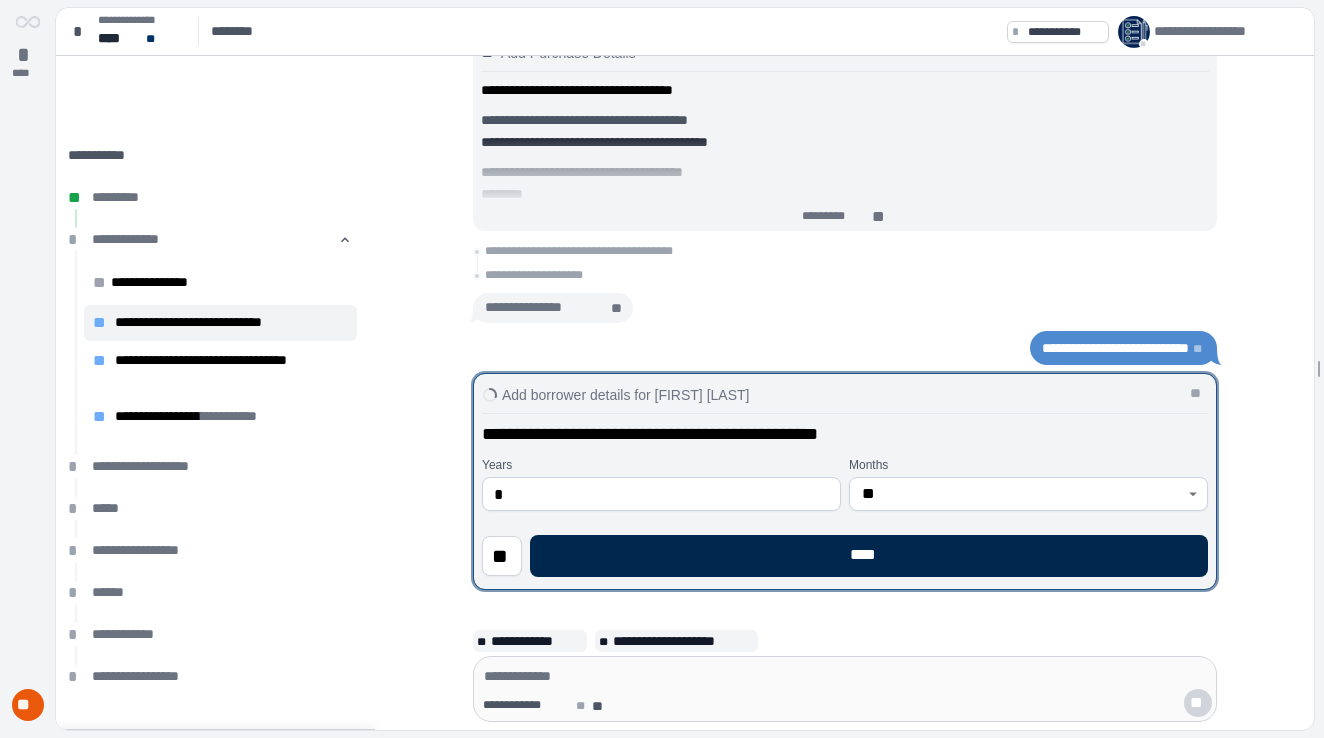 scroll, scrollTop: 0, scrollLeft: 0, axis: both 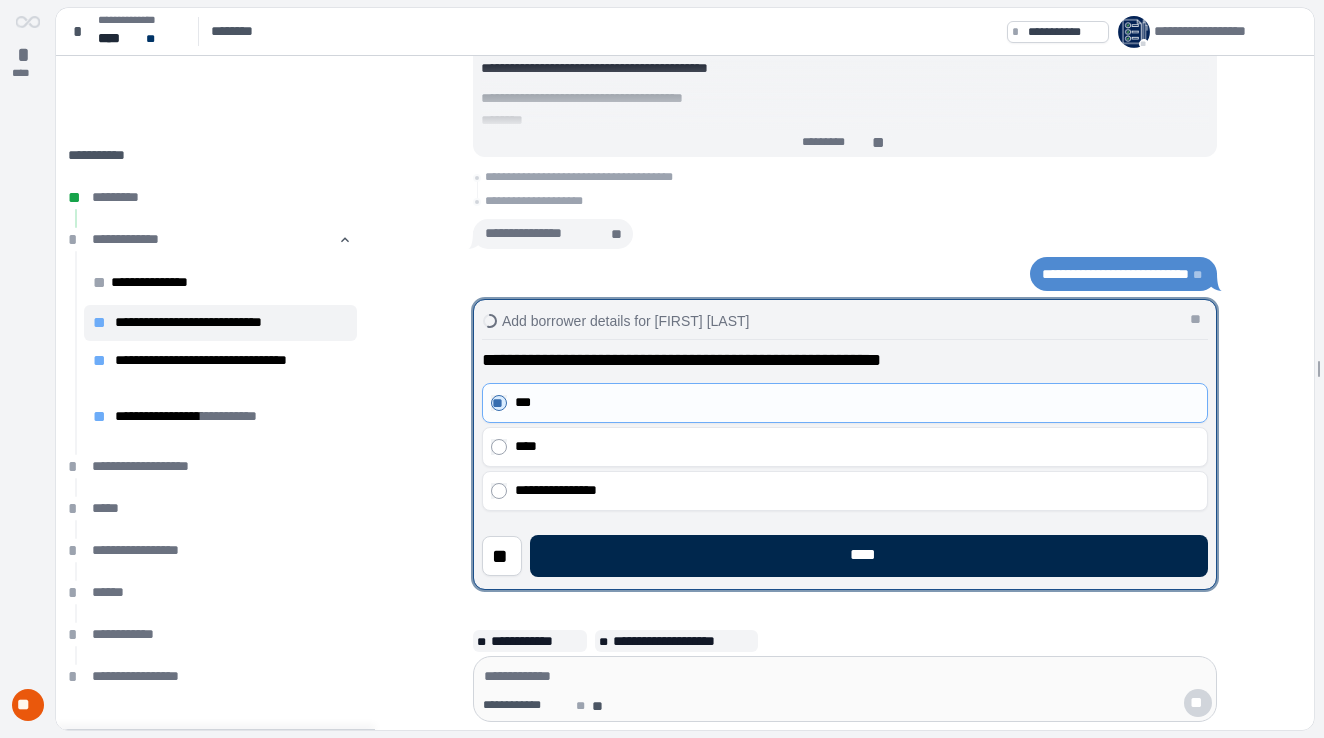 click on "****" at bounding box center [869, 556] 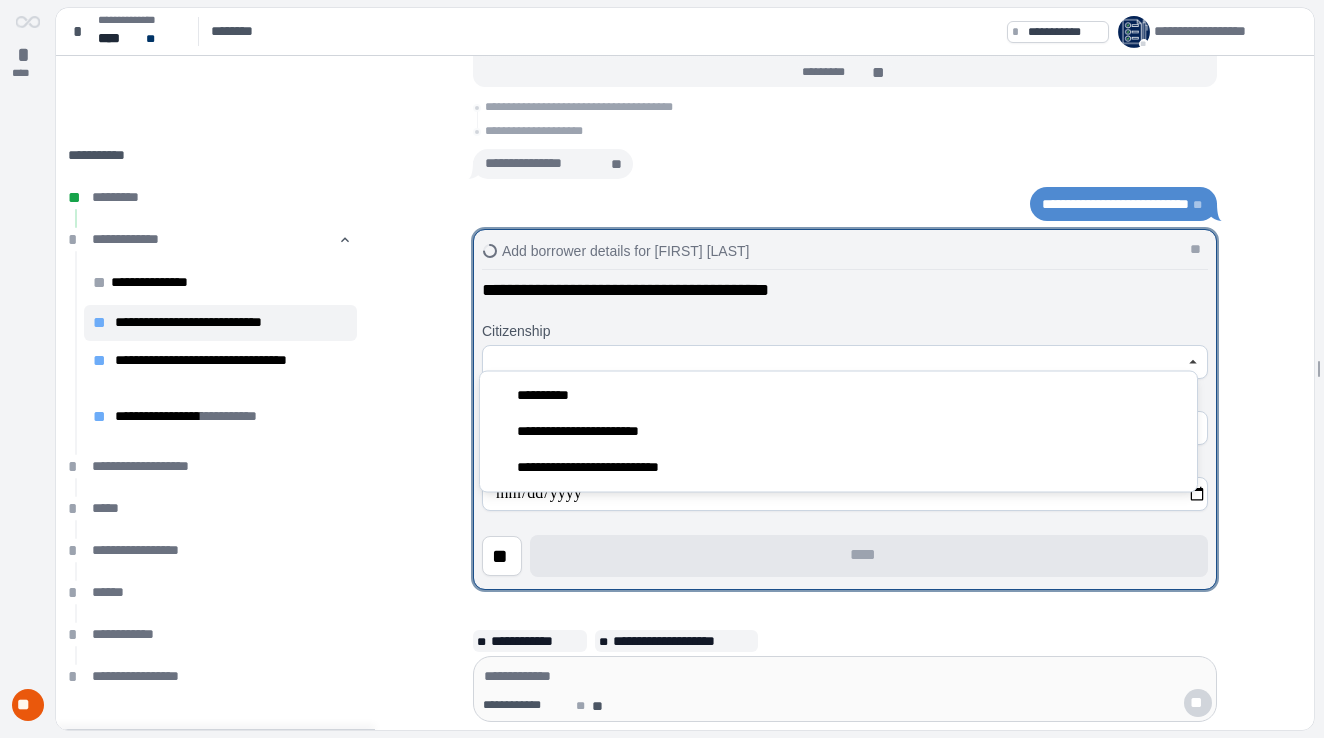 click at bounding box center (834, 362) 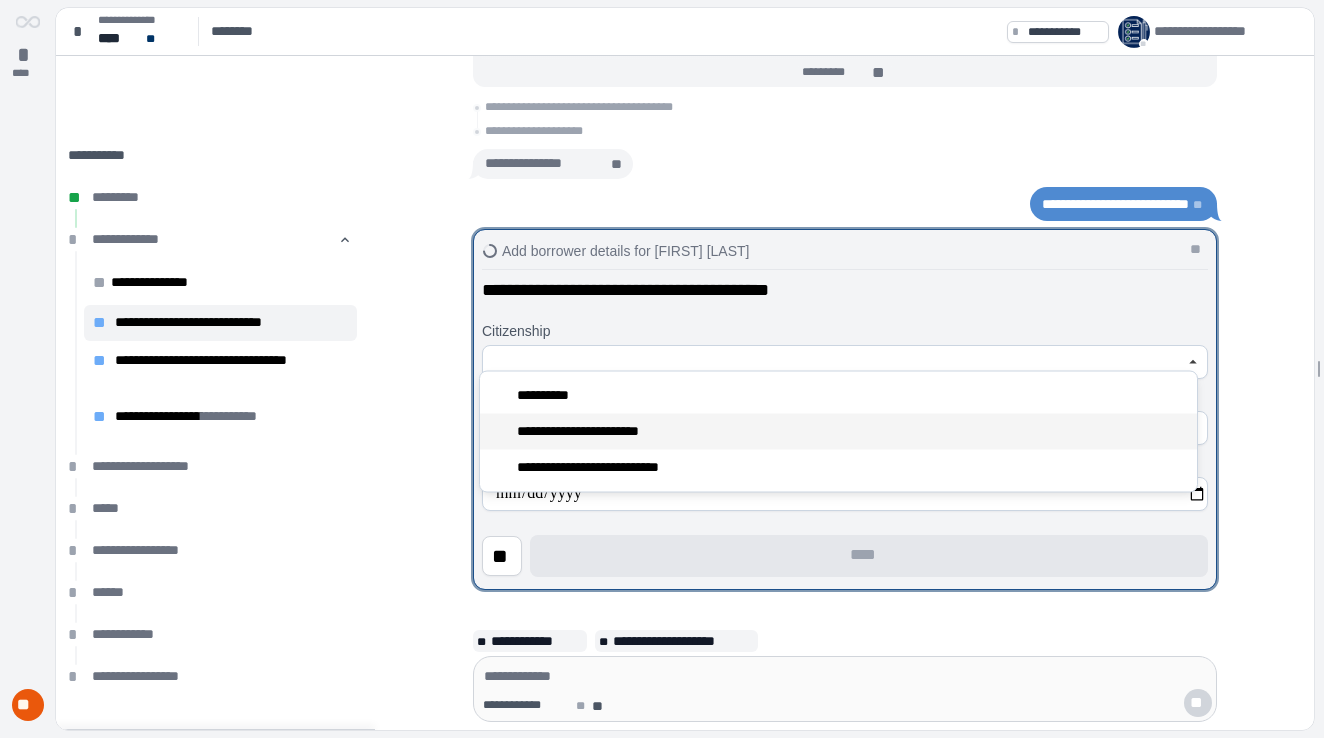 click on "**********" at bounding box center [838, 432] 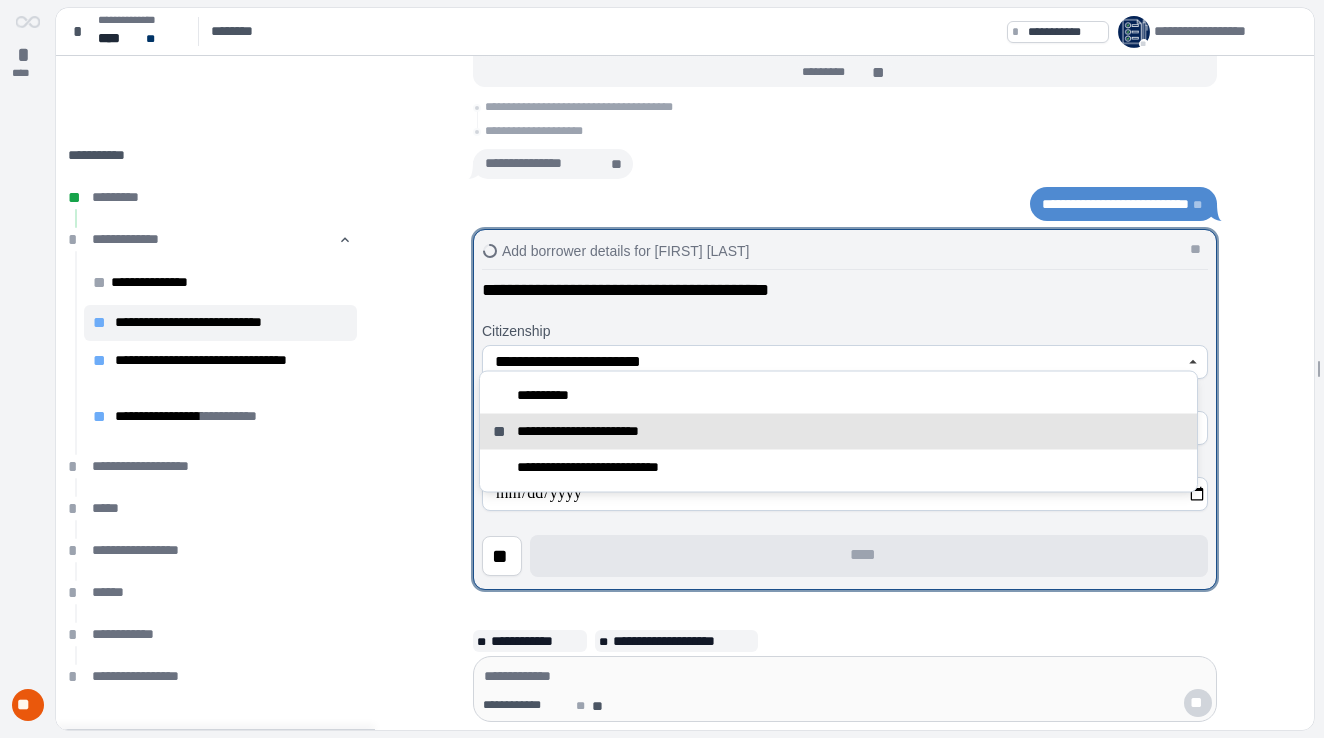 click on "**********" at bounding box center [834, 362] 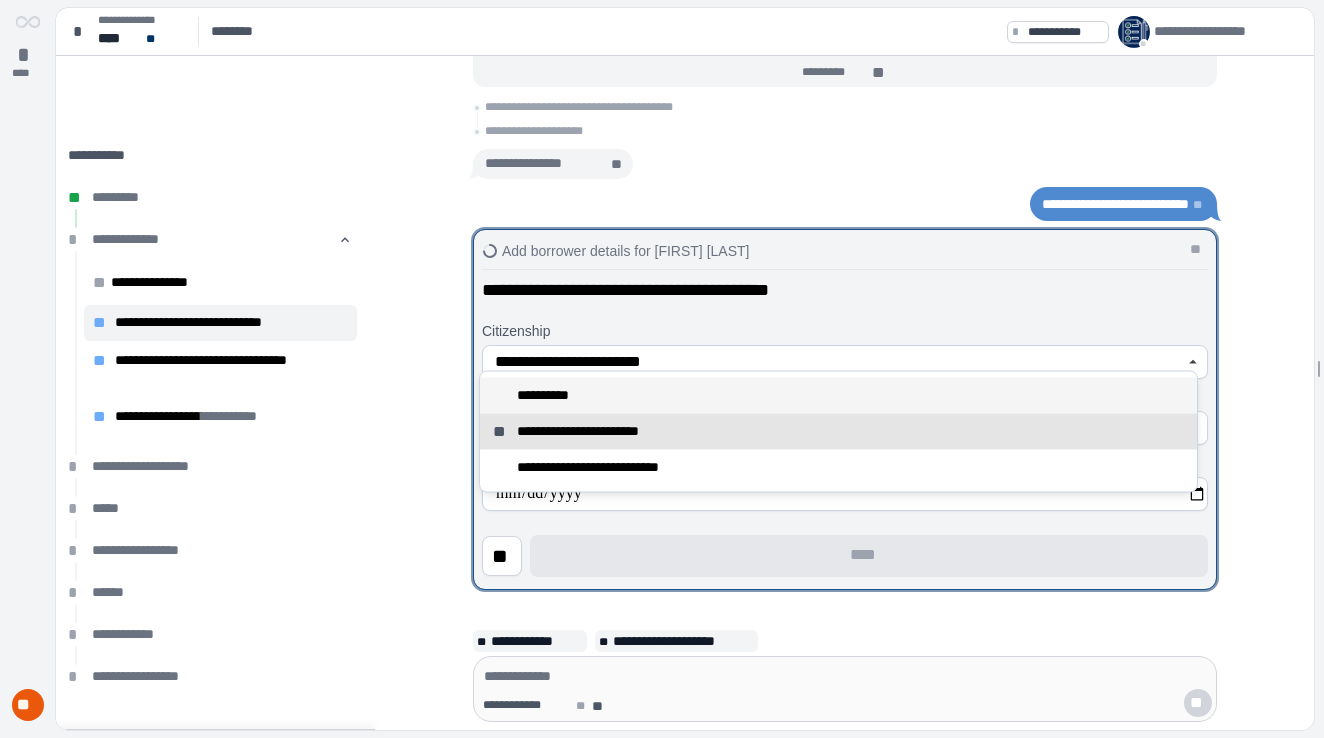 click on "**********" at bounding box center [838, 396] 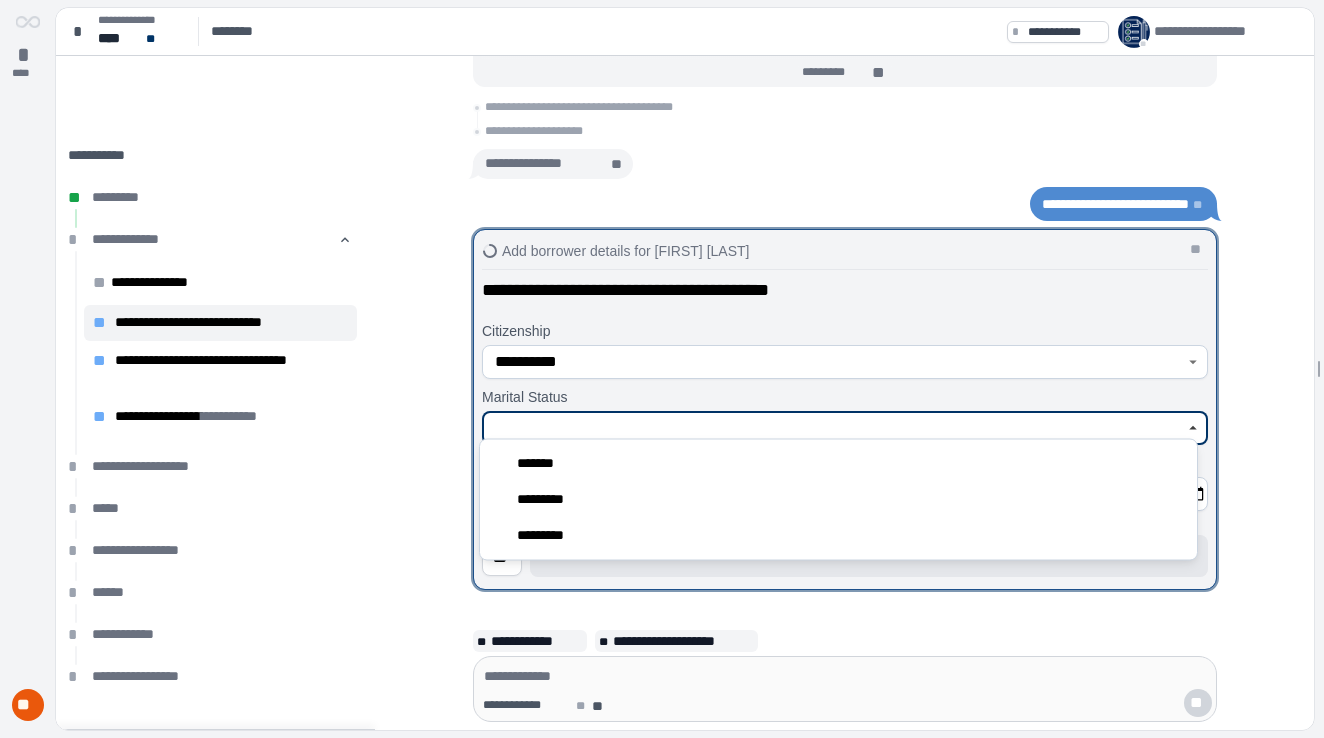 click at bounding box center [834, 428] 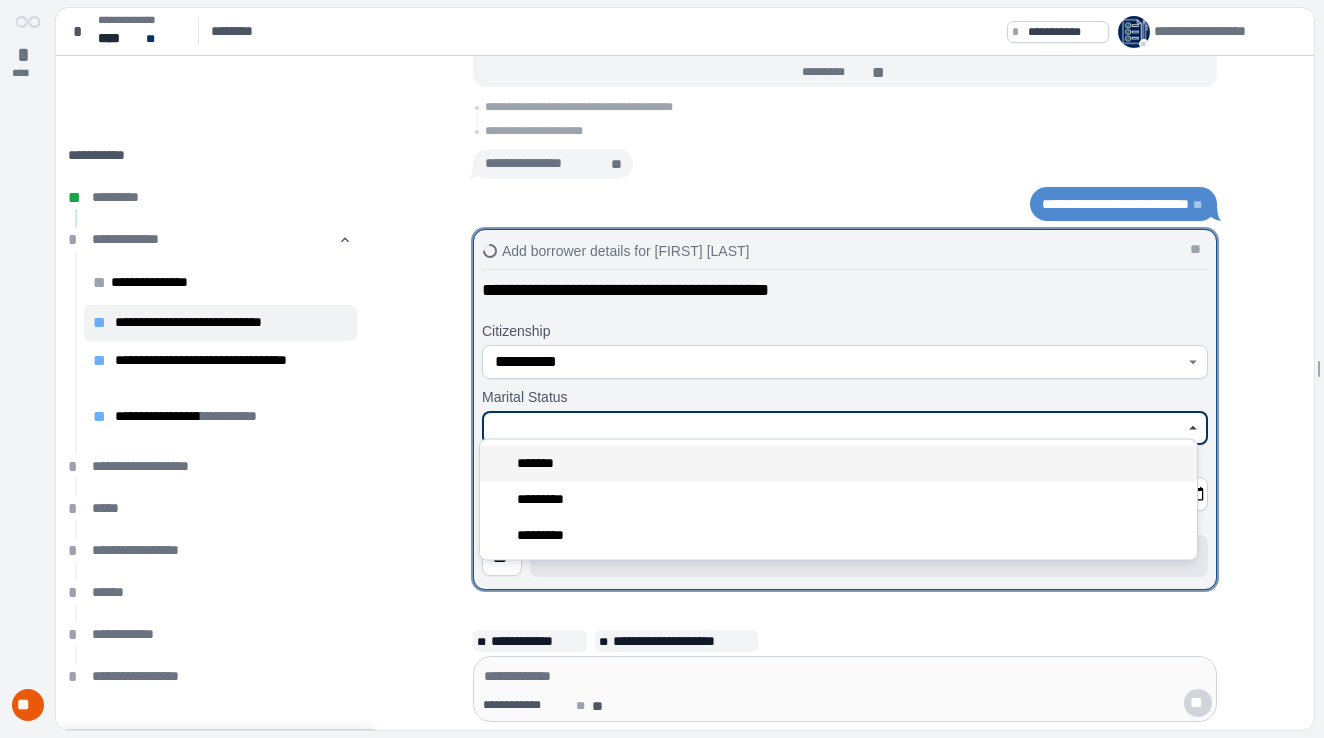 click on "*******" at bounding box center (838, 464) 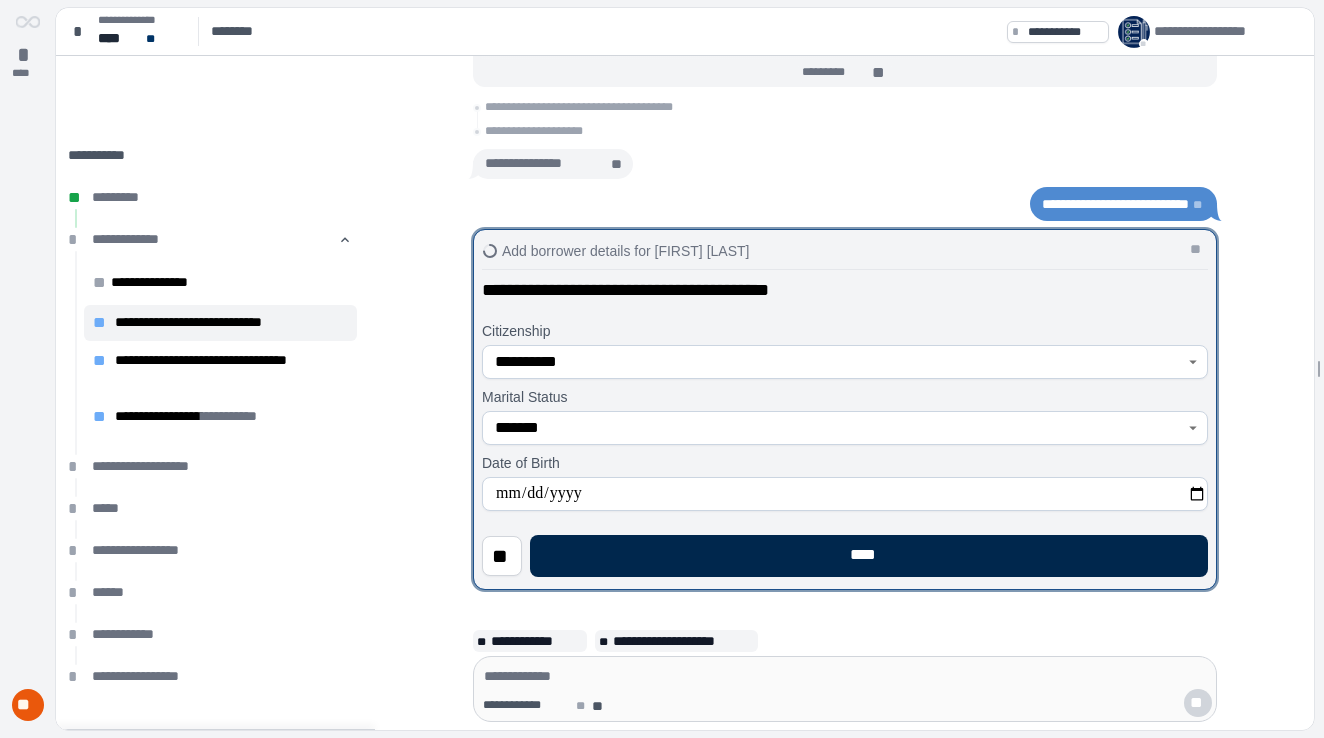 click on "****" at bounding box center [869, 556] 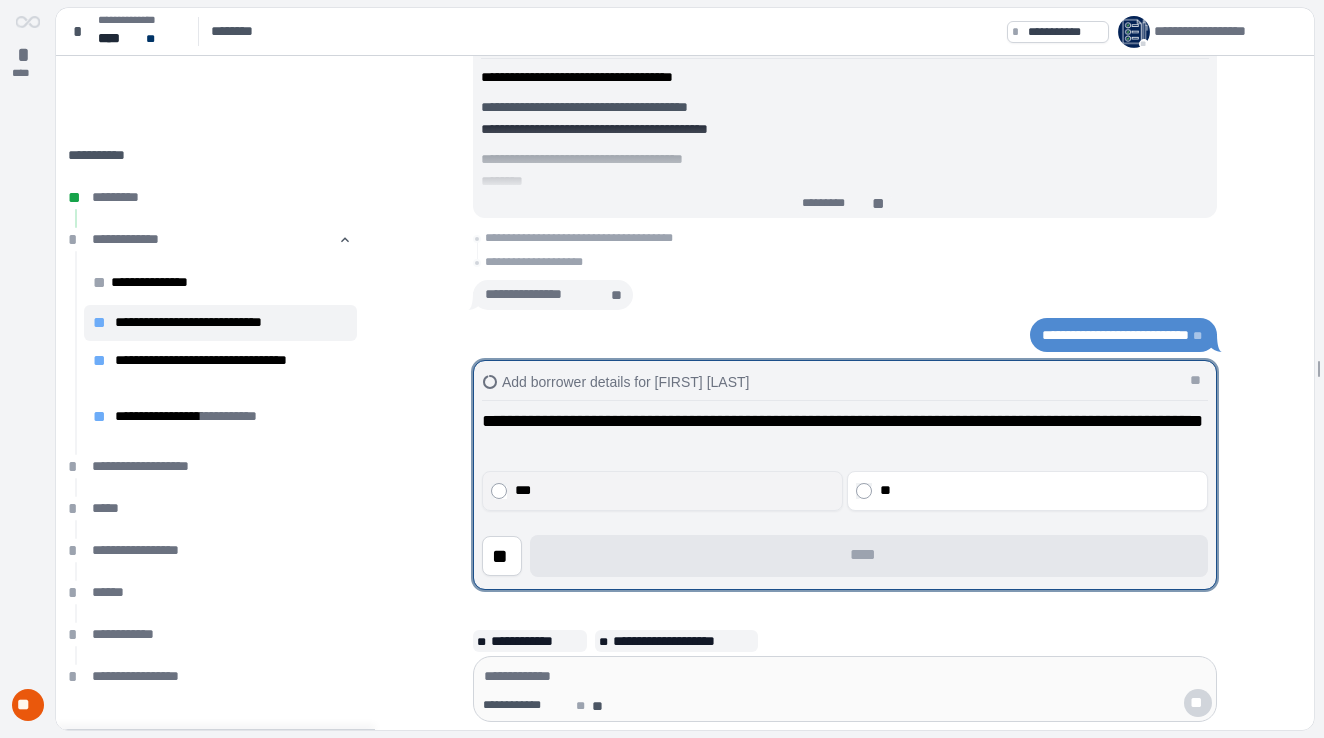 click on "***" at bounding box center (672, 491) 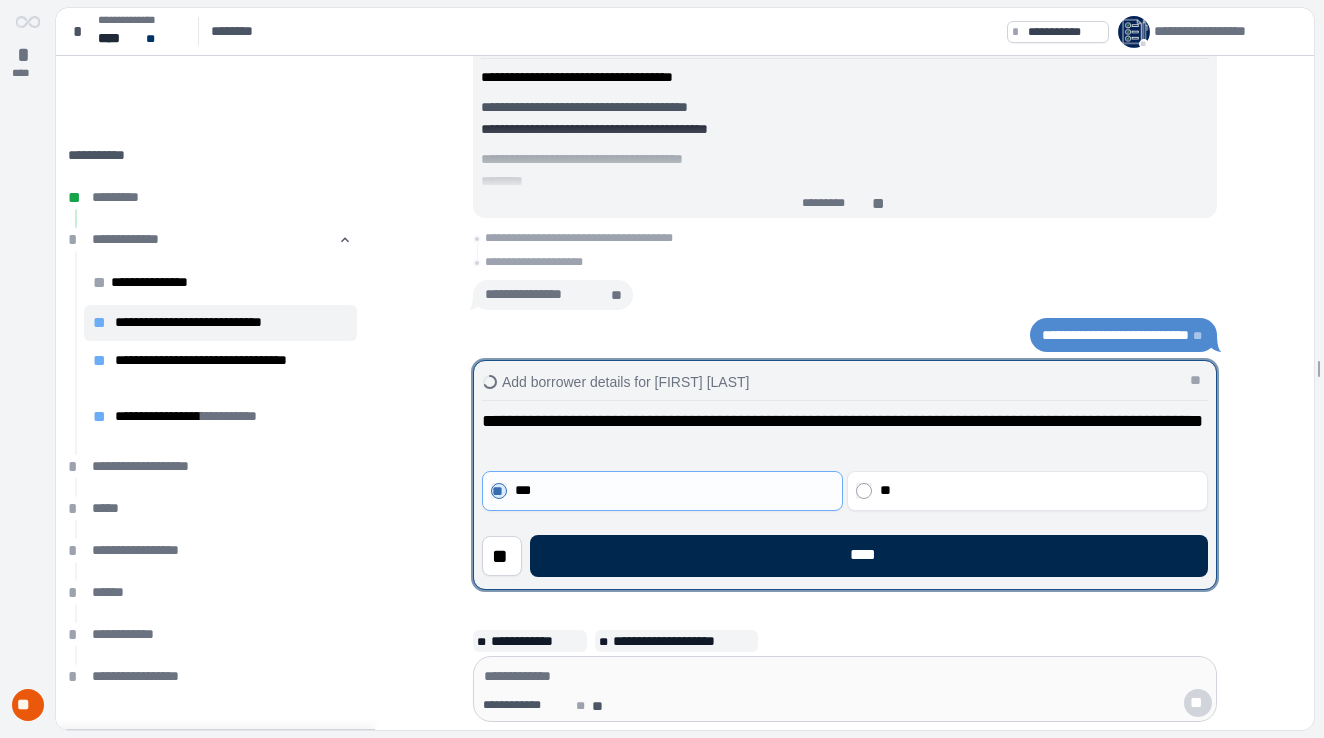 click on "****" at bounding box center (869, 556) 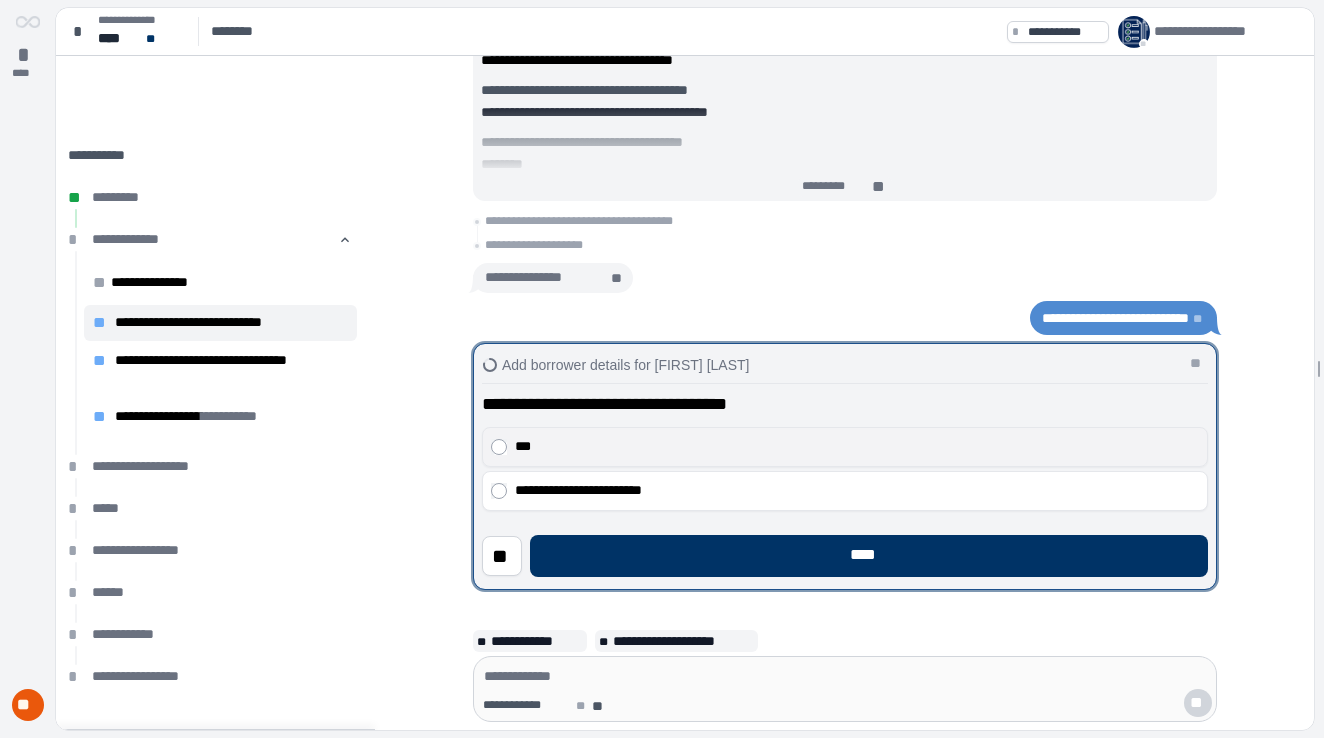 click on "***" at bounding box center [853, 447] 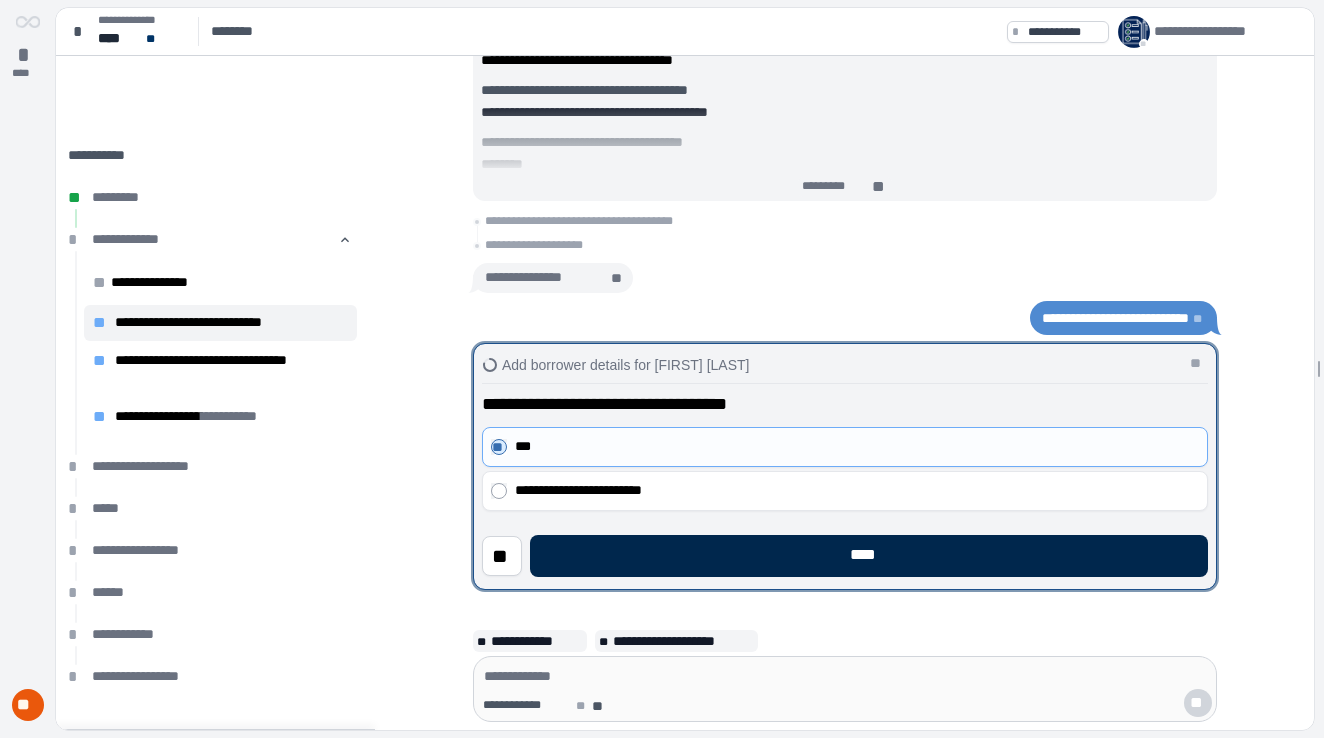 click on "****" at bounding box center [869, 556] 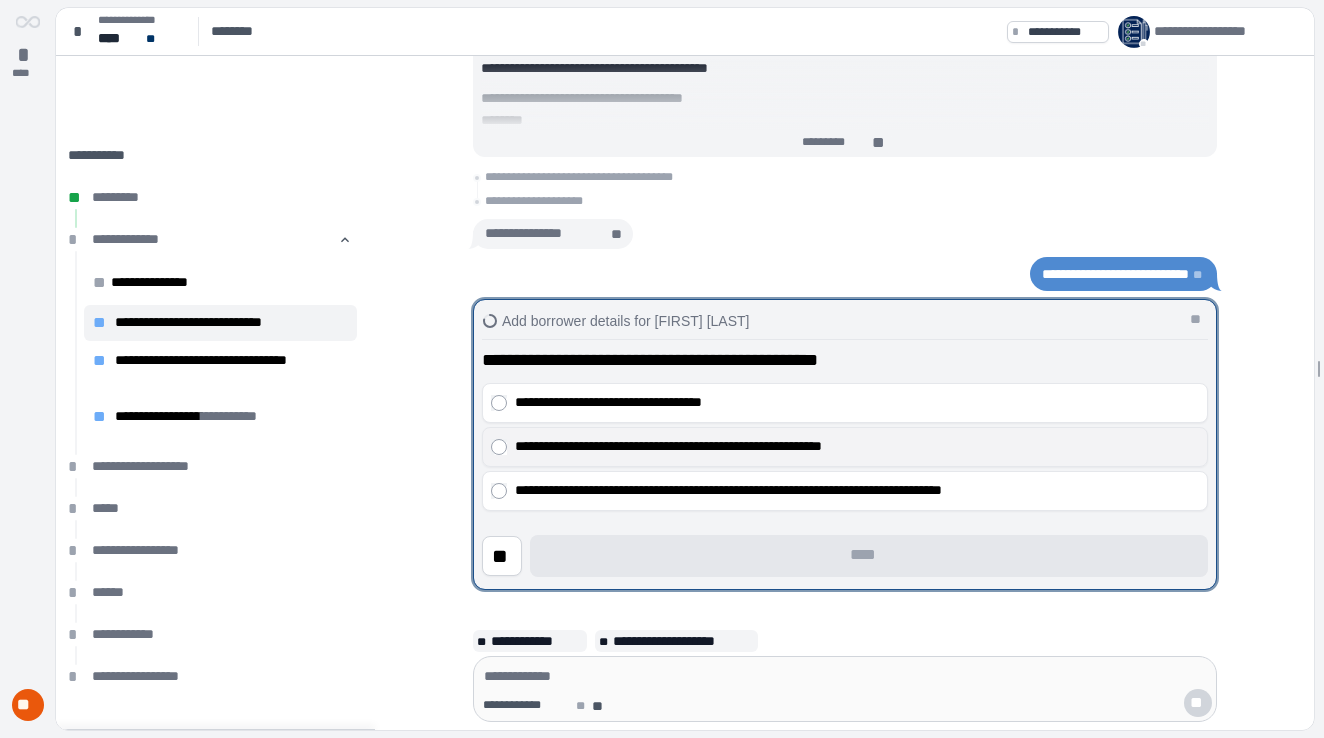 click on "**********" at bounding box center (853, 447) 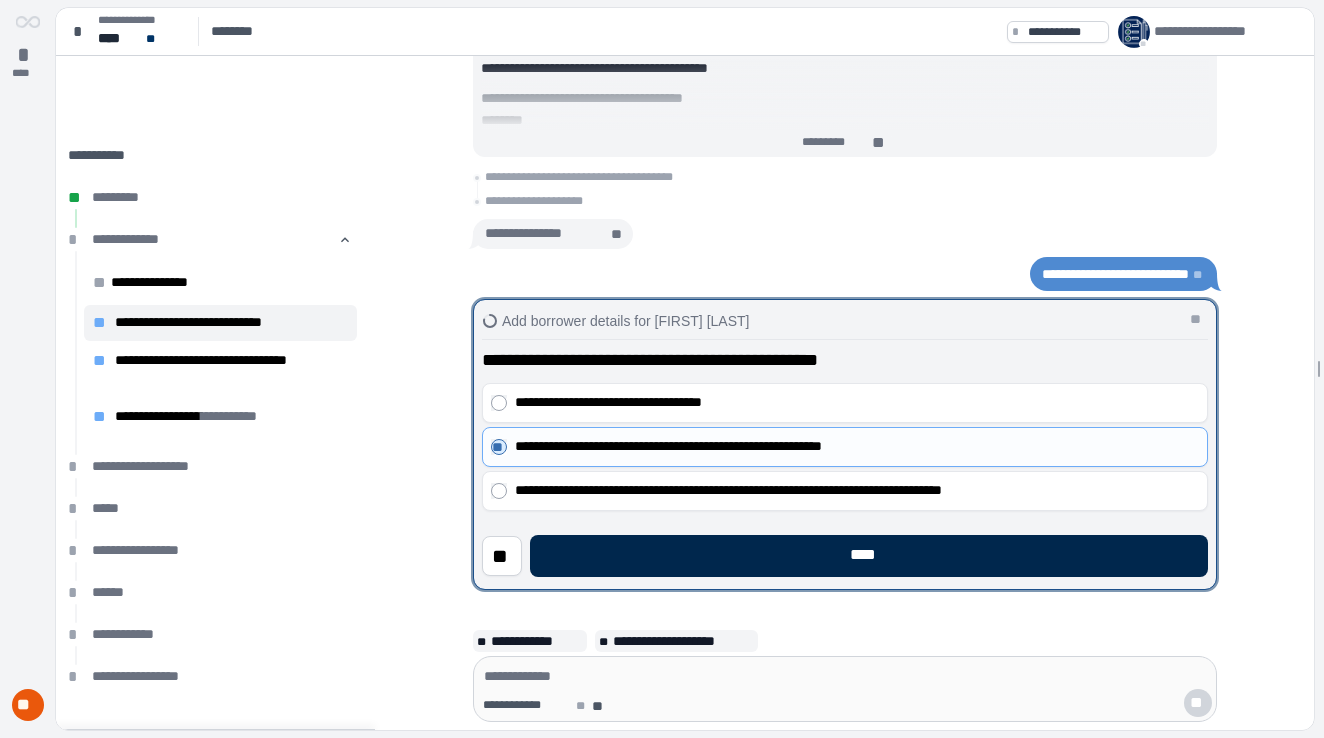 click on "****" at bounding box center (869, 556) 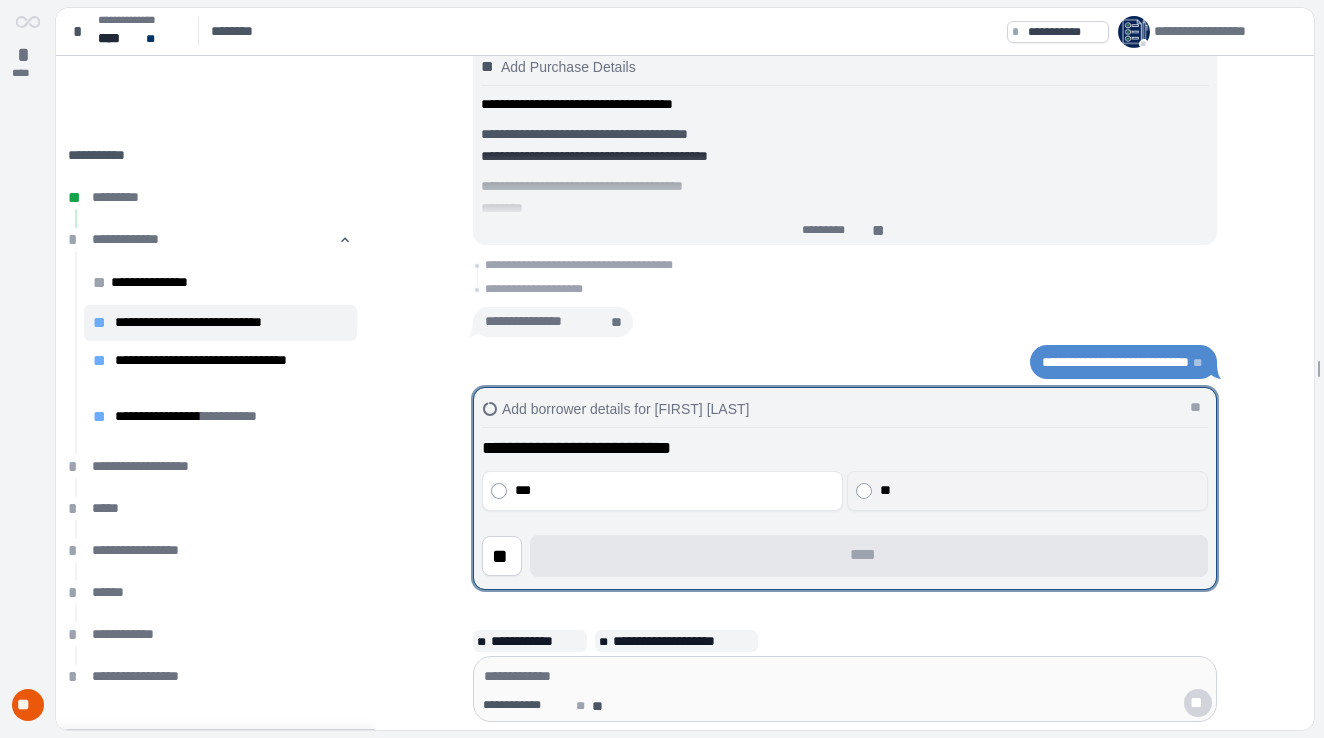 click on "**" at bounding box center [1037, 491] 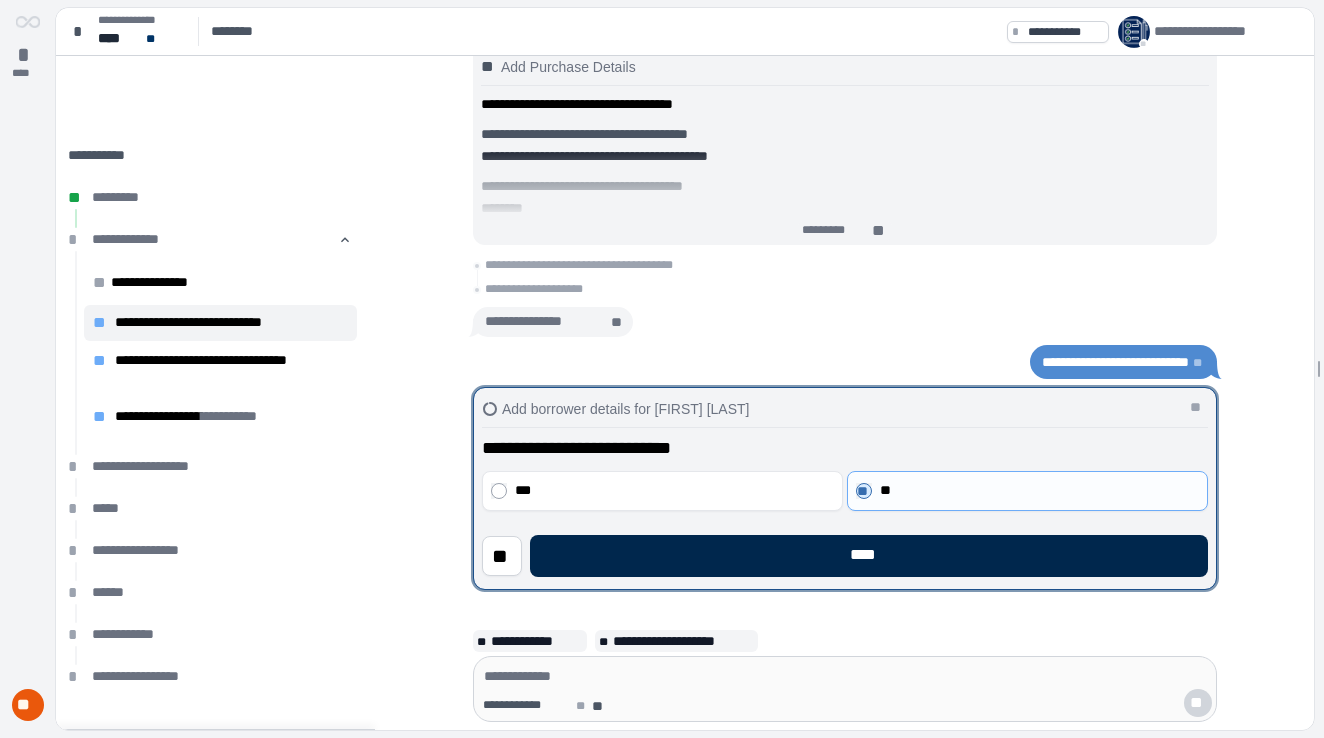 click on "****" at bounding box center [869, 556] 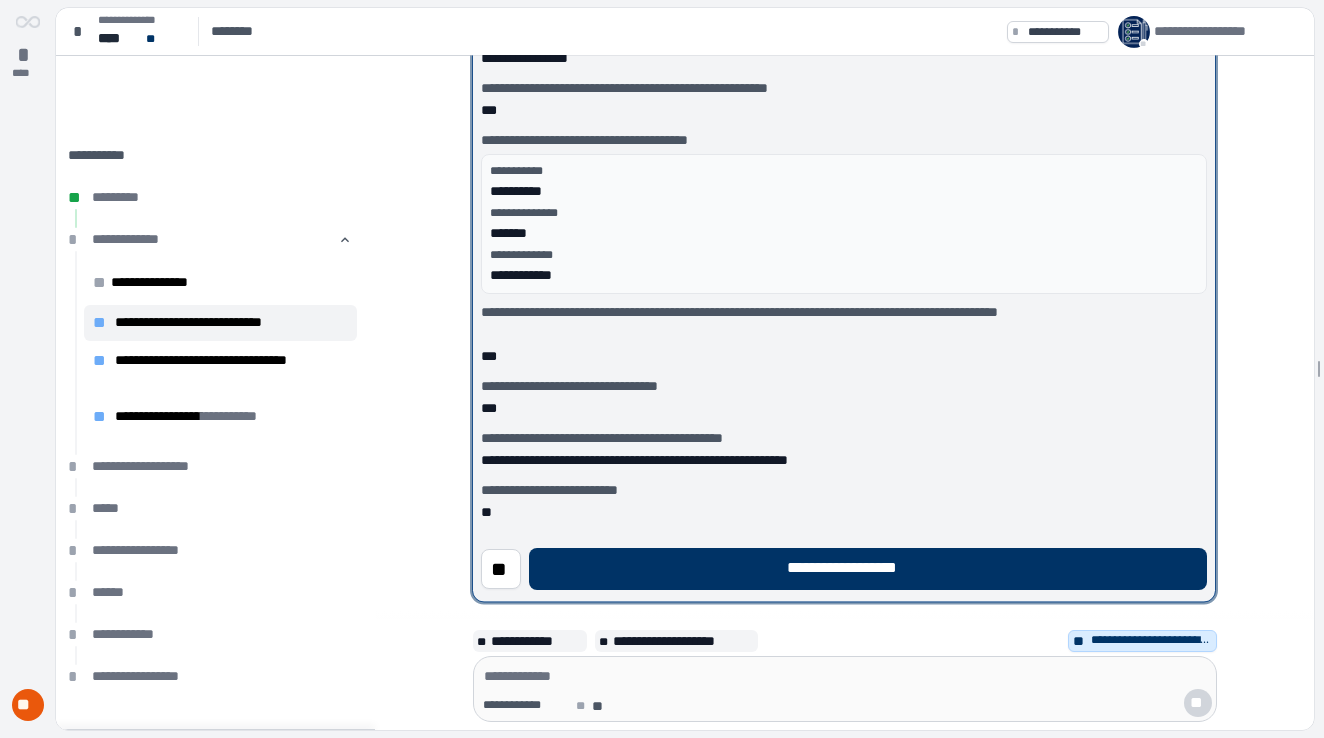 scroll, scrollTop: 25, scrollLeft: 0, axis: vertical 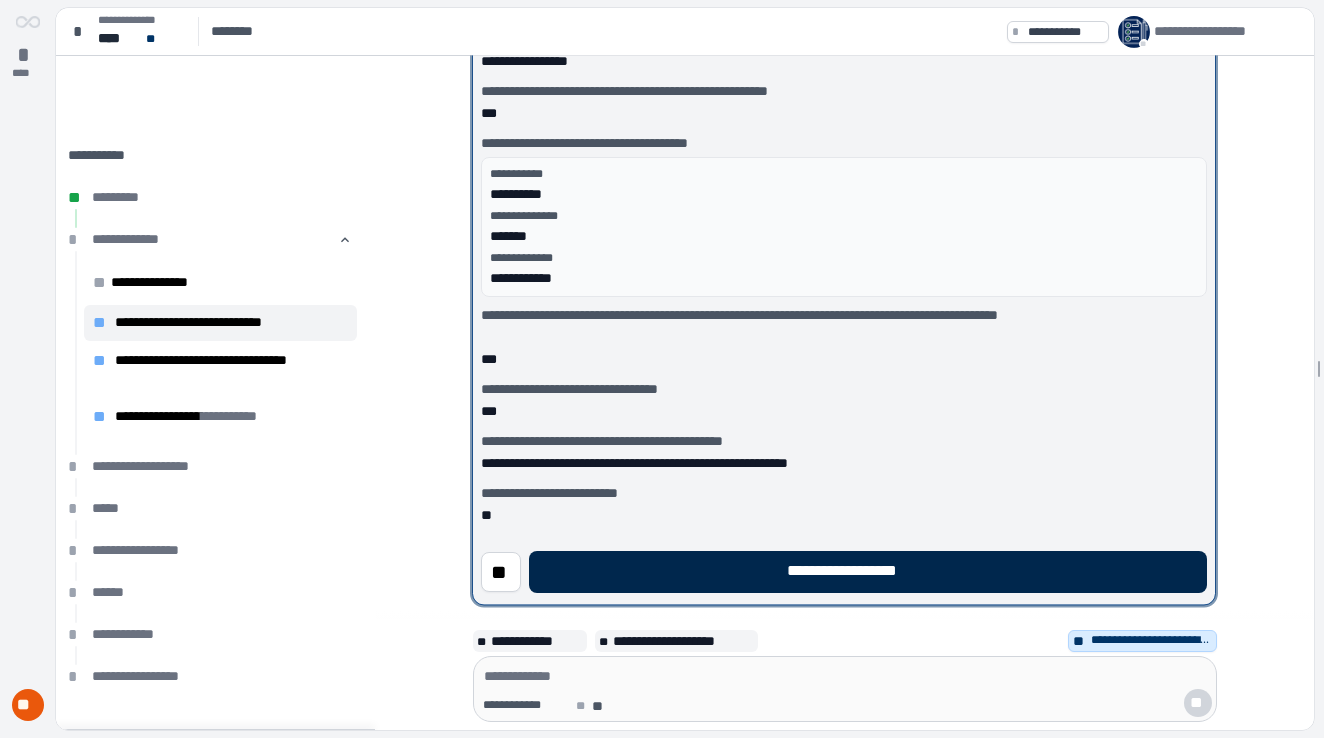 click on "**********" at bounding box center [868, 572] 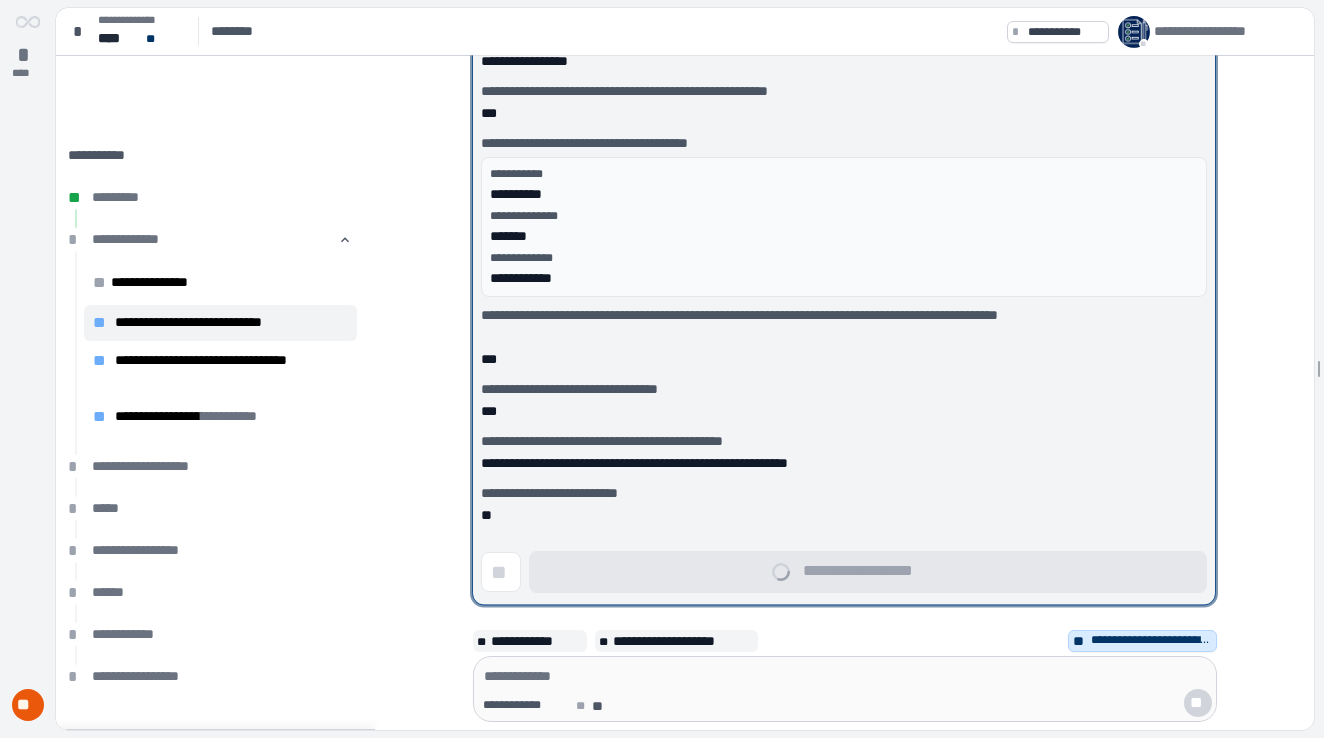 scroll, scrollTop: 0, scrollLeft: 0, axis: both 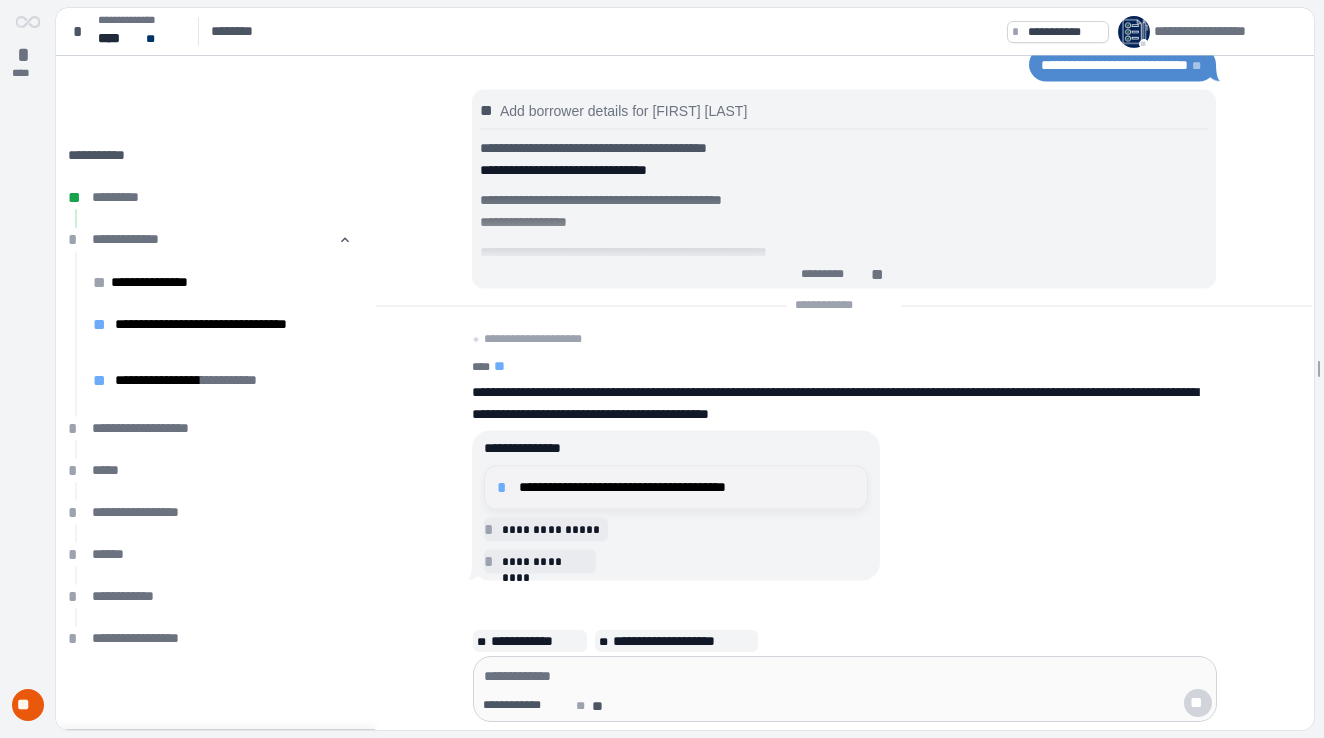 click on "**********" at bounding box center [674, 488] 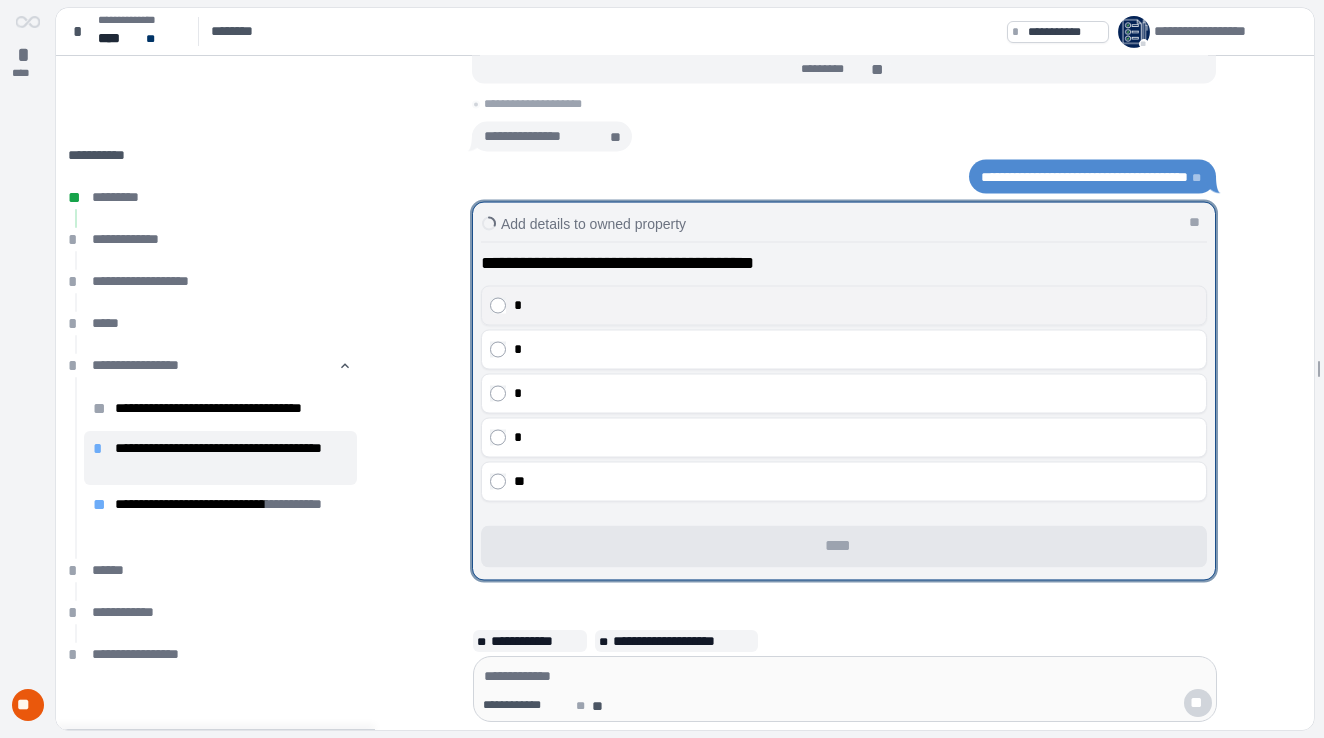 click on "*" at bounding box center (852, 306) 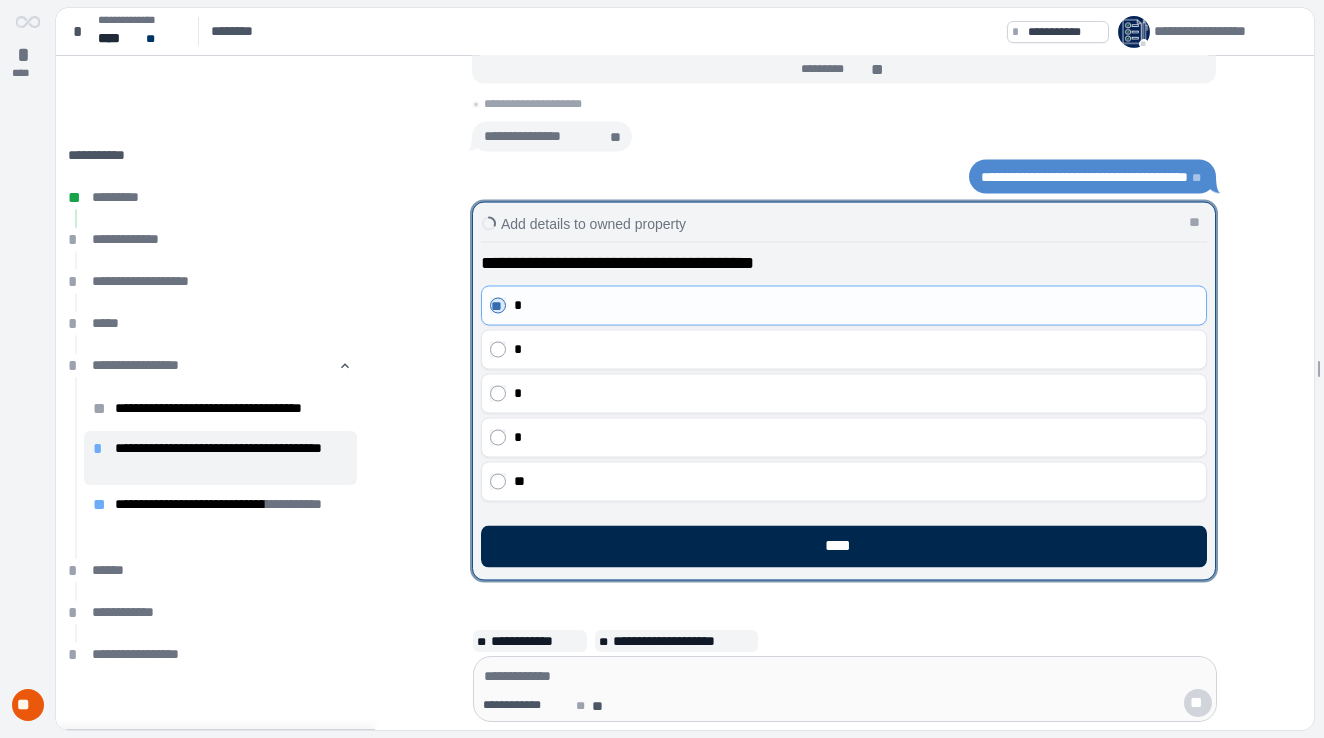 click on "****" at bounding box center [844, 547] 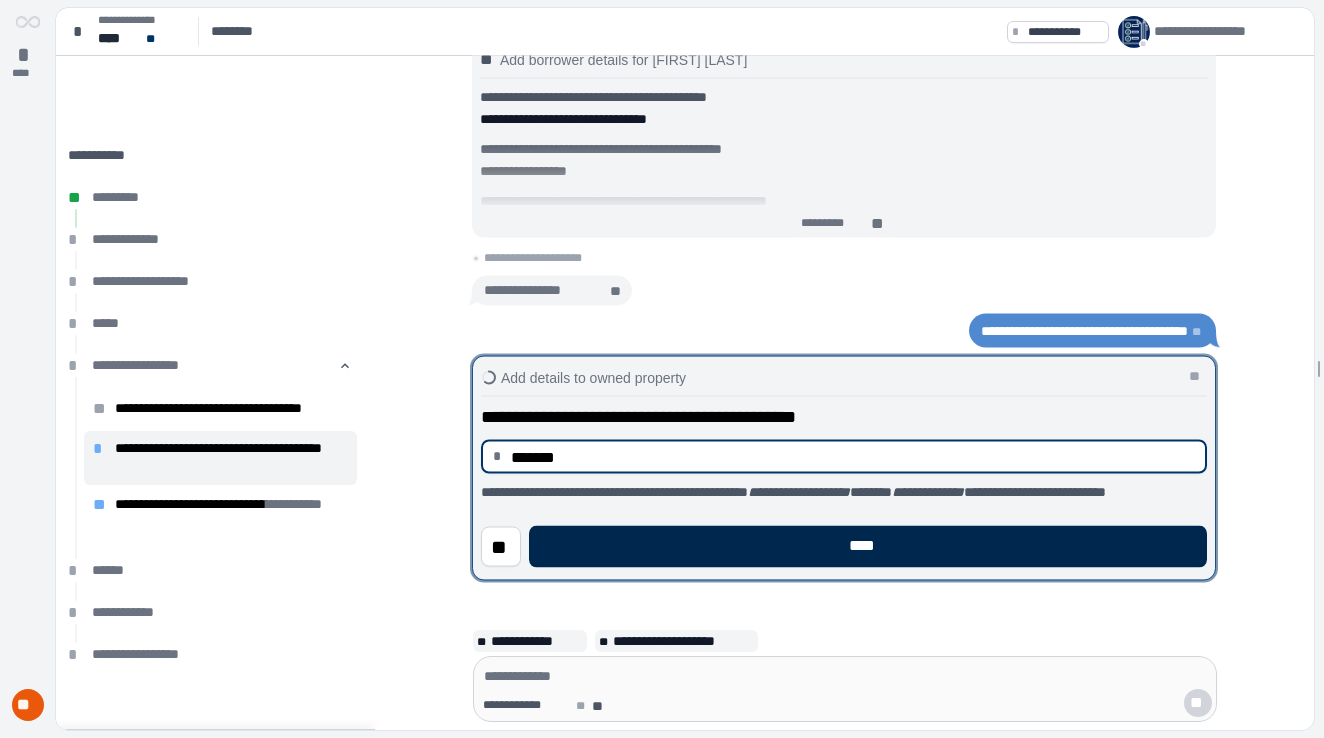 type on "**********" 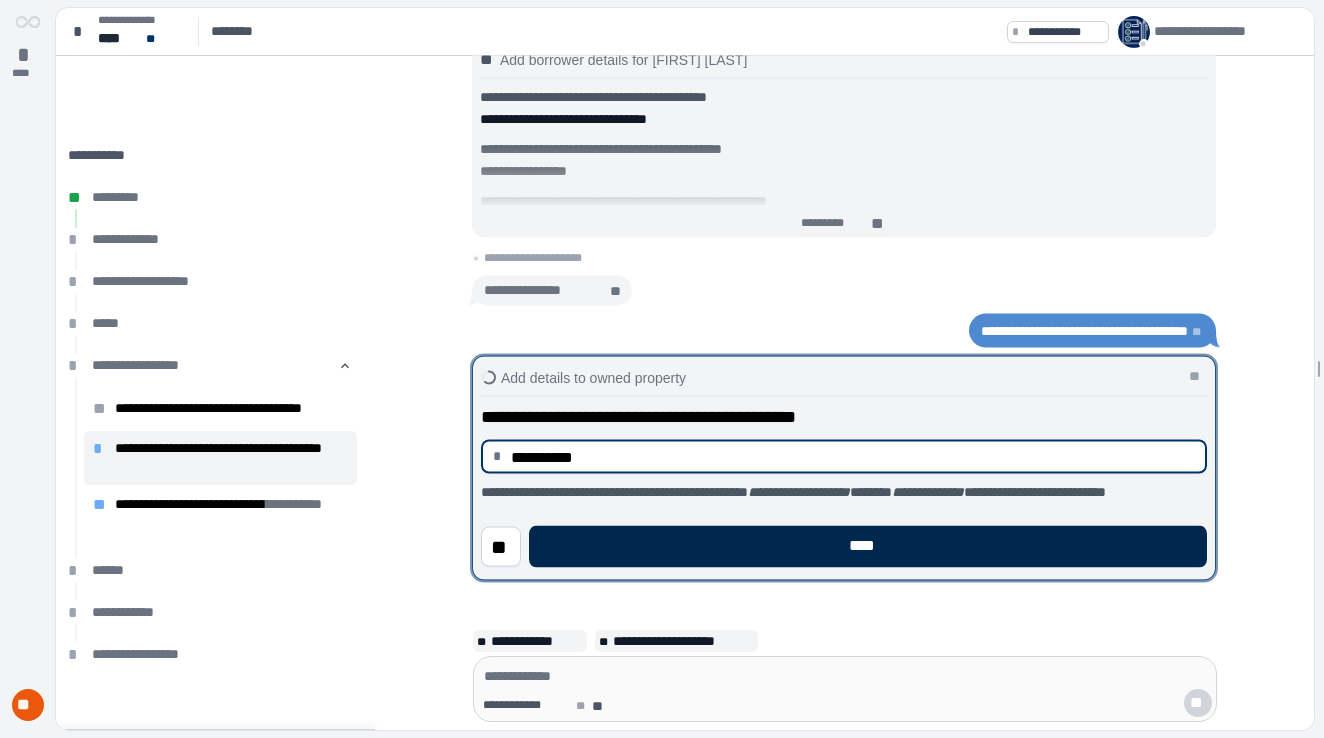 click on "****" at bounding box center [868, 547] 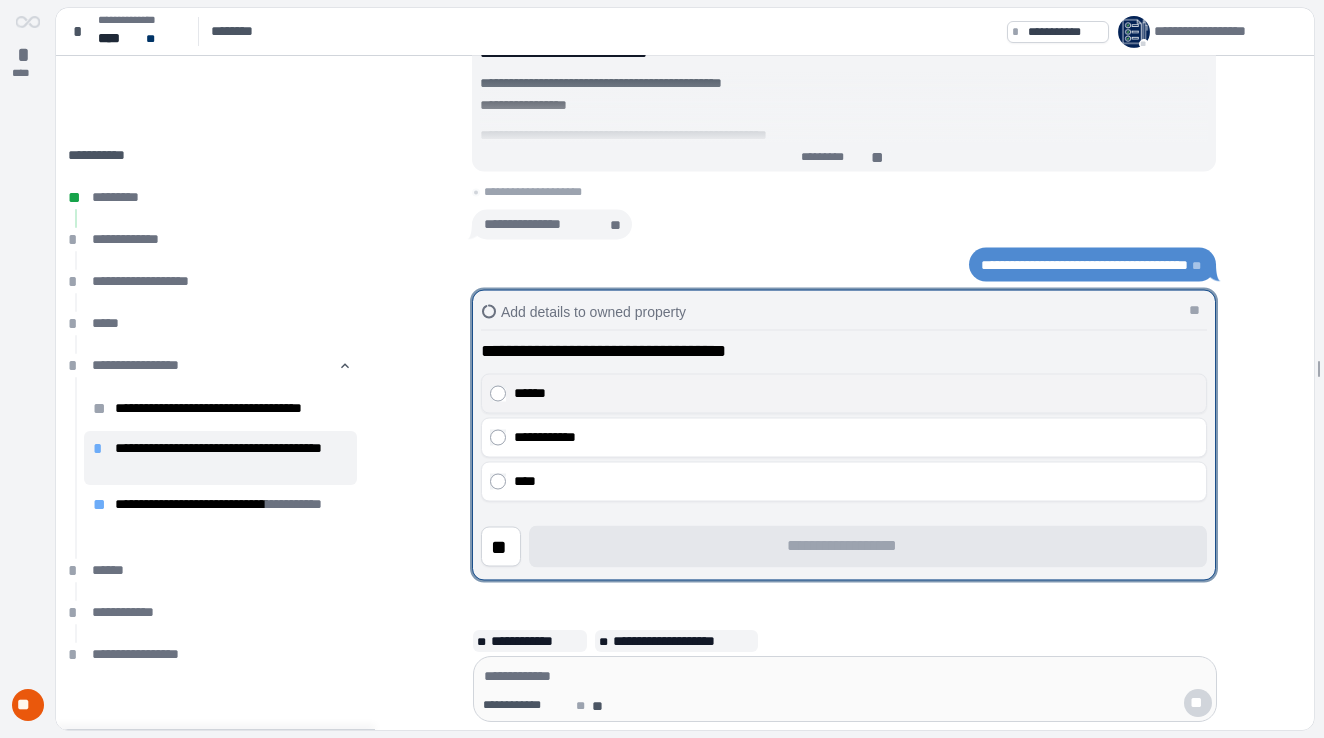 click on "******" at bounding box center [852, 394] 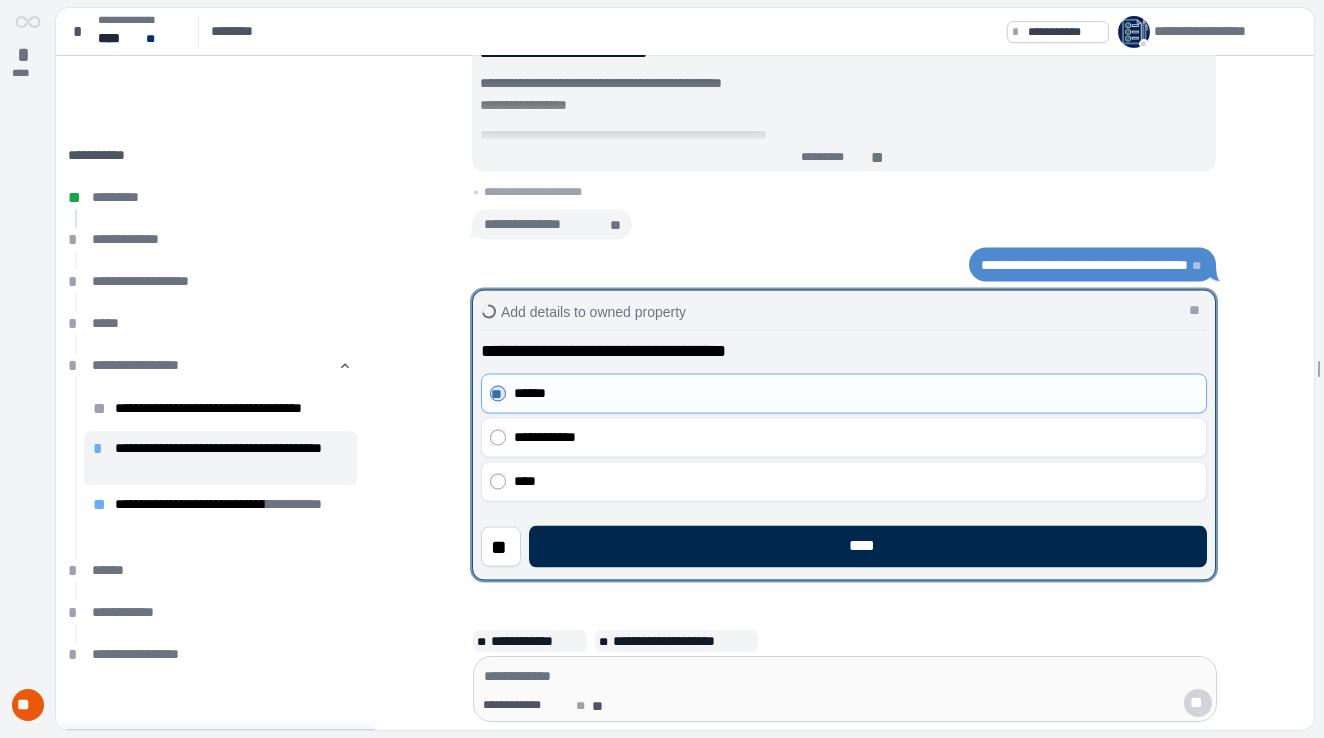 click on "****" at bounding box center [868, 547] 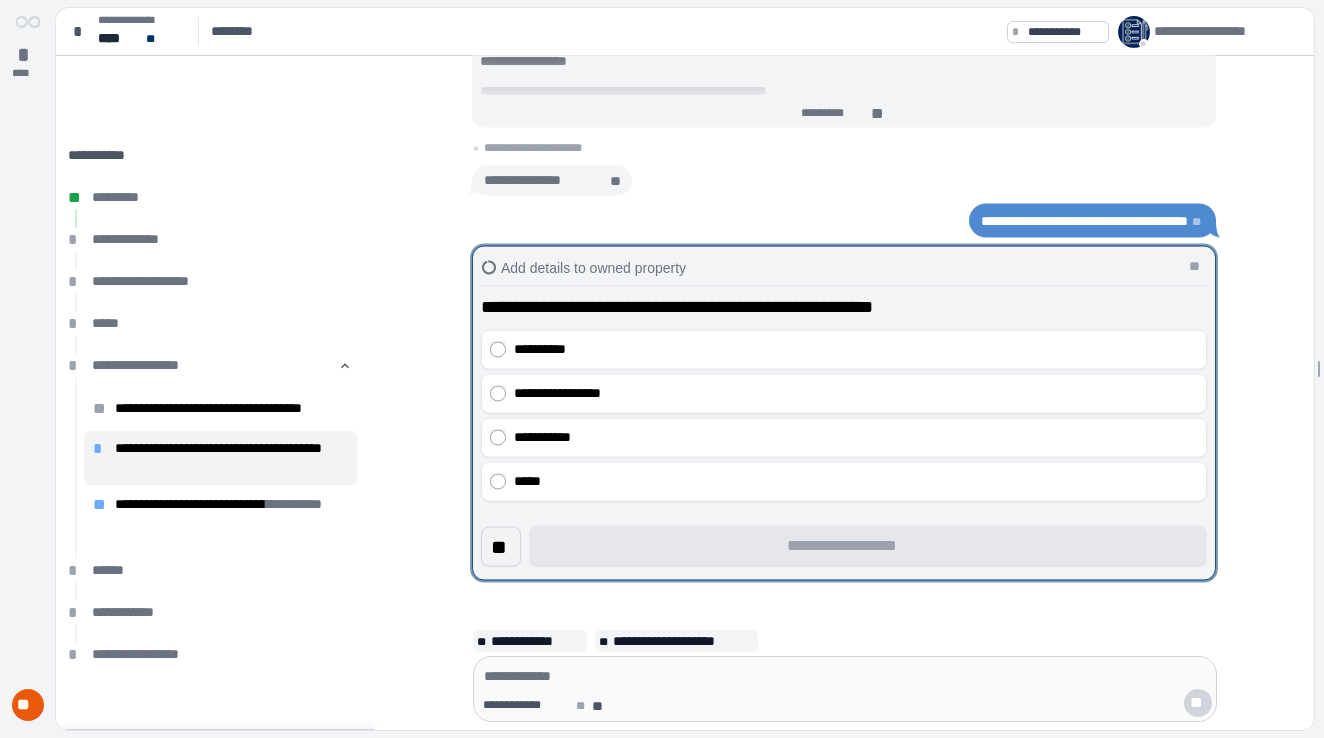 click on "**" at bounding box center [501, 547] 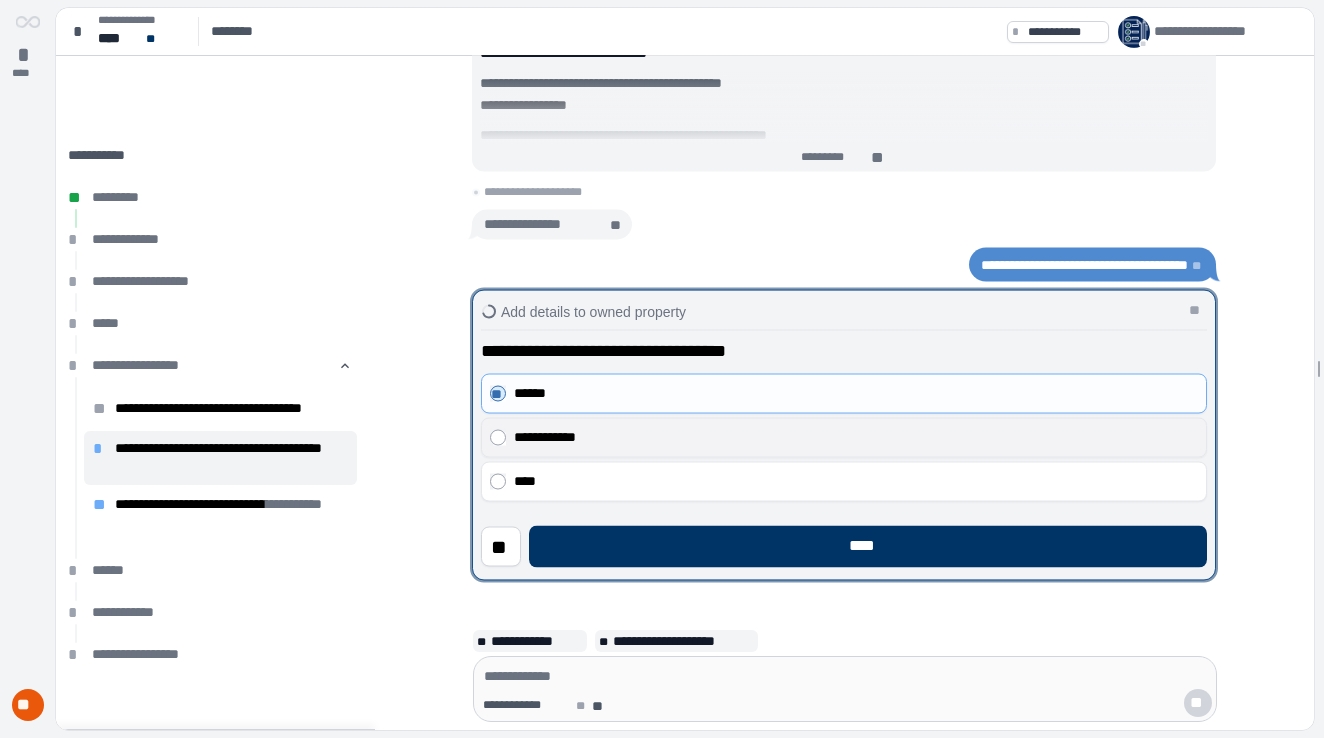 click on "**********" at bounding box center (852, 438) 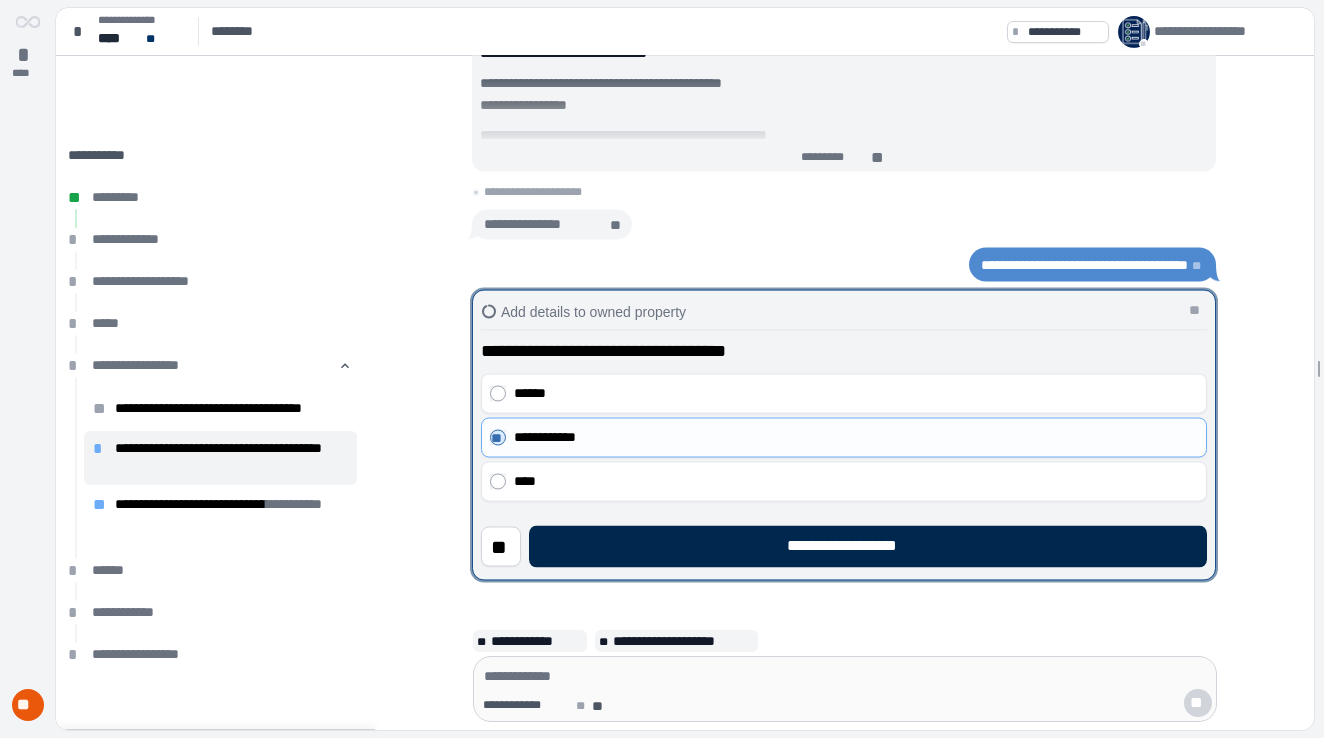 click on "**********" at bounding box center (868, 547) 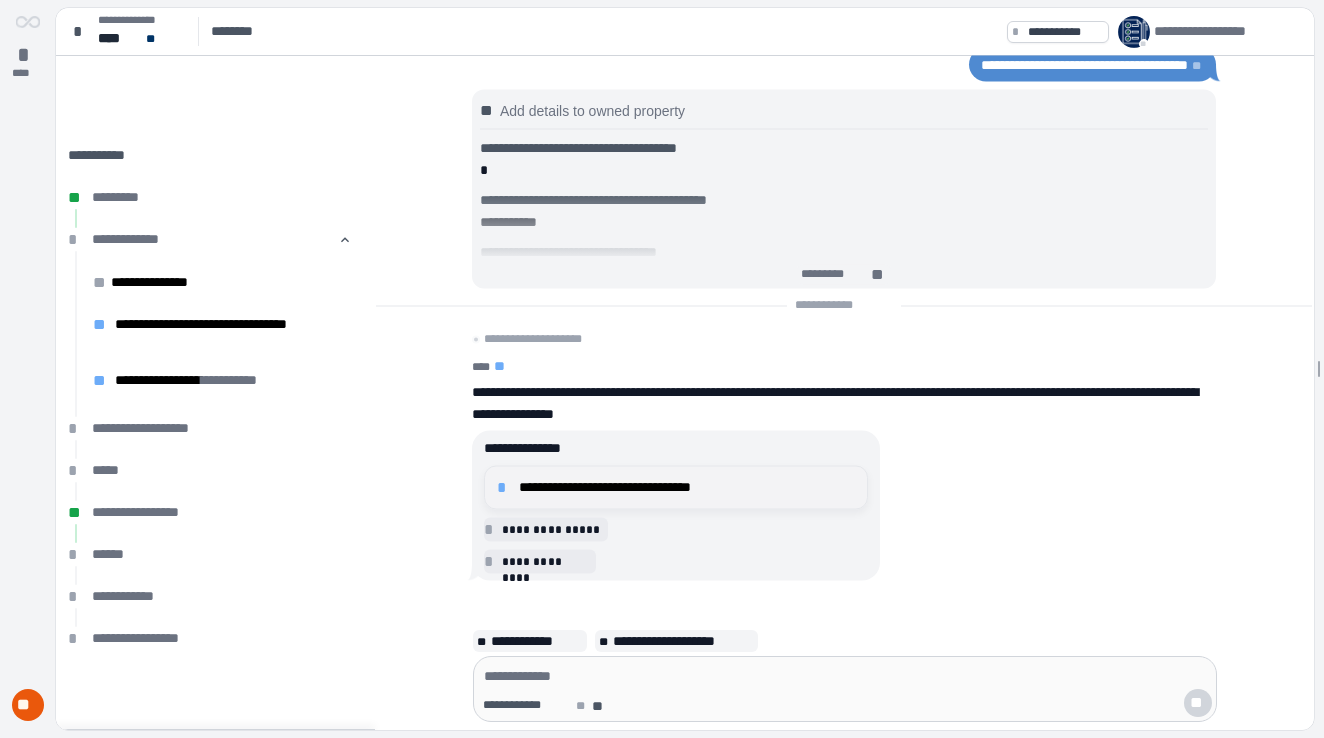 click on "**********" at bounding box center [652, 488] 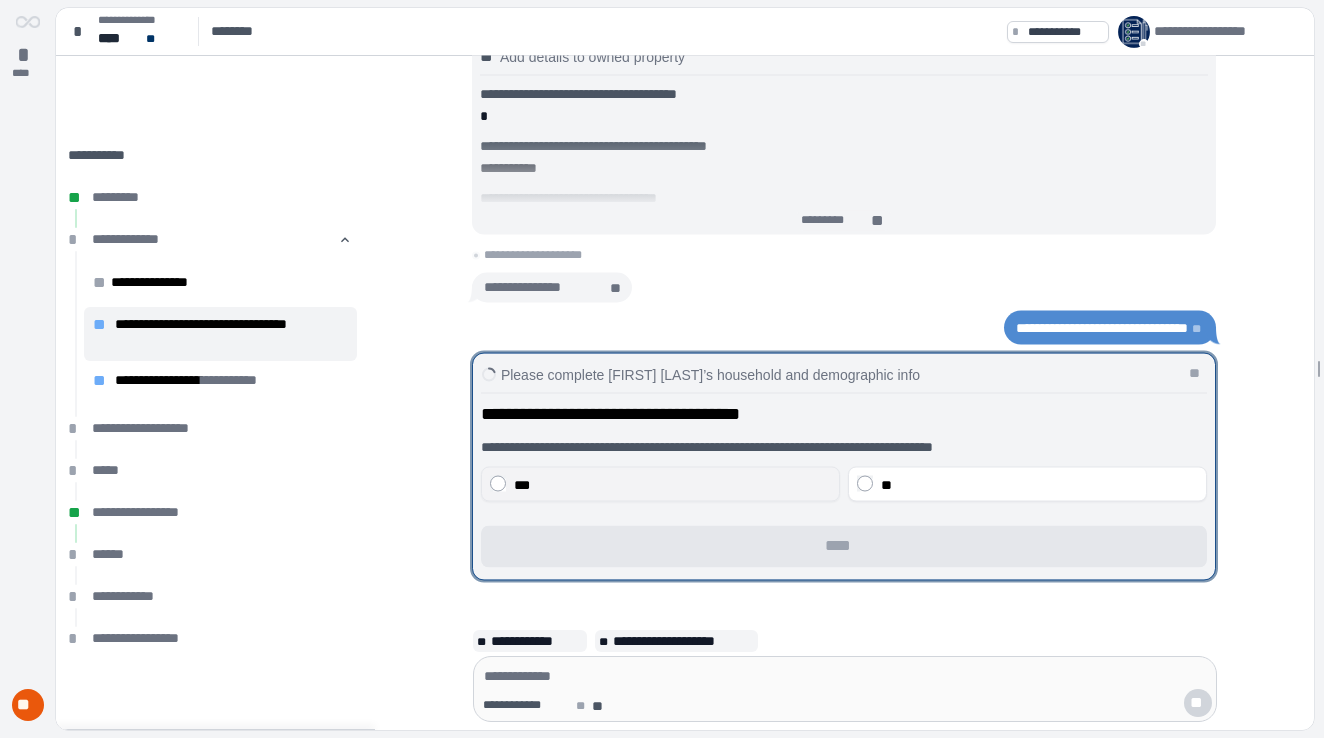 click on "***" at bounding box center [672, 484] 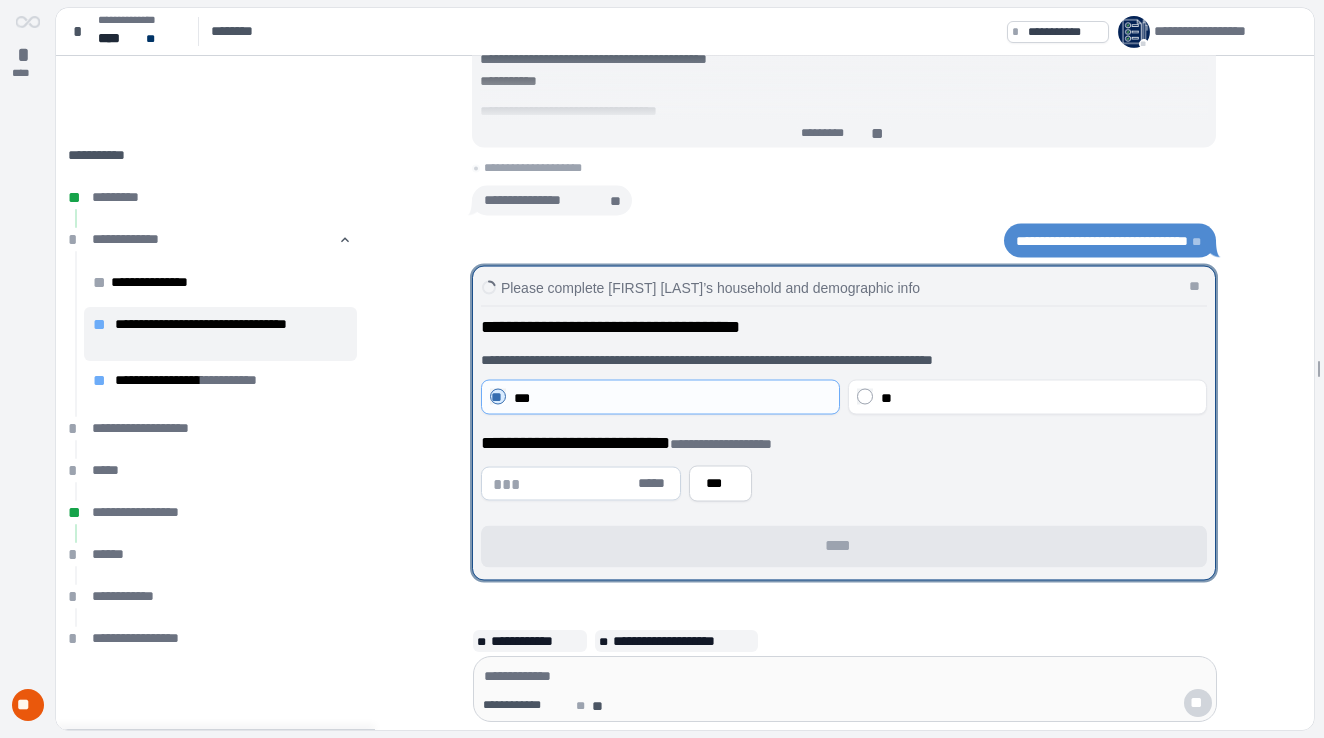 click at bounding box center (563, 484) 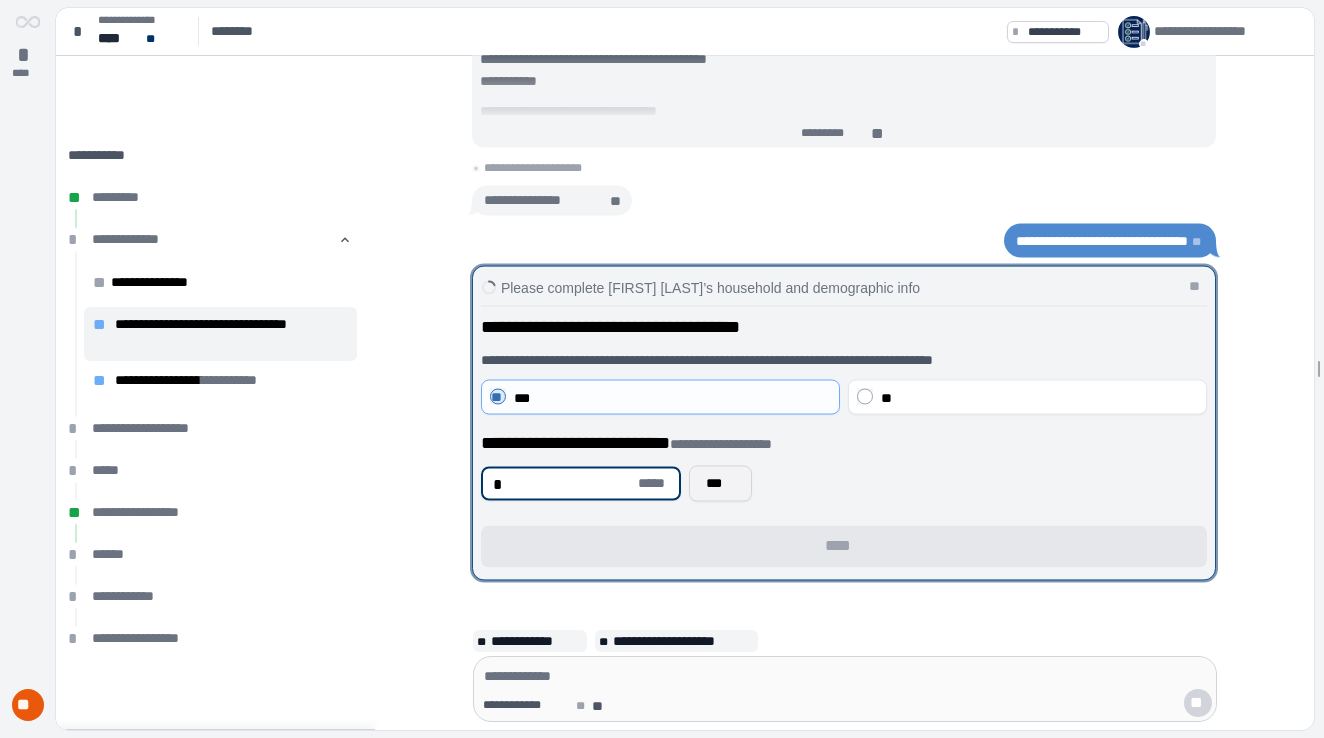 type on "*" 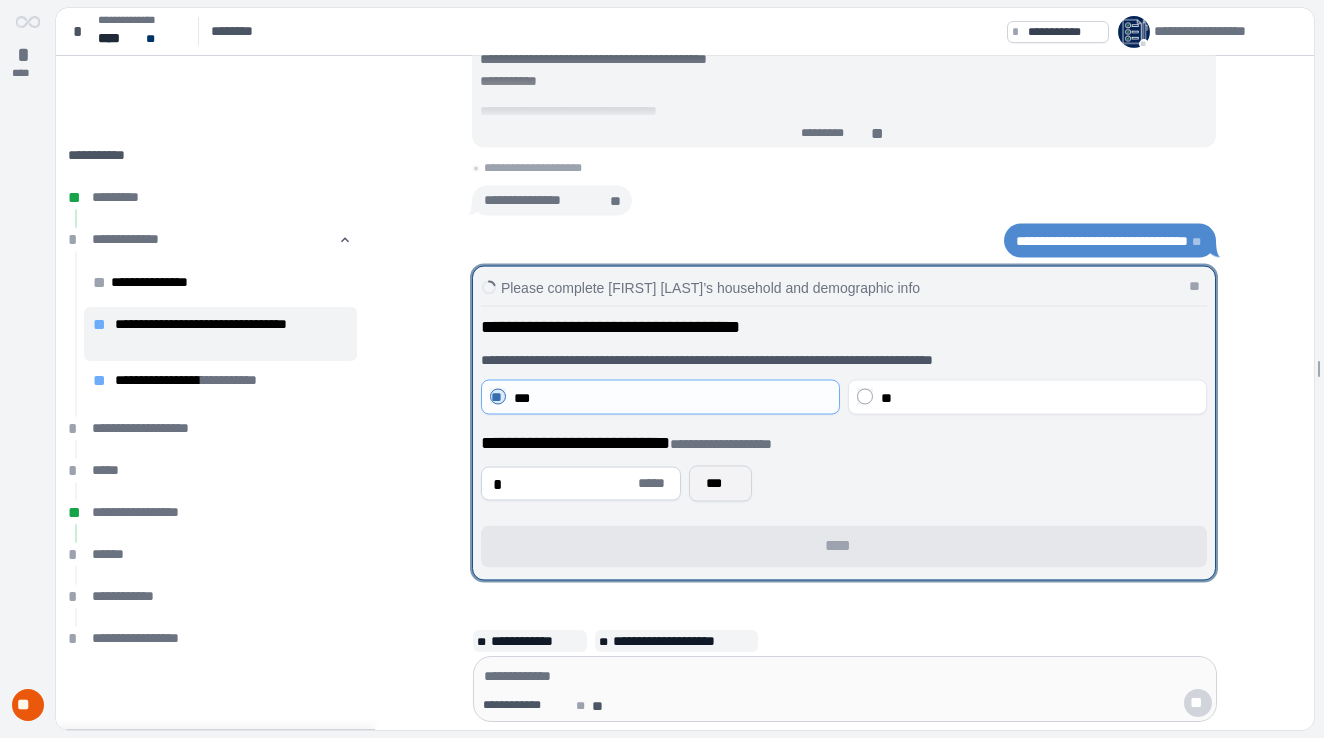 click on "***" at bounding box center [720, 484] 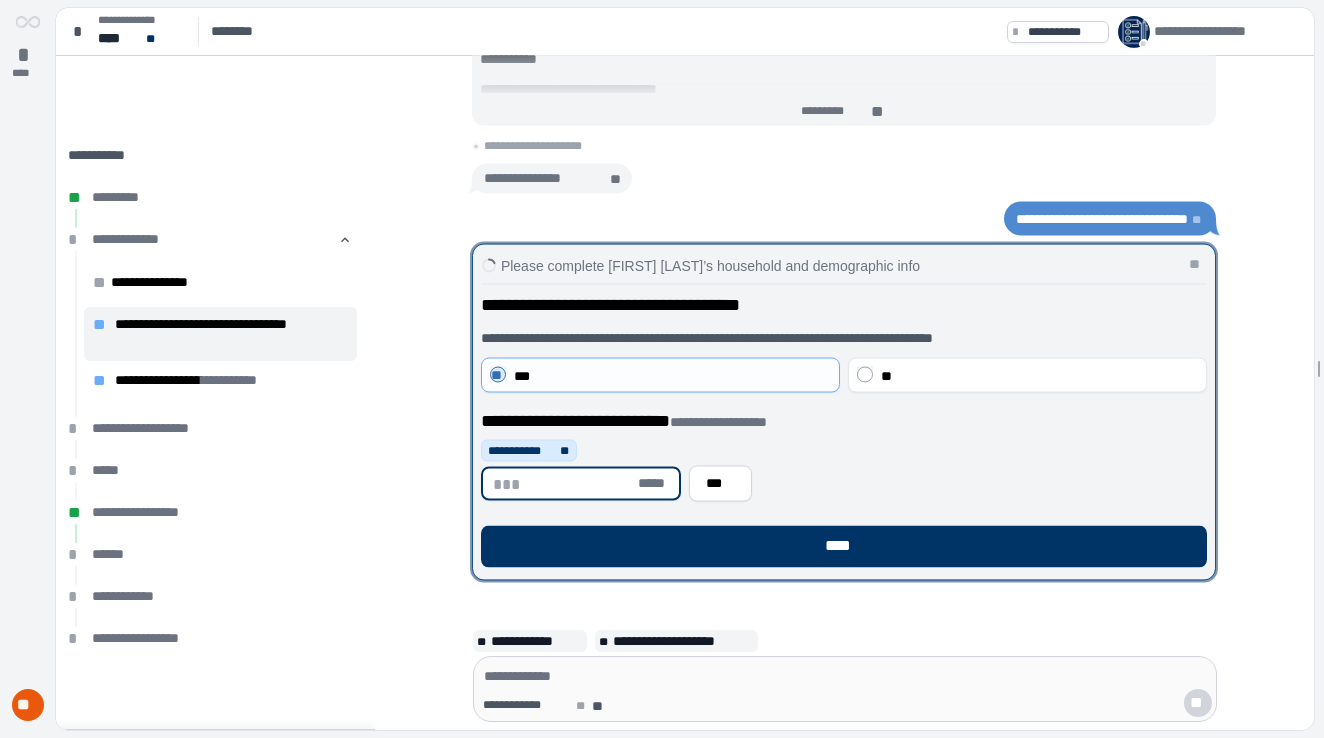 click at bounding box center [563, 484] 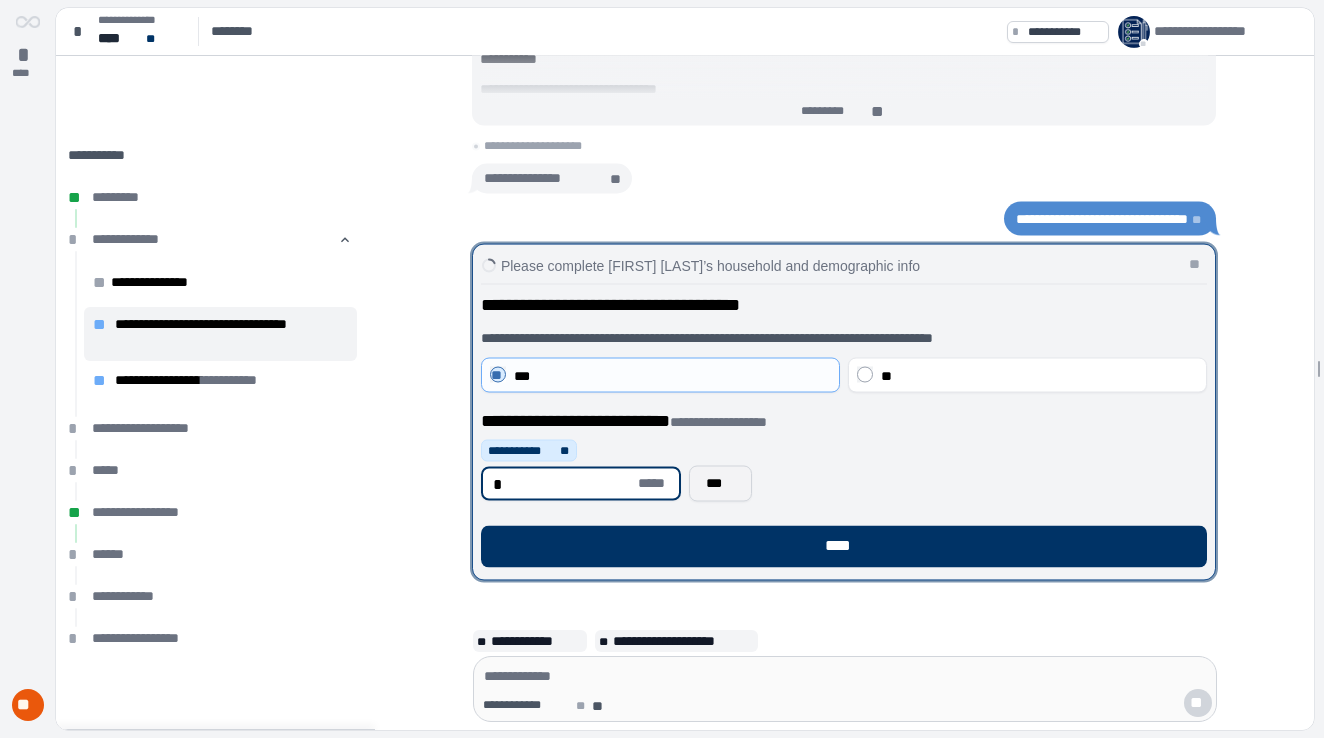 type on "*" 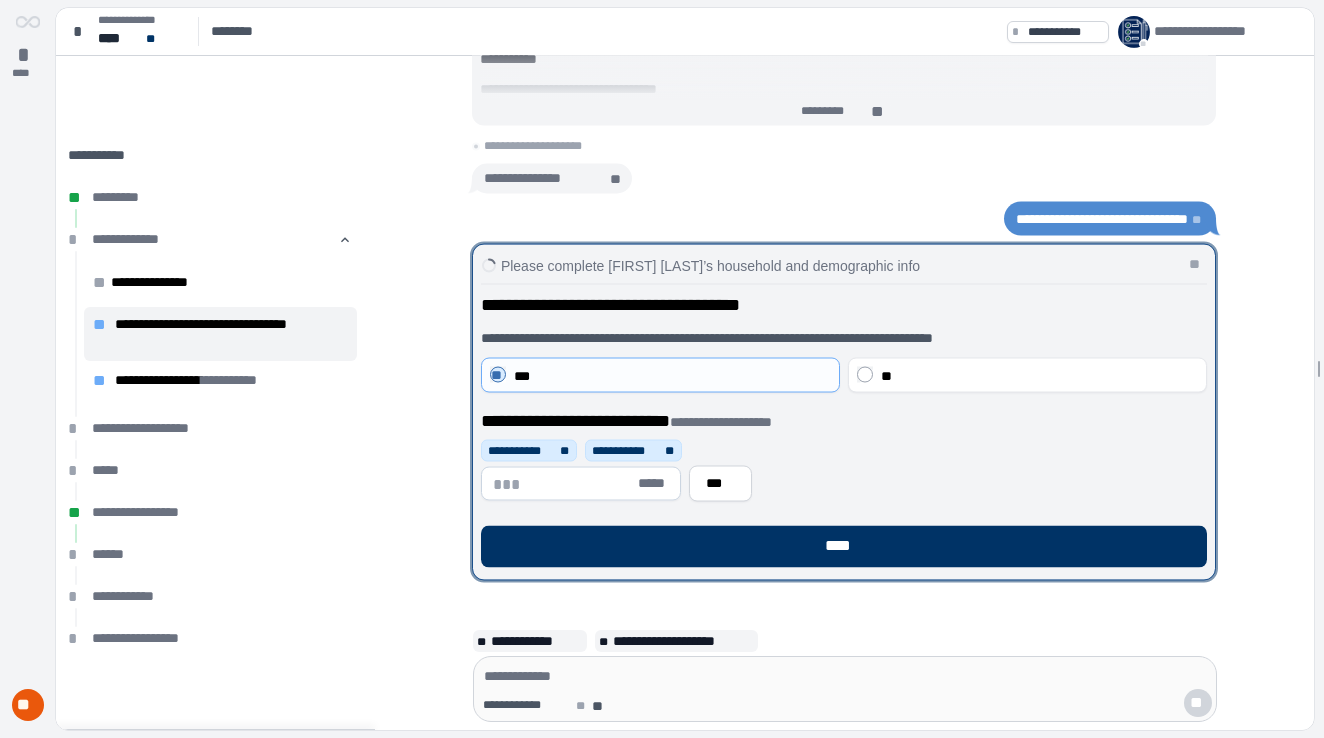 click at bounding box center (563, 484) 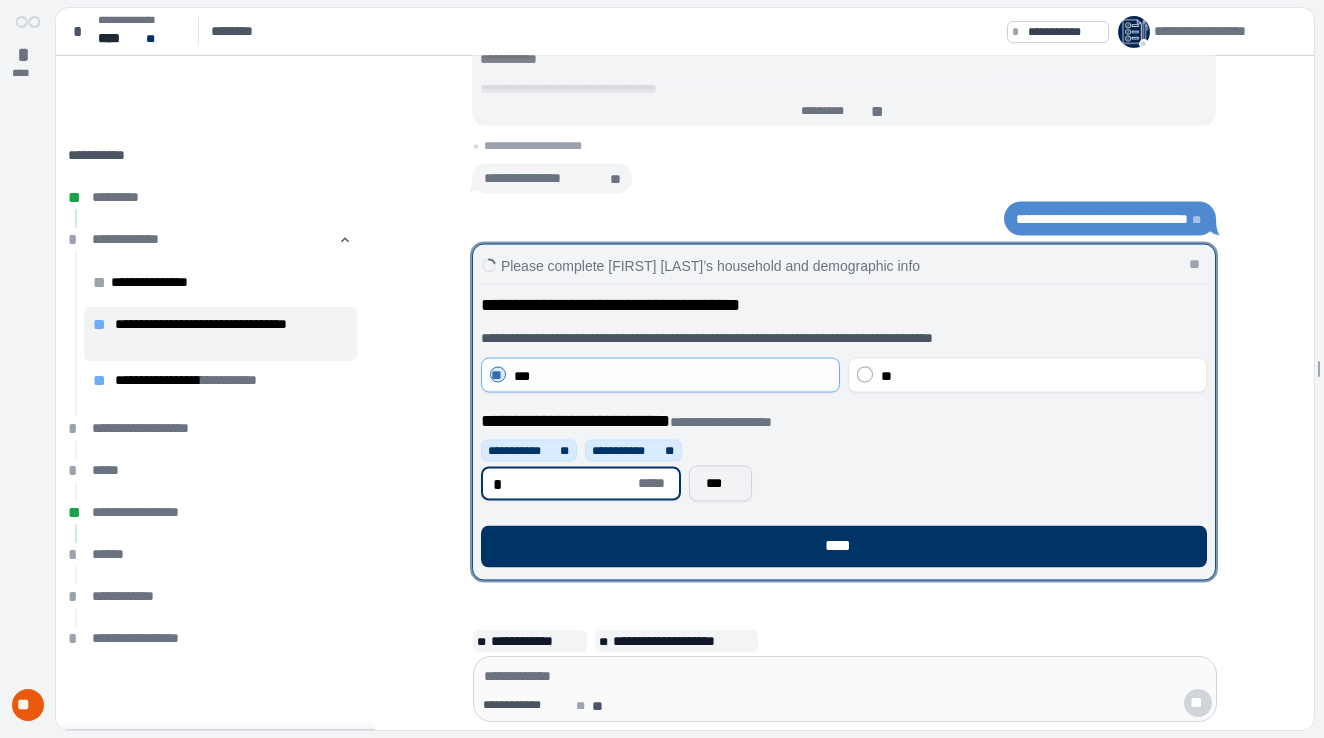 type on "*" 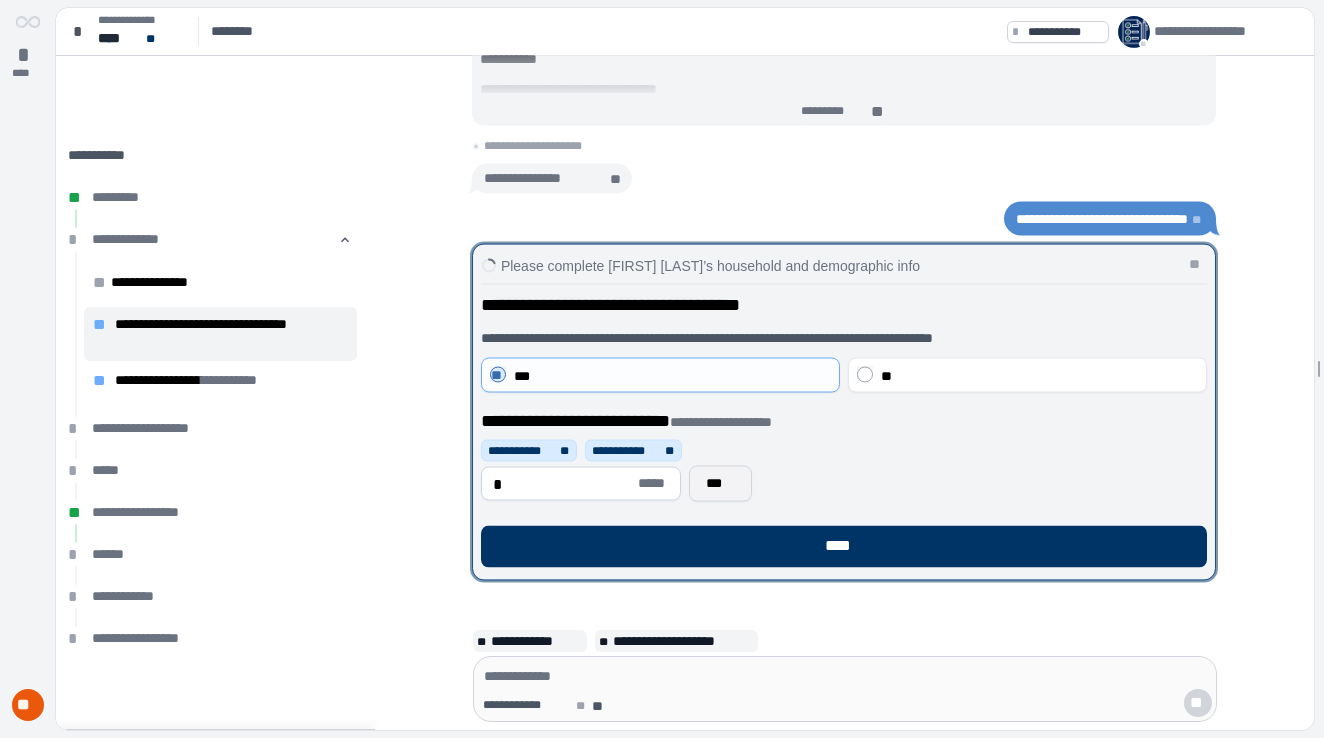 click on "***" at bounding box center (720, 484) 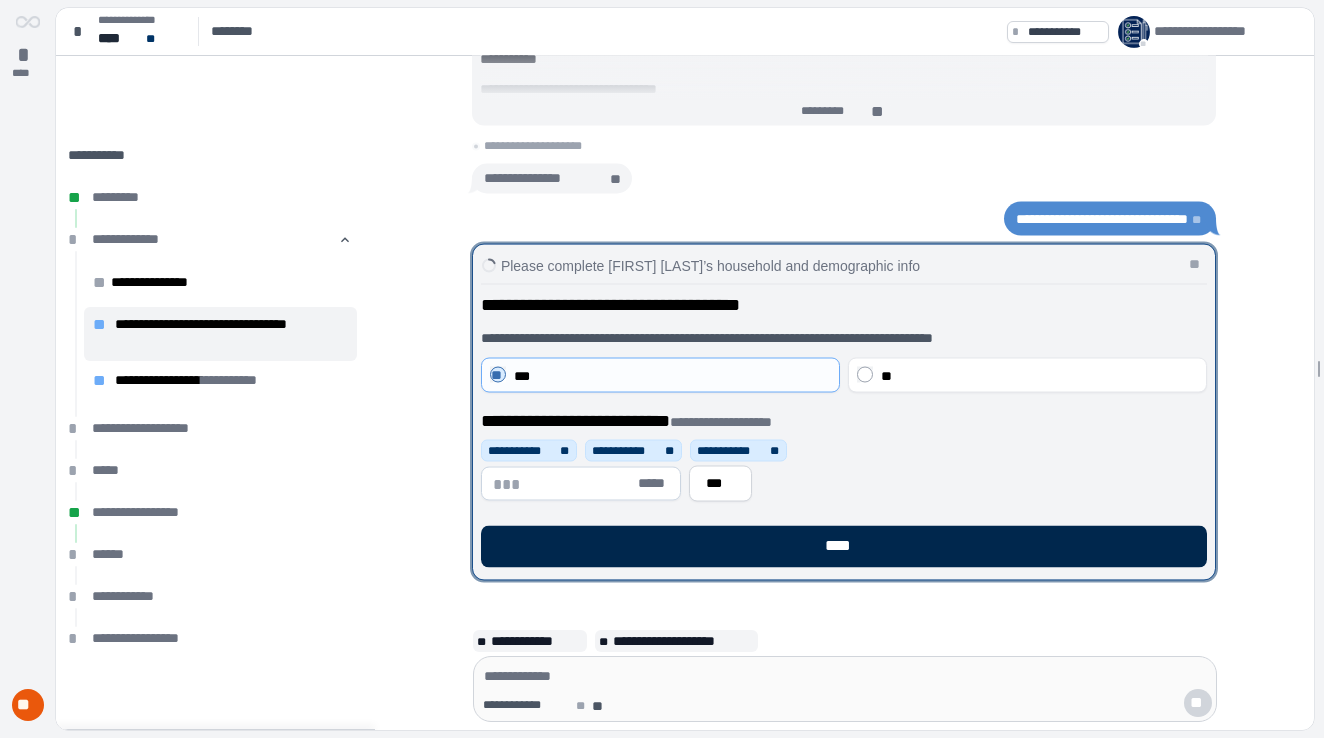 click on "****" at bounding box center [844, 547] 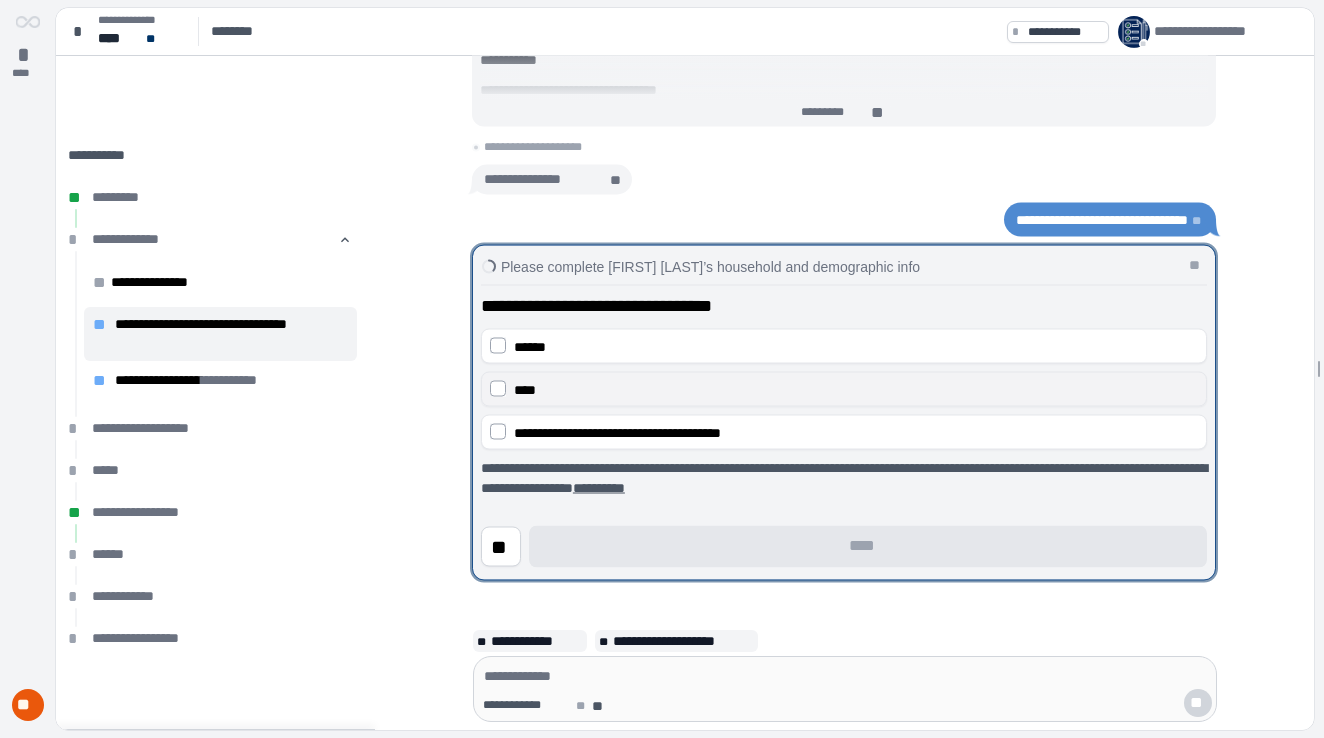 click on "****" at bounding box center [844, 389] 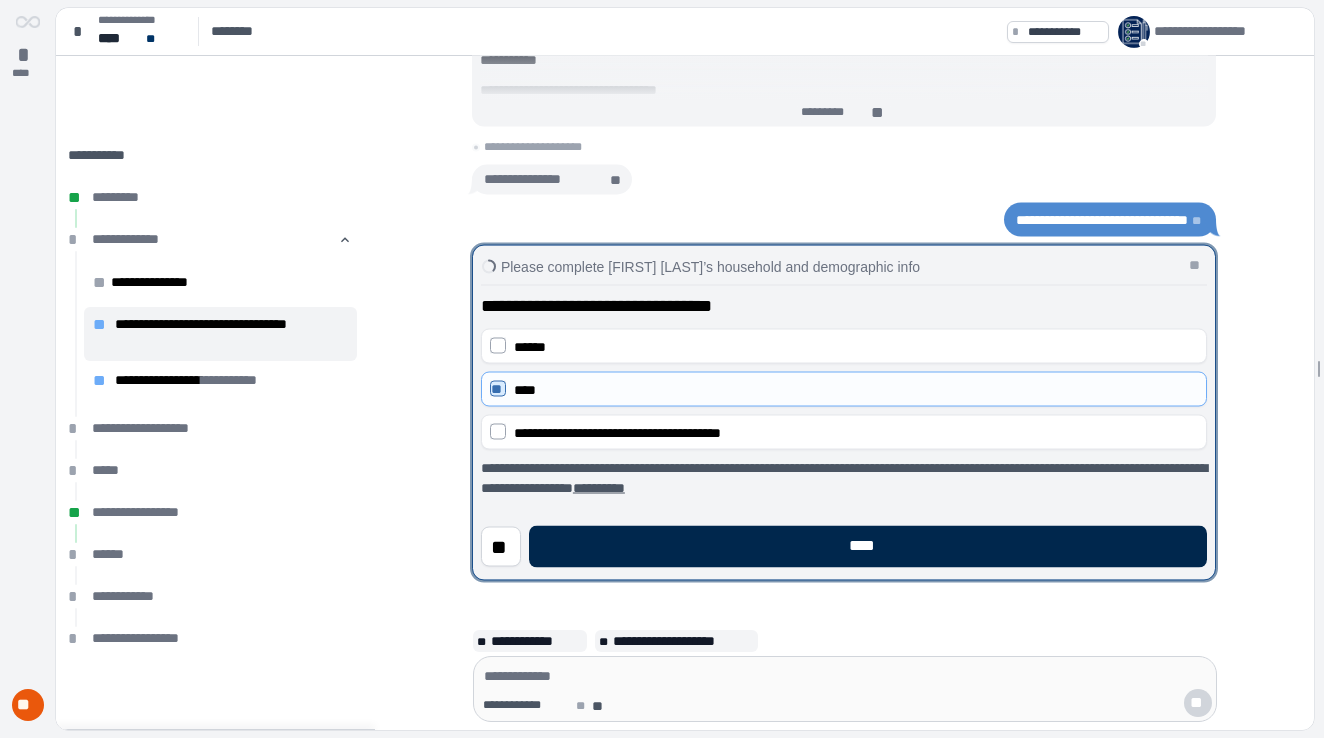 click on "****" at bounding box center [868, 547] 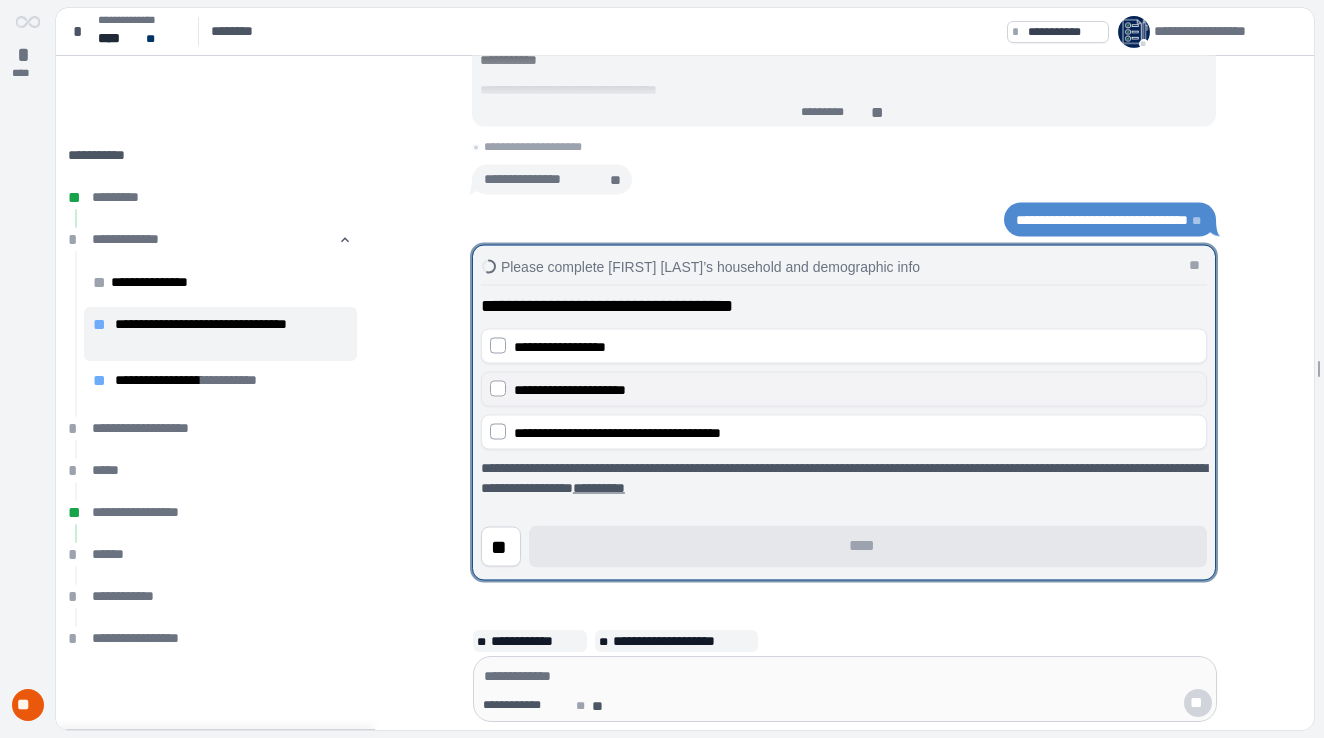 click on "**********" at bounding box center [570, 389] 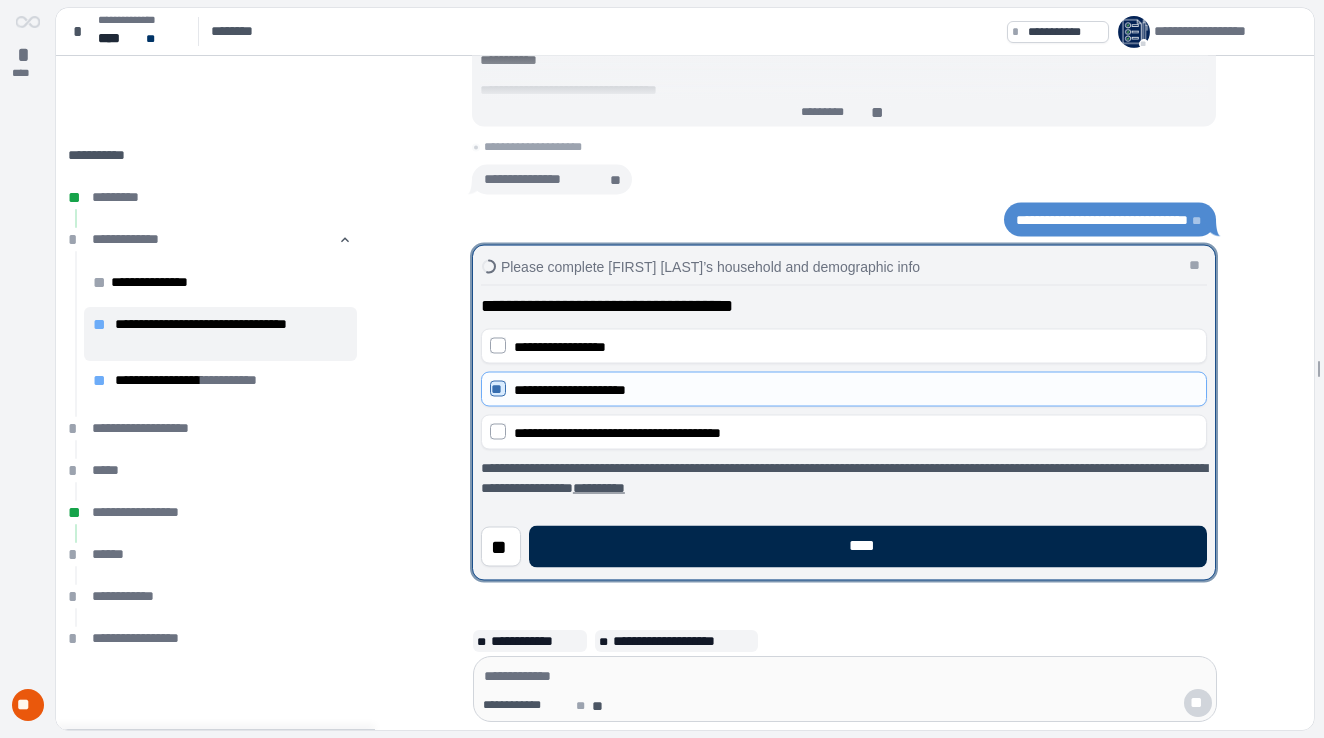 click on "****" at bounding box center (868, 547) 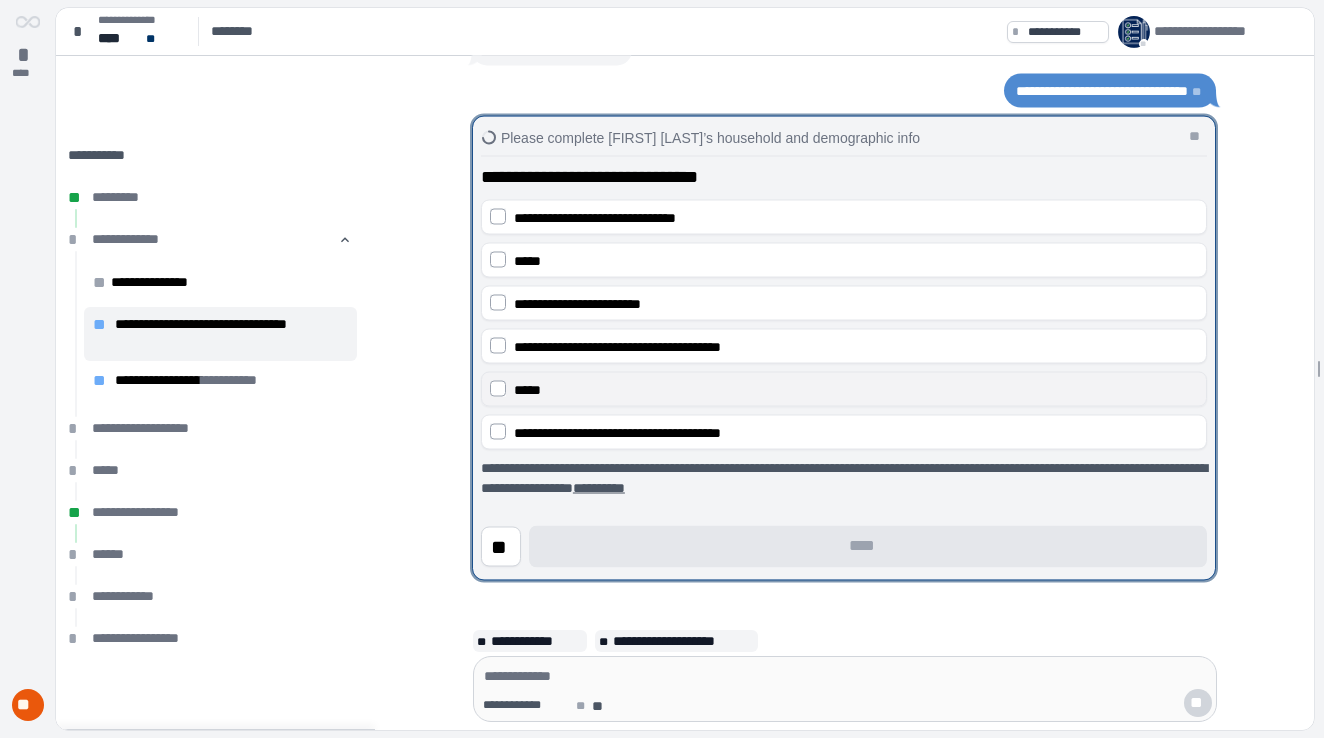 click on "*****" at bounding box center (856, 389) 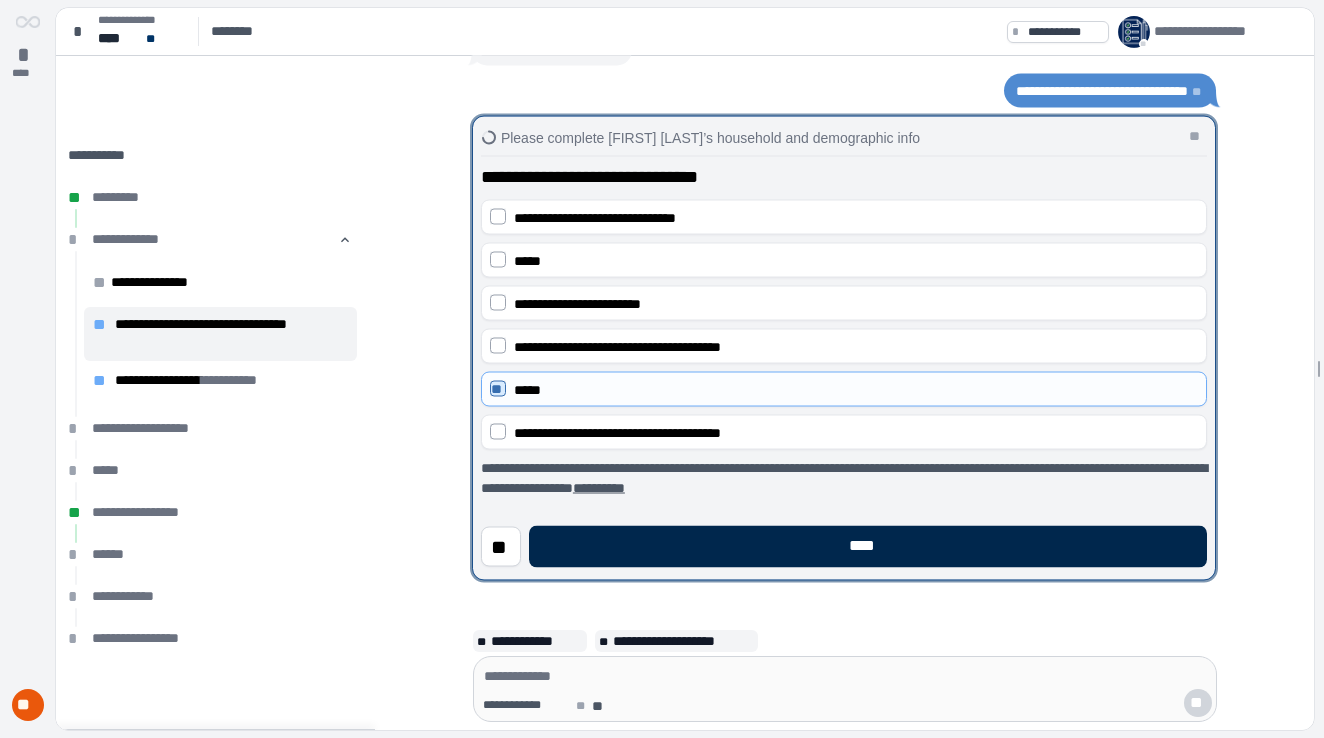 click on "****" at bounding box center (868, 547) 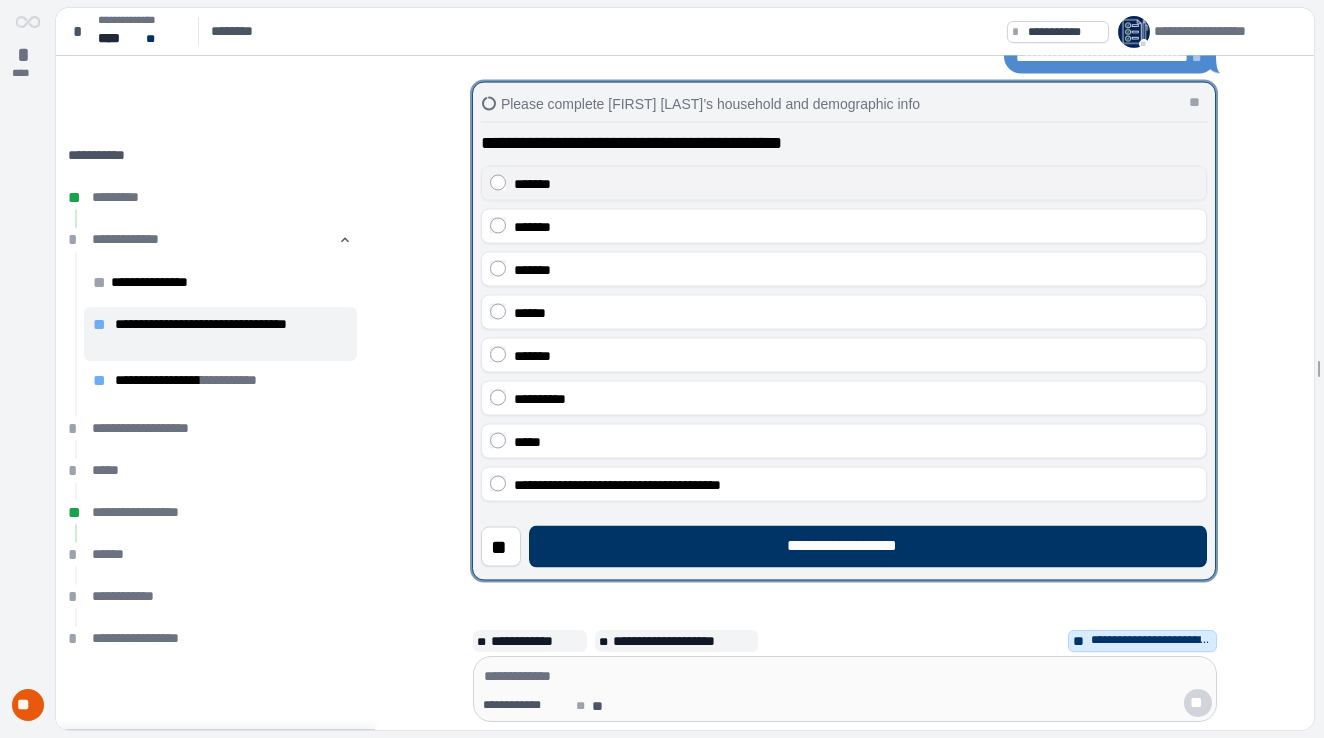 click on "*******" at bounding box center (856, 183) 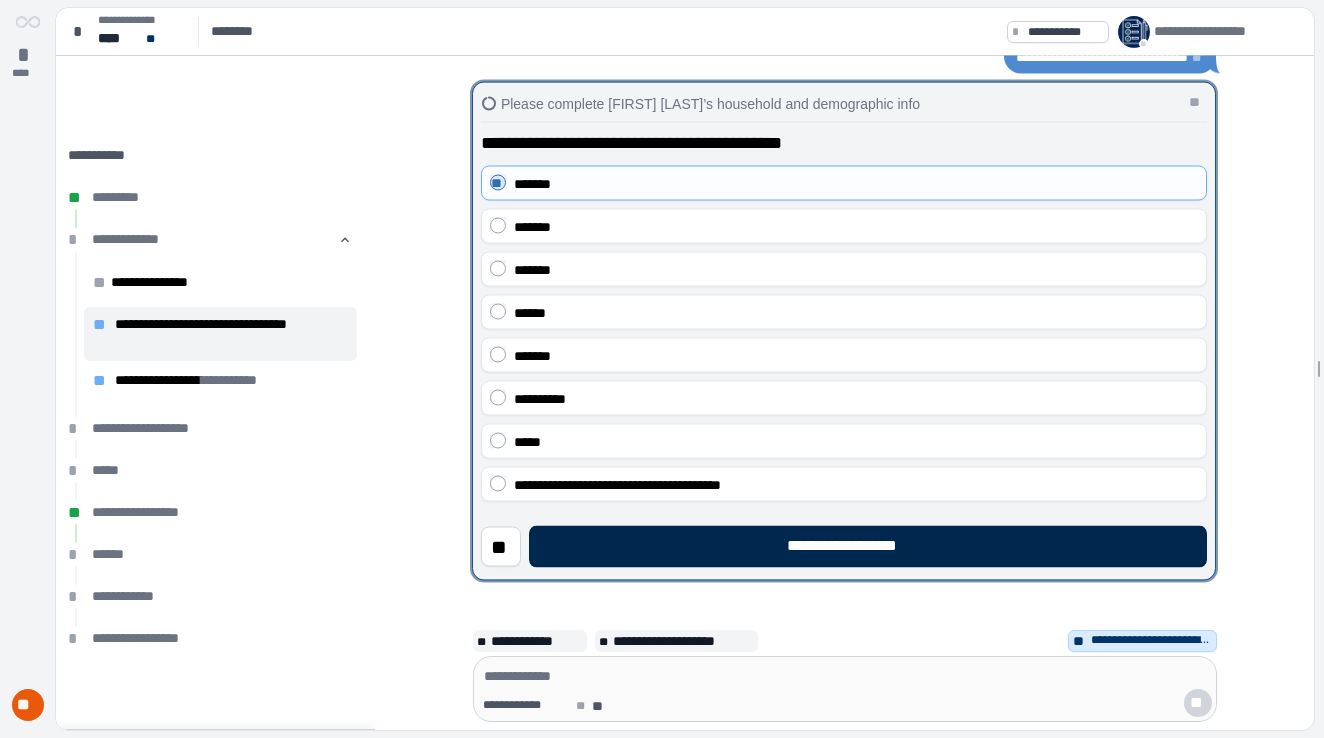 click on "**********" at bounding box center (868, 547) 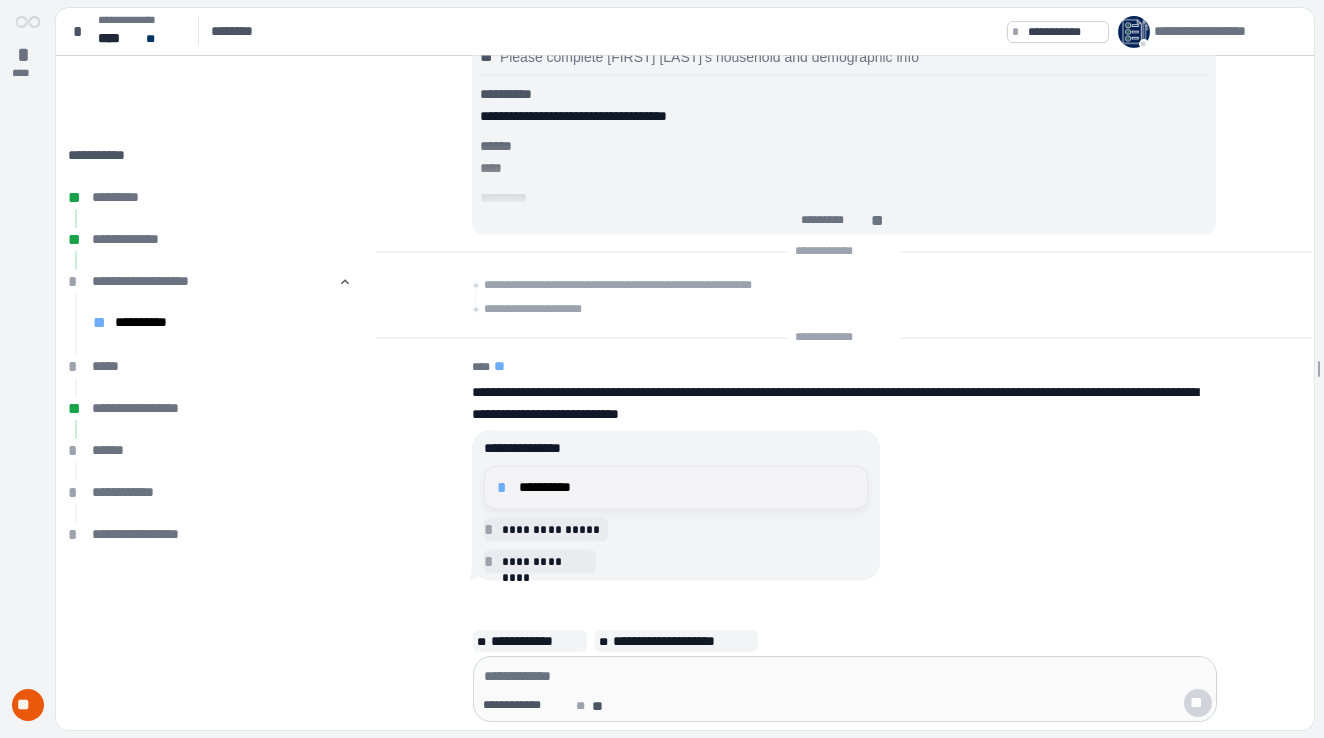 click on "**********" at bounding box center (676, 488) 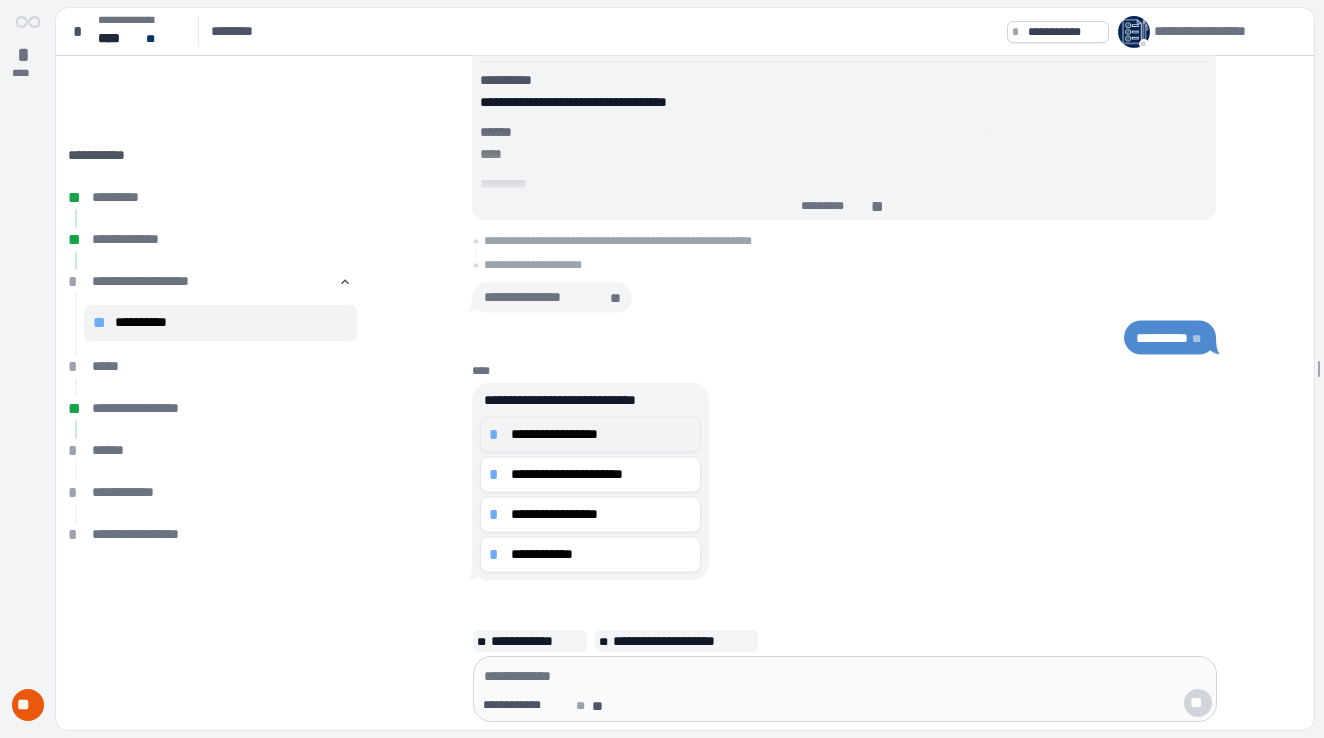 click on "**********" at bounding box center [602, 435] 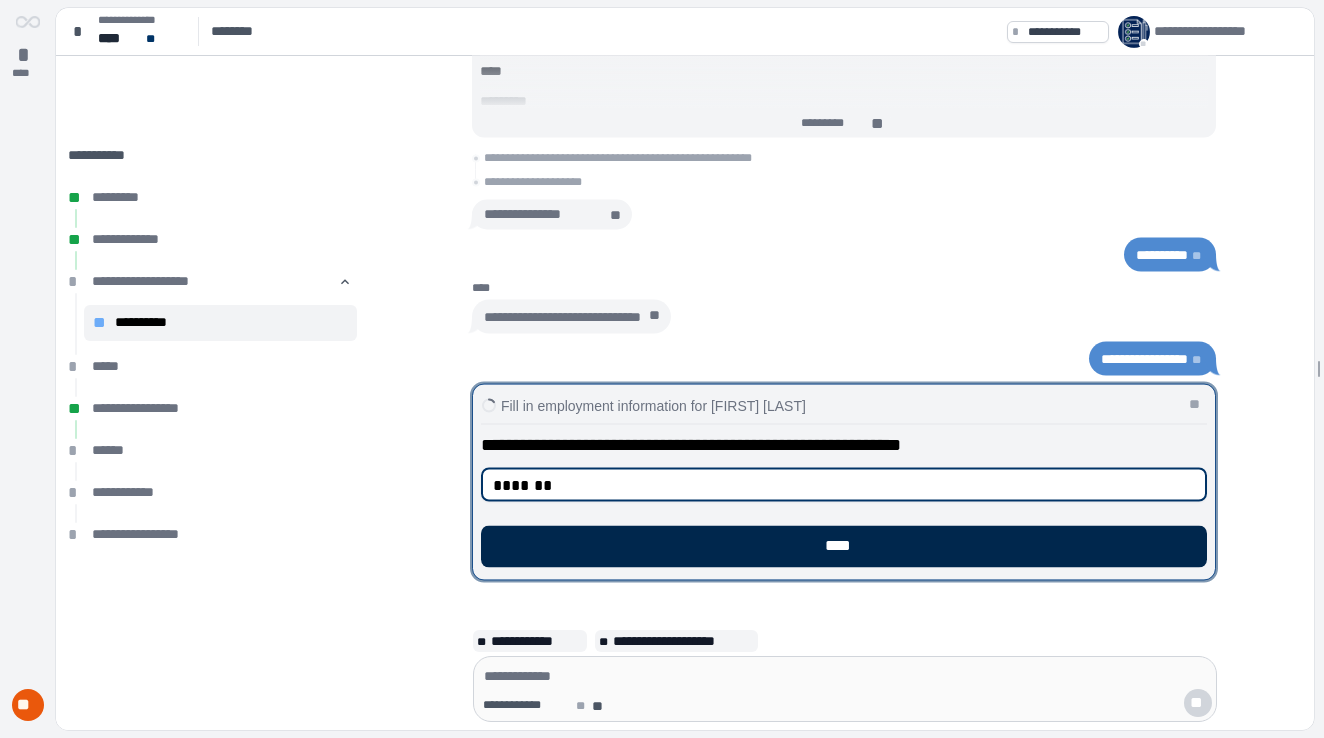 type on "*******" 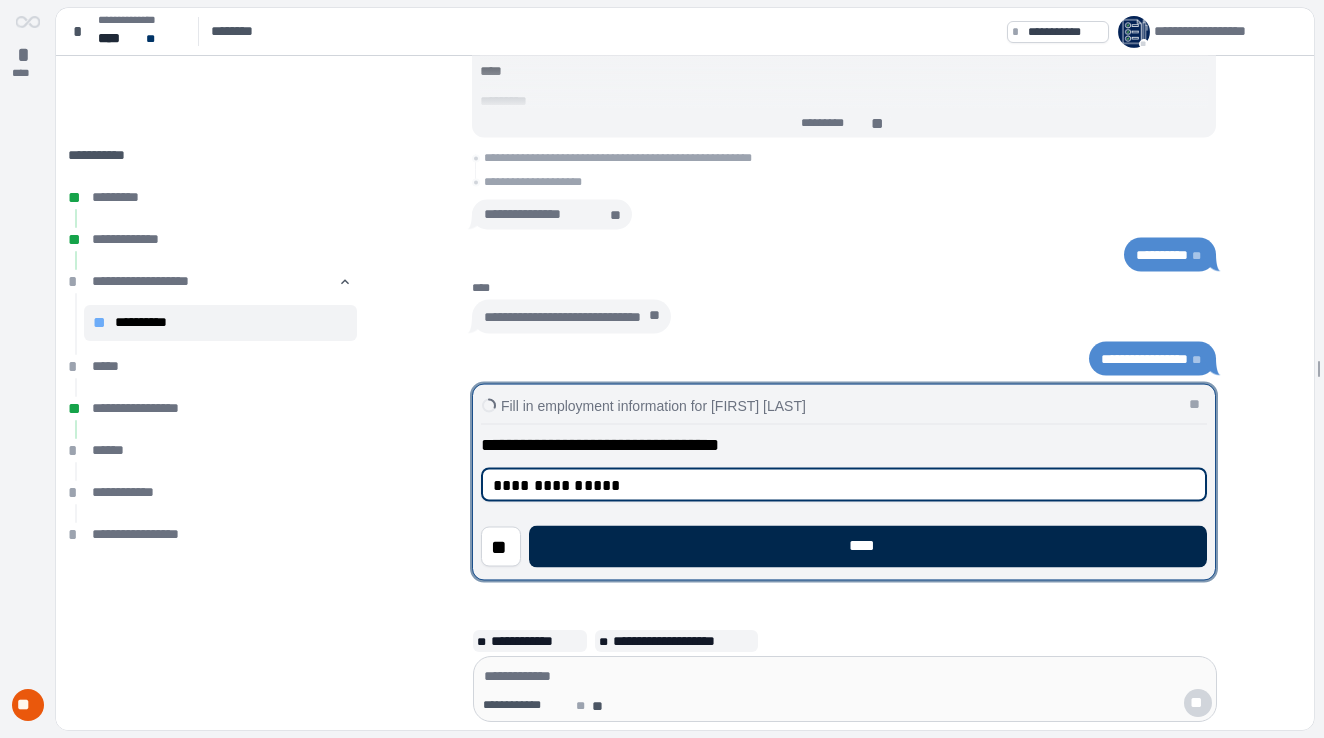 type on "**********" 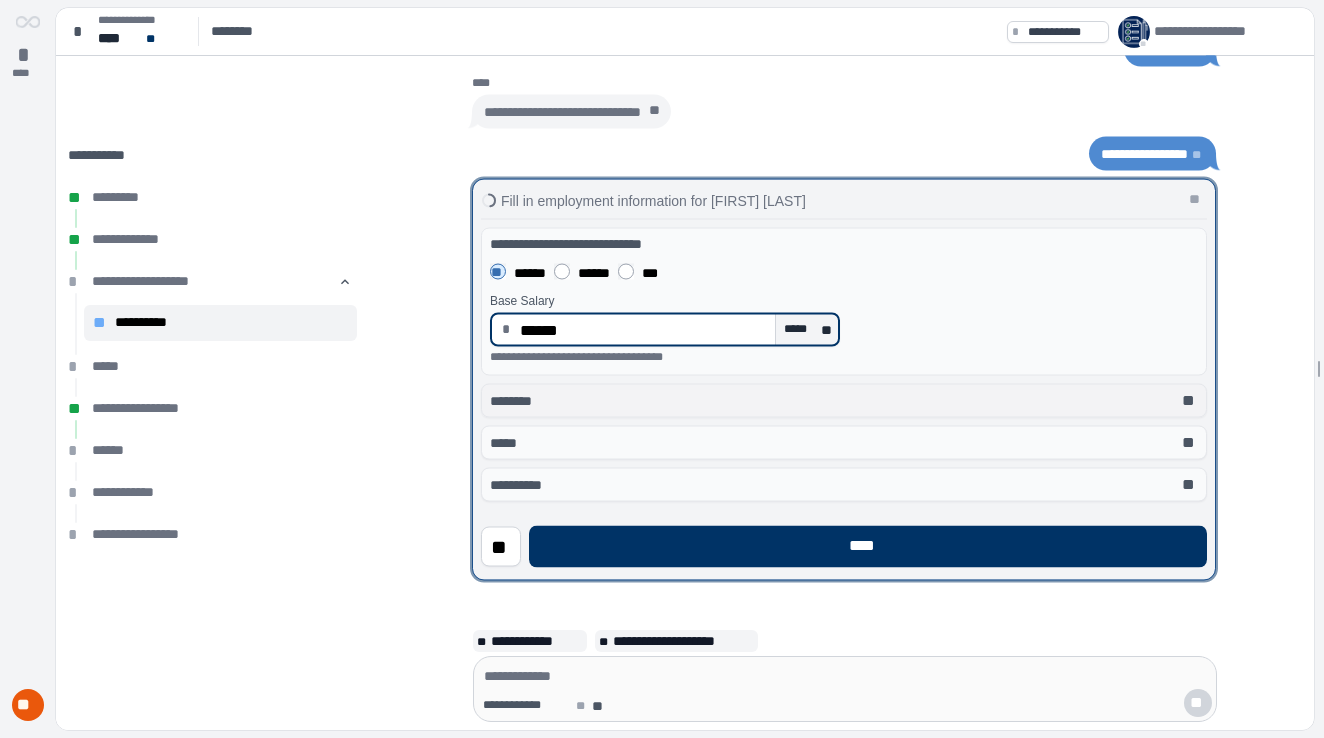 type on "*********" 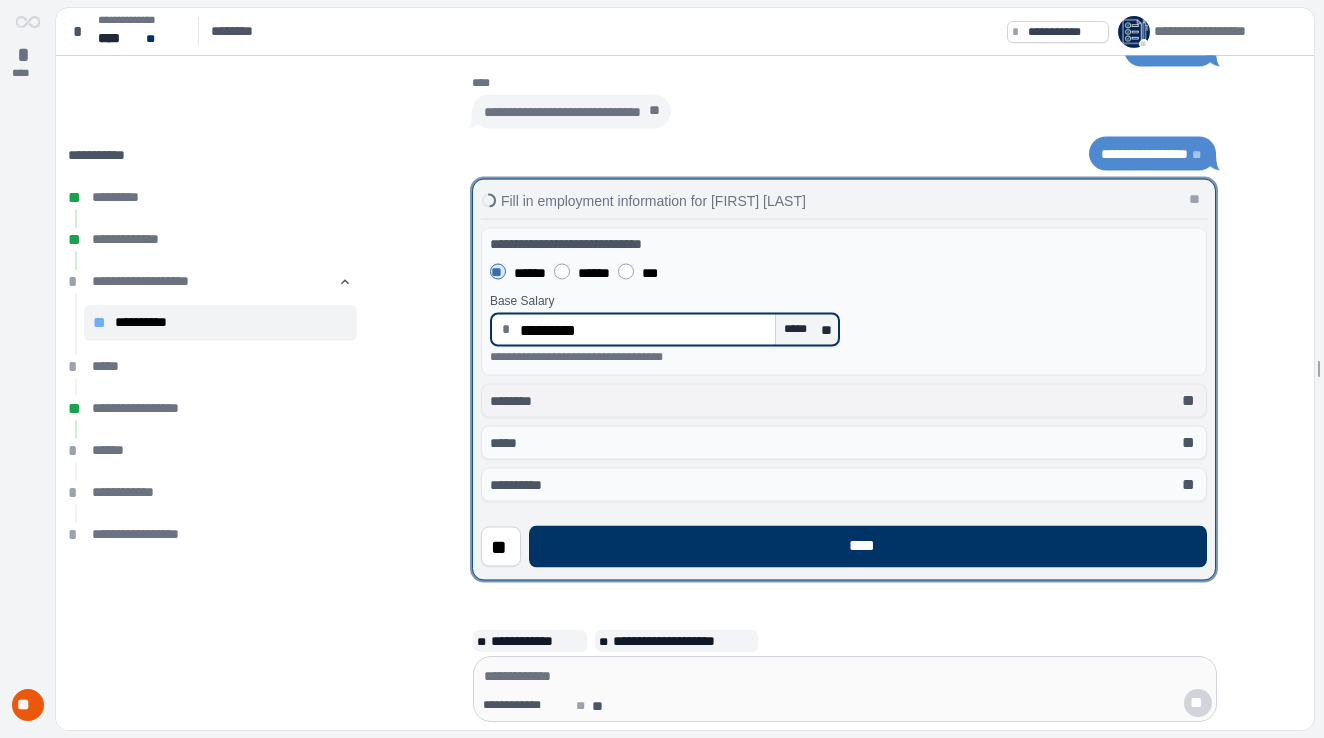 click on "******** **" at bounding box center (844, 401) 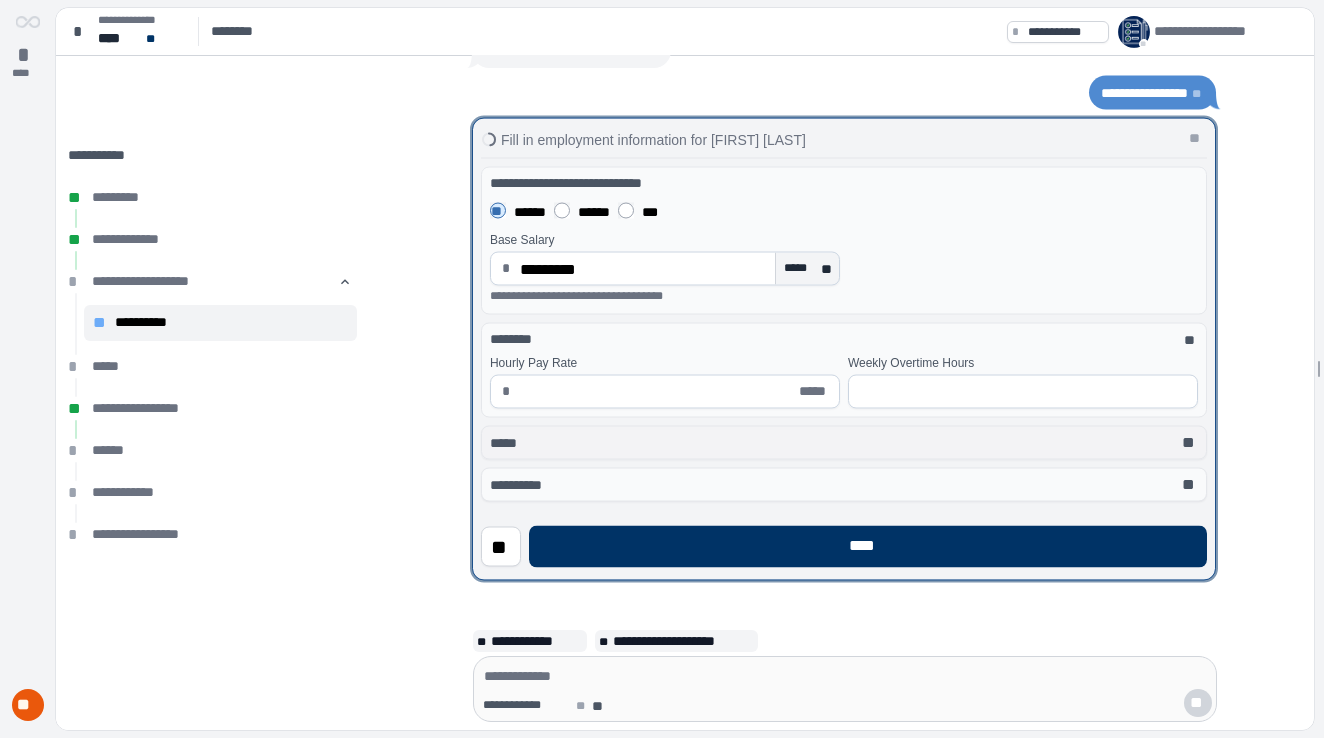 click on "***** **" at bounding box center (844, 443) 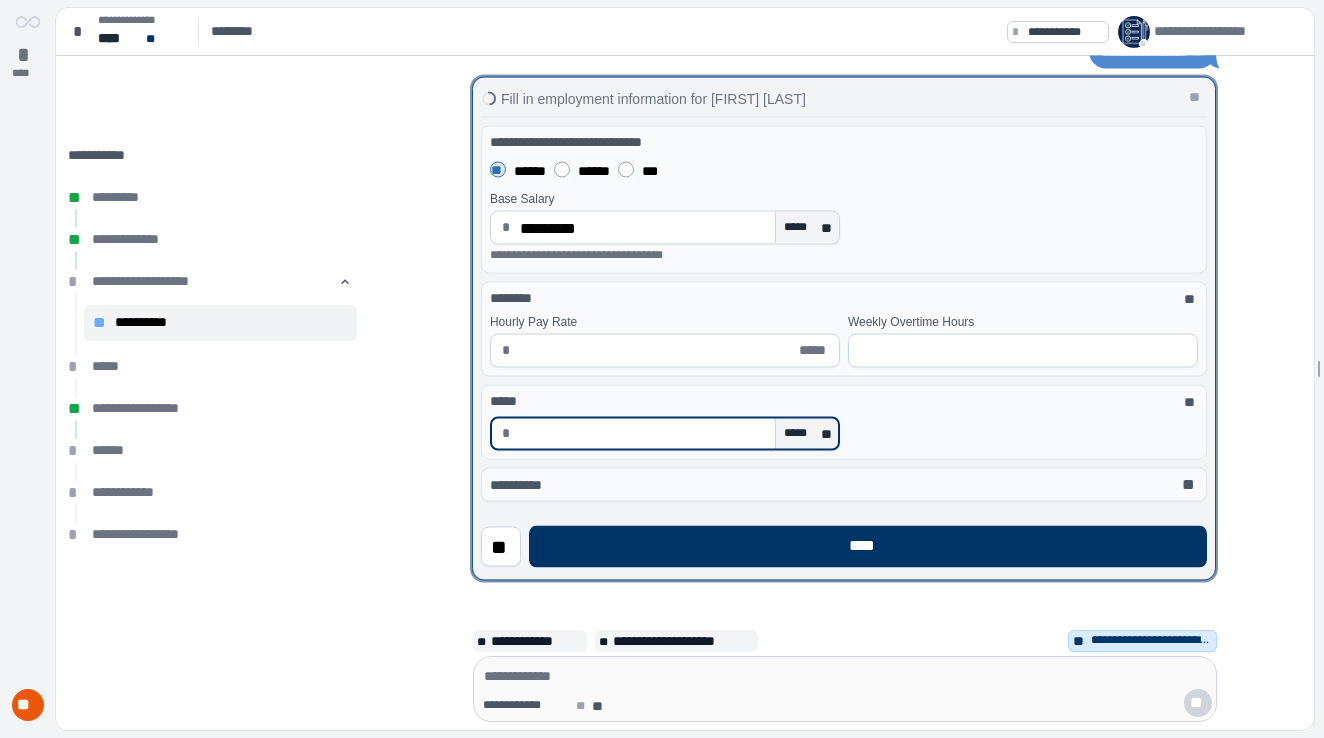 click at bounding box center (644, 434) 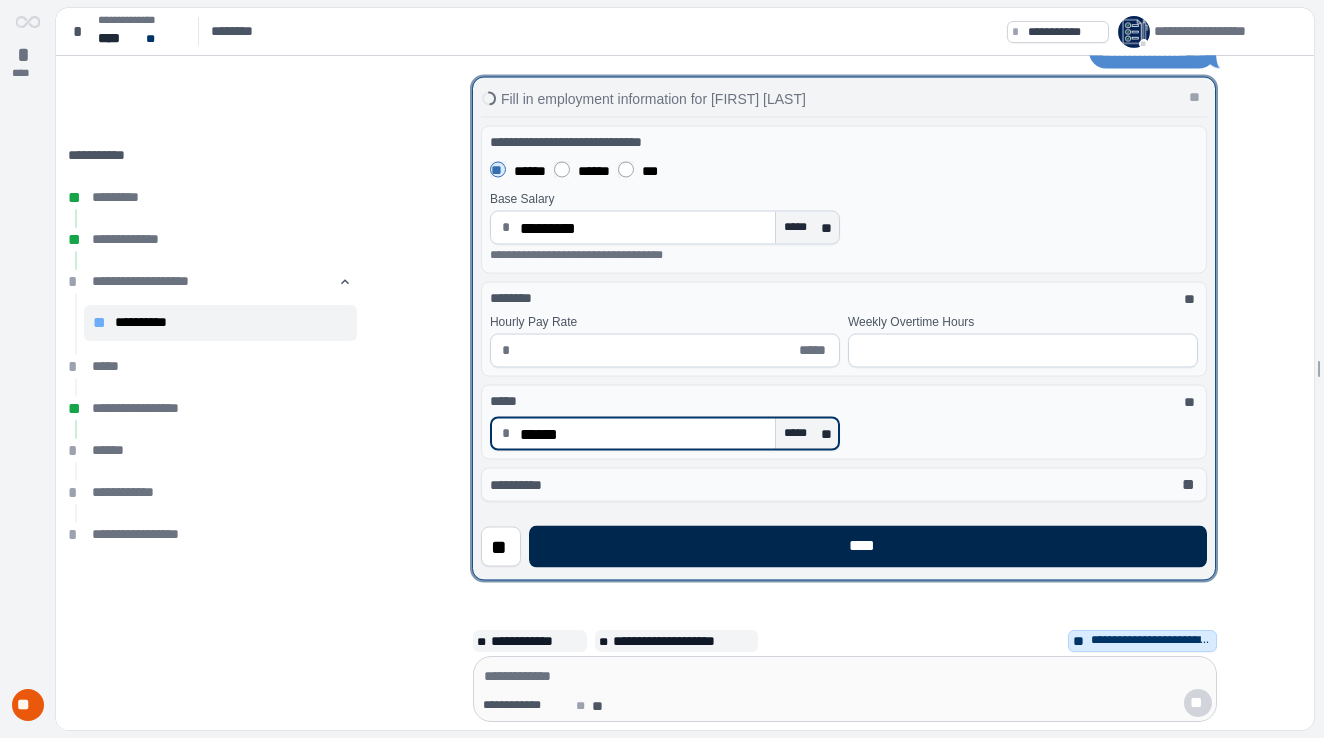 type on "*********" 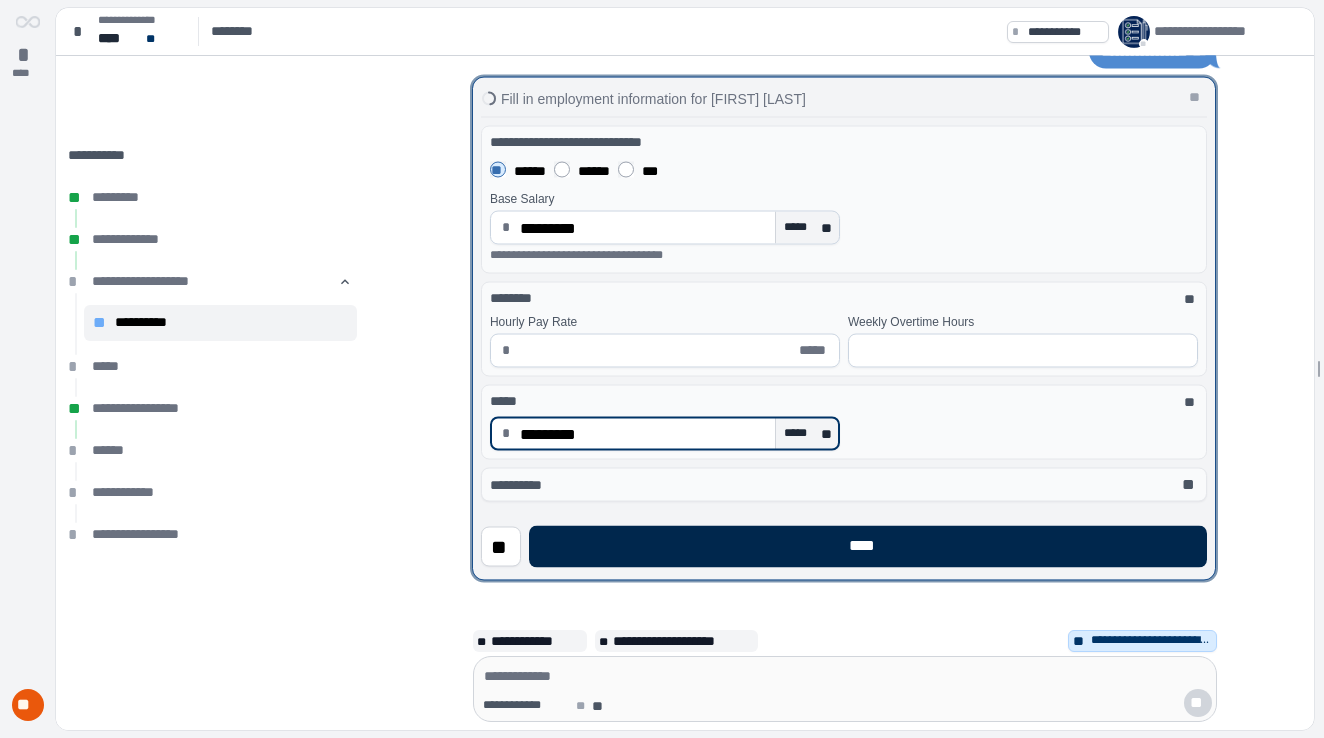 click on "****" at bounding box center (868, 547) 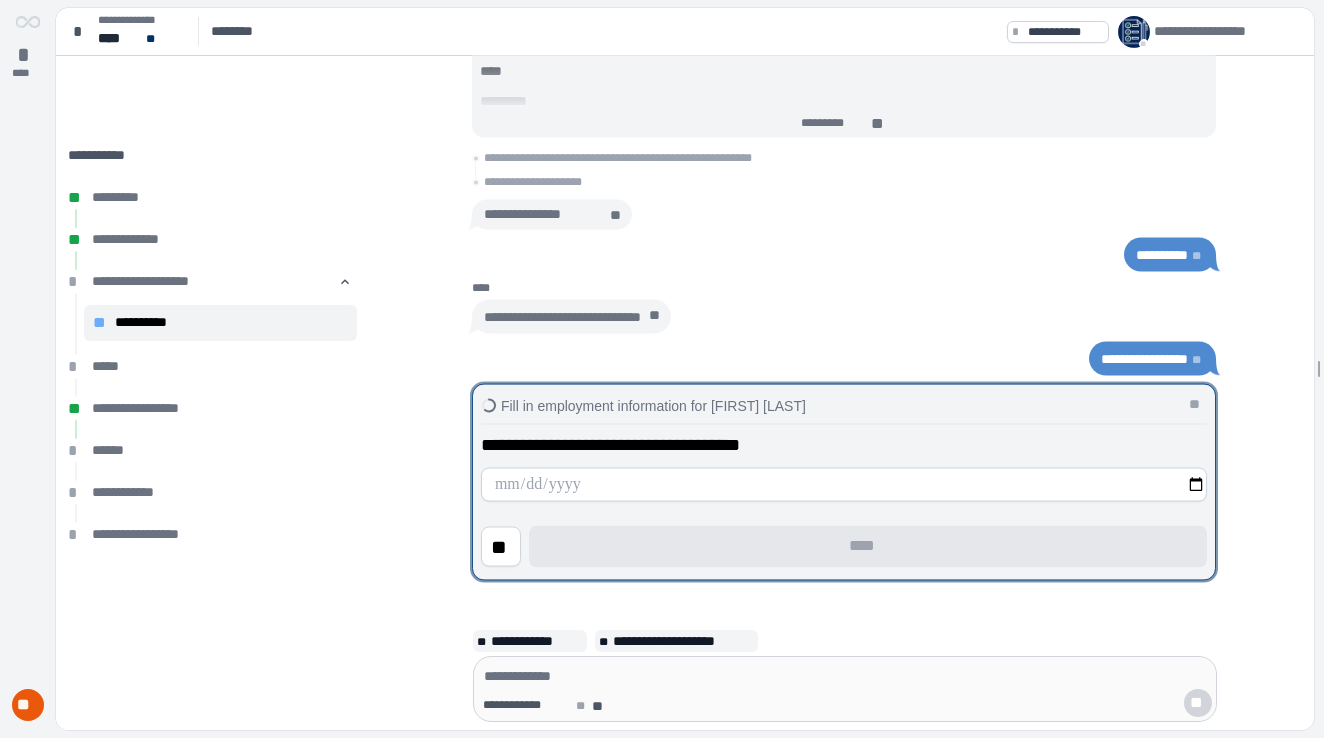 click at bounding box center (844, 485) 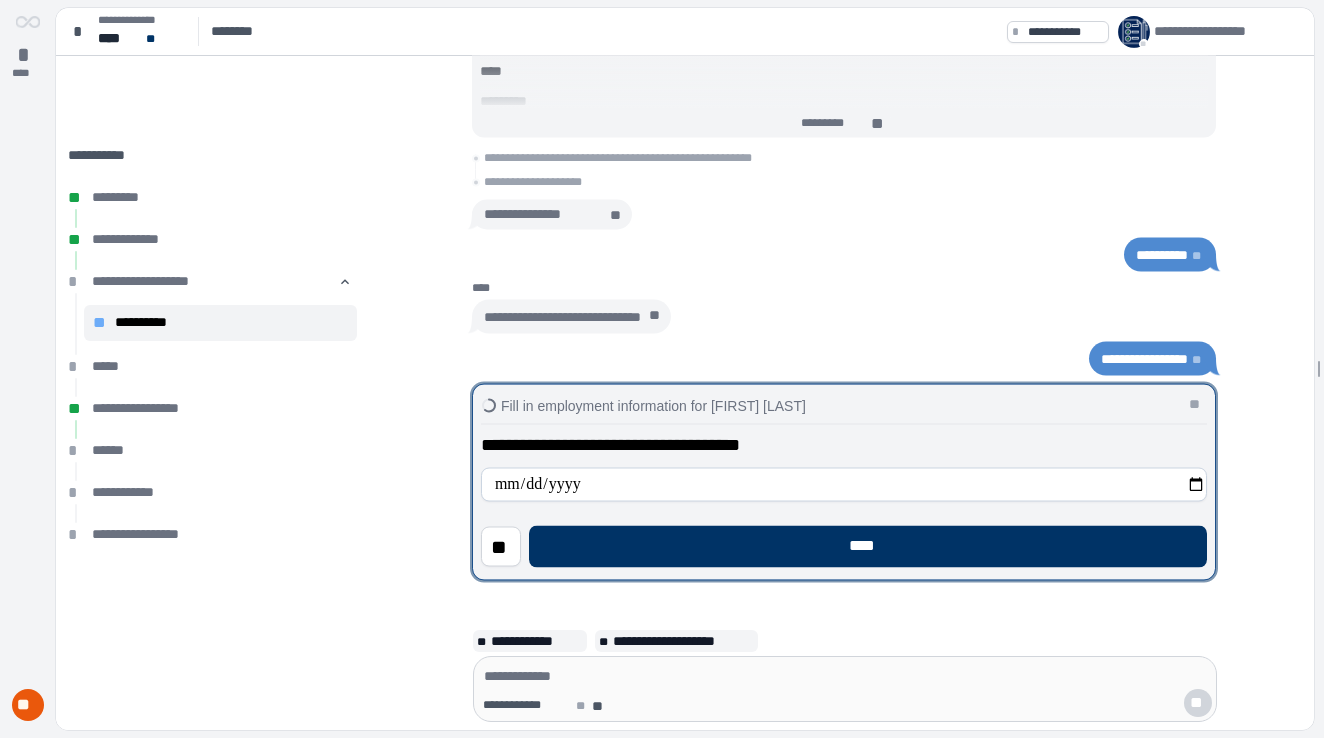 click on "**********" at bounding box center (844, 485) 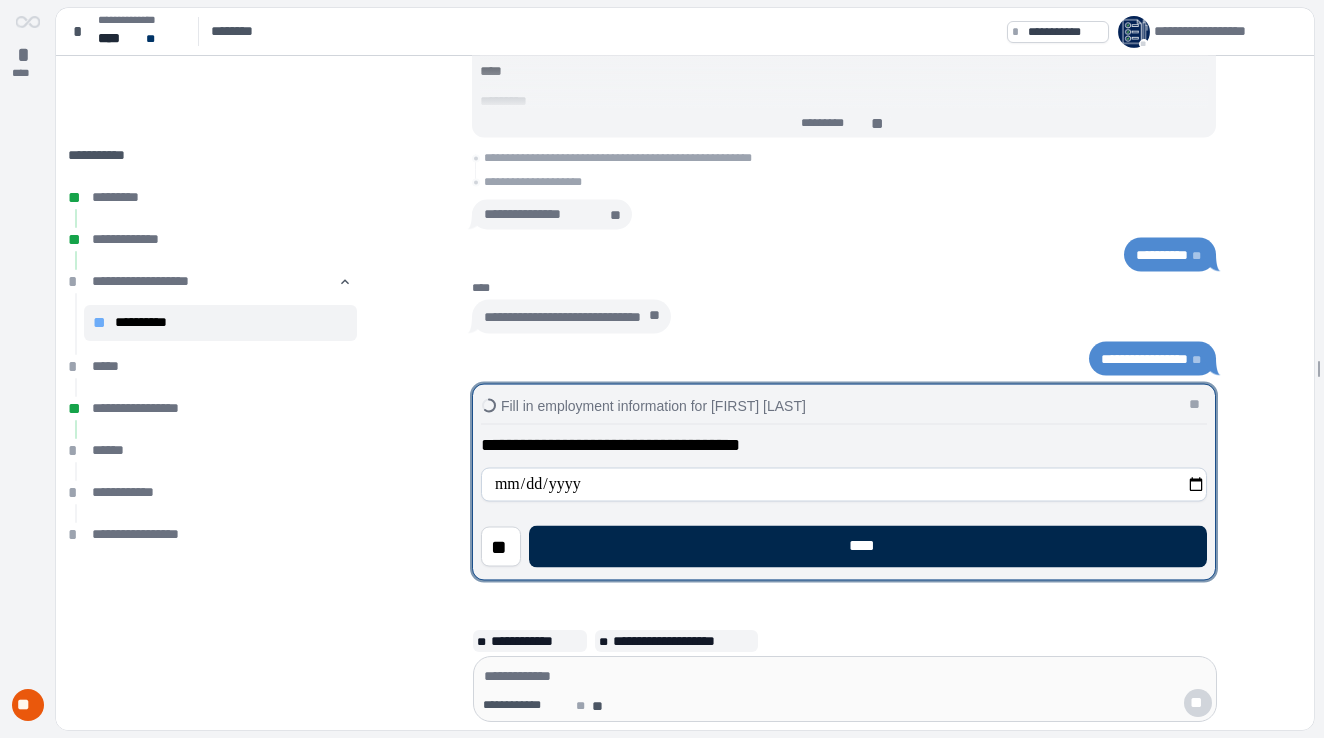 click on "****" at bounding box center (868, 547) 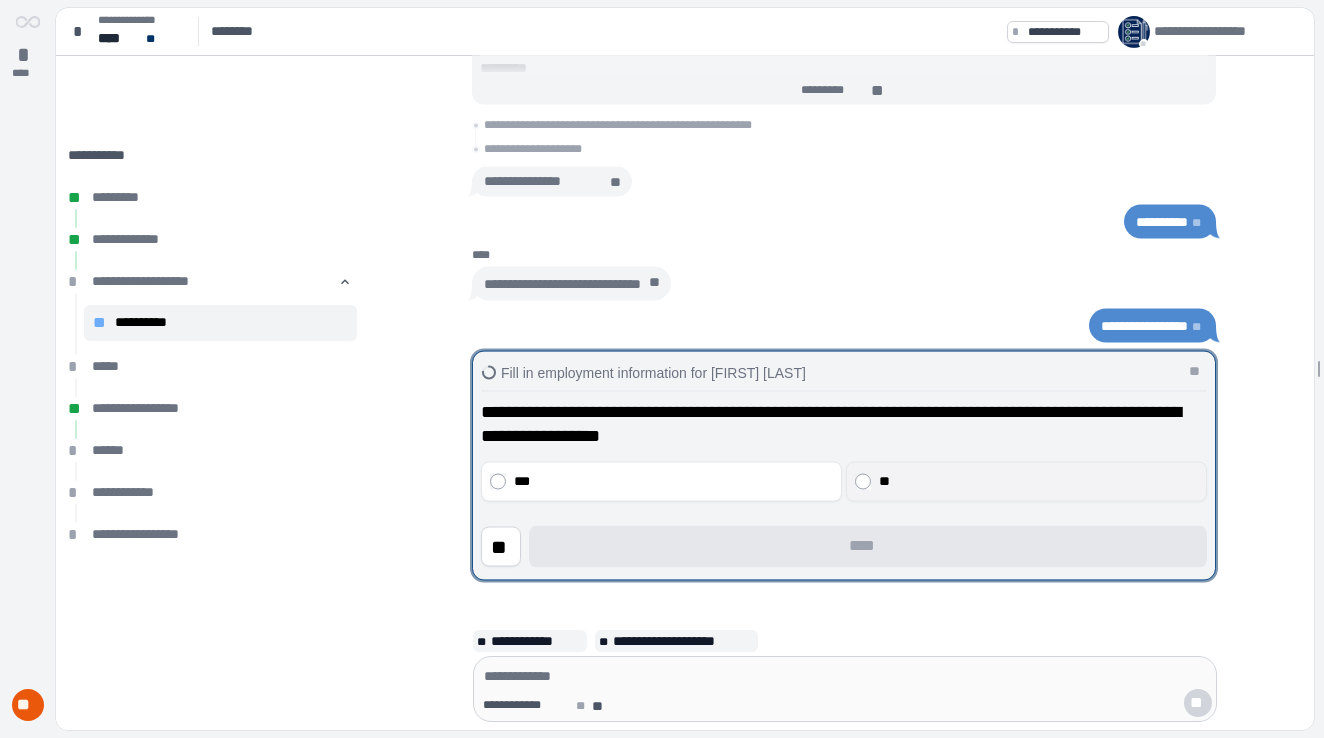 click on "**" at bounding box center (1036, 482) 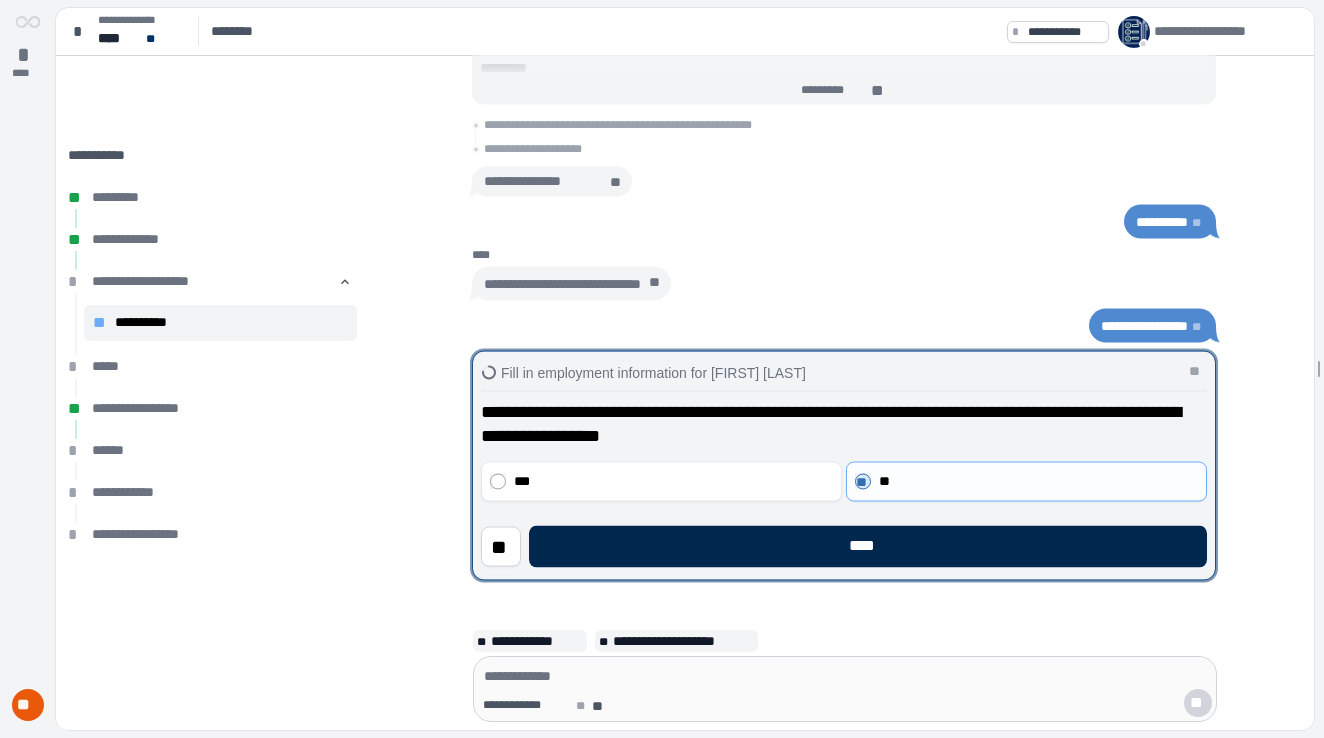 click on "****" at bounding box center (868, 547) 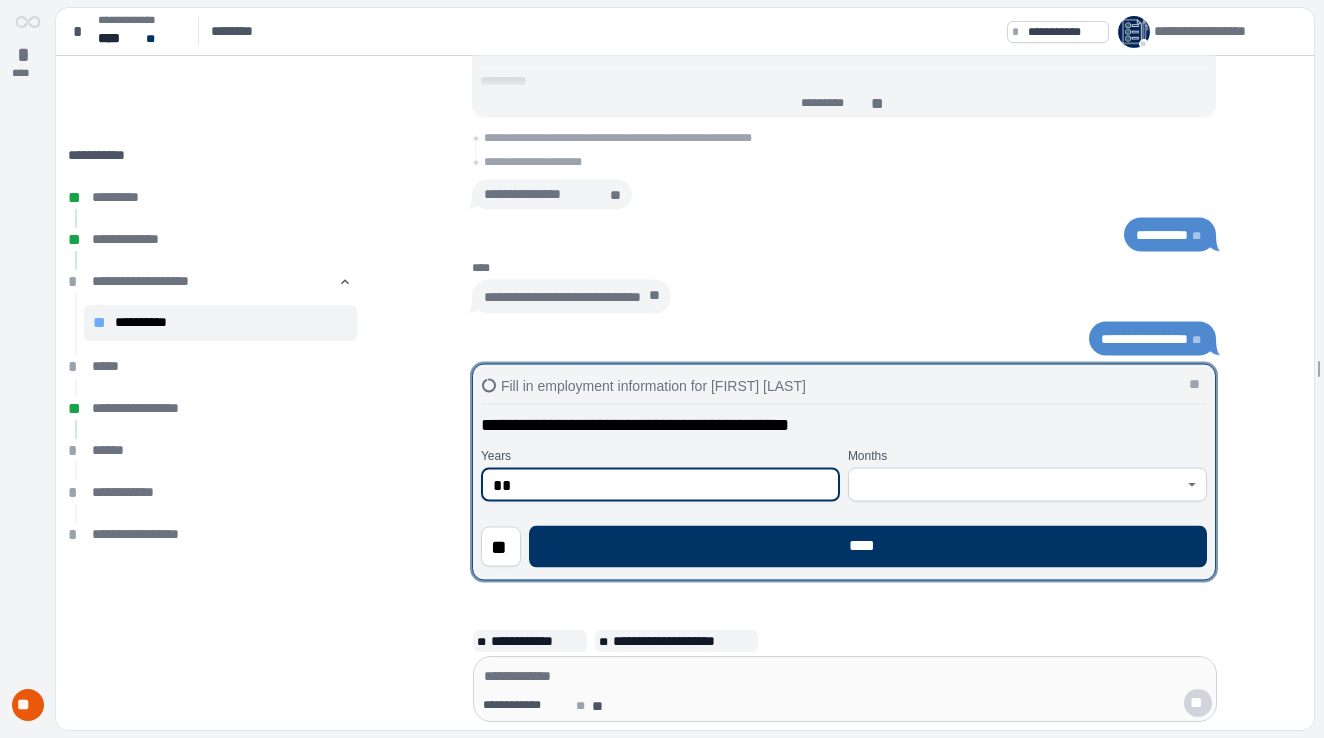 type on "**" 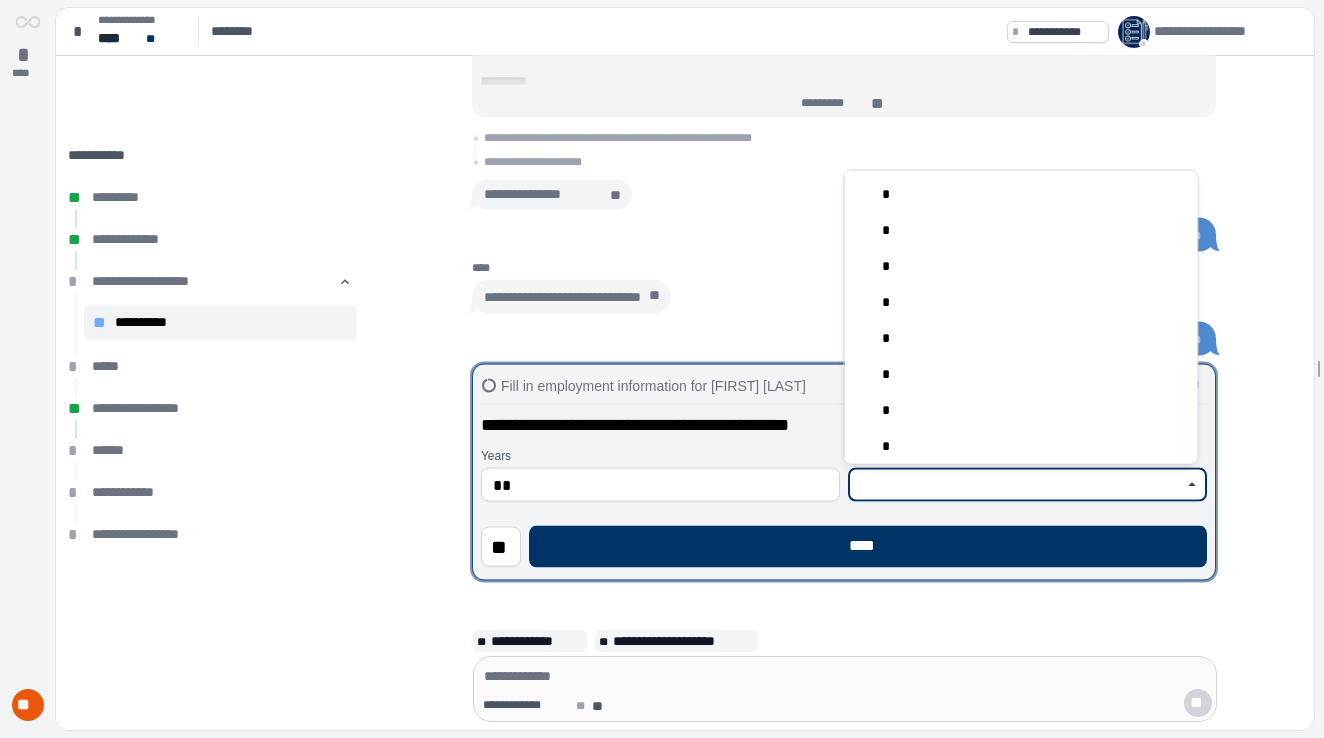 click at bounding box center [1016, 485] 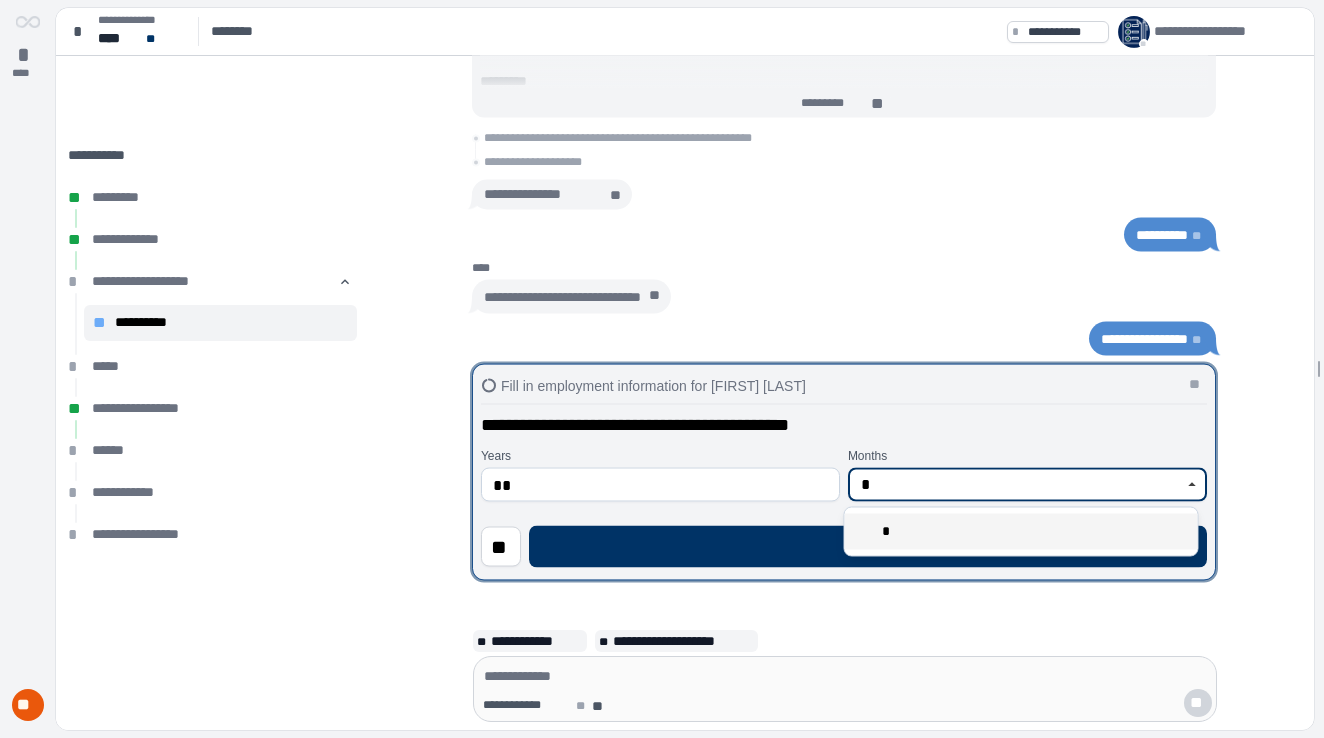 click on "*" at bounding box center (1021, 532) 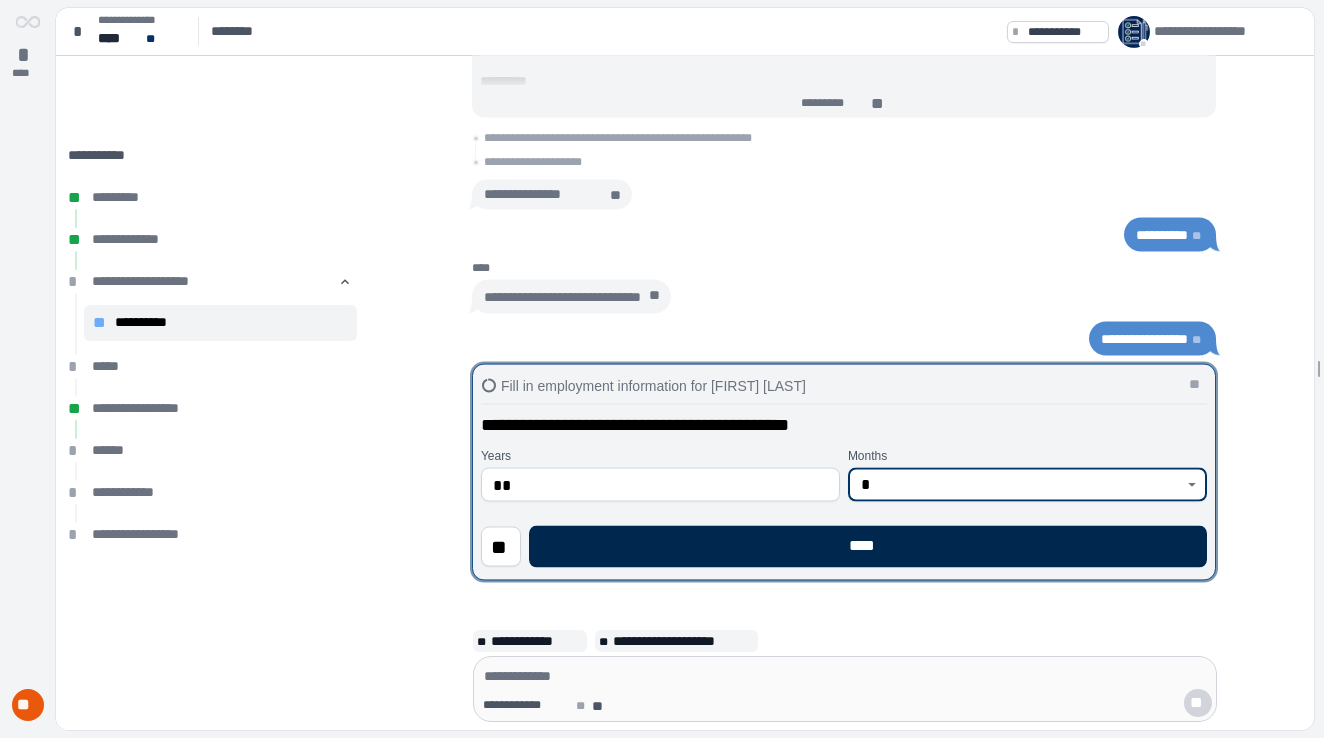 type on "*" 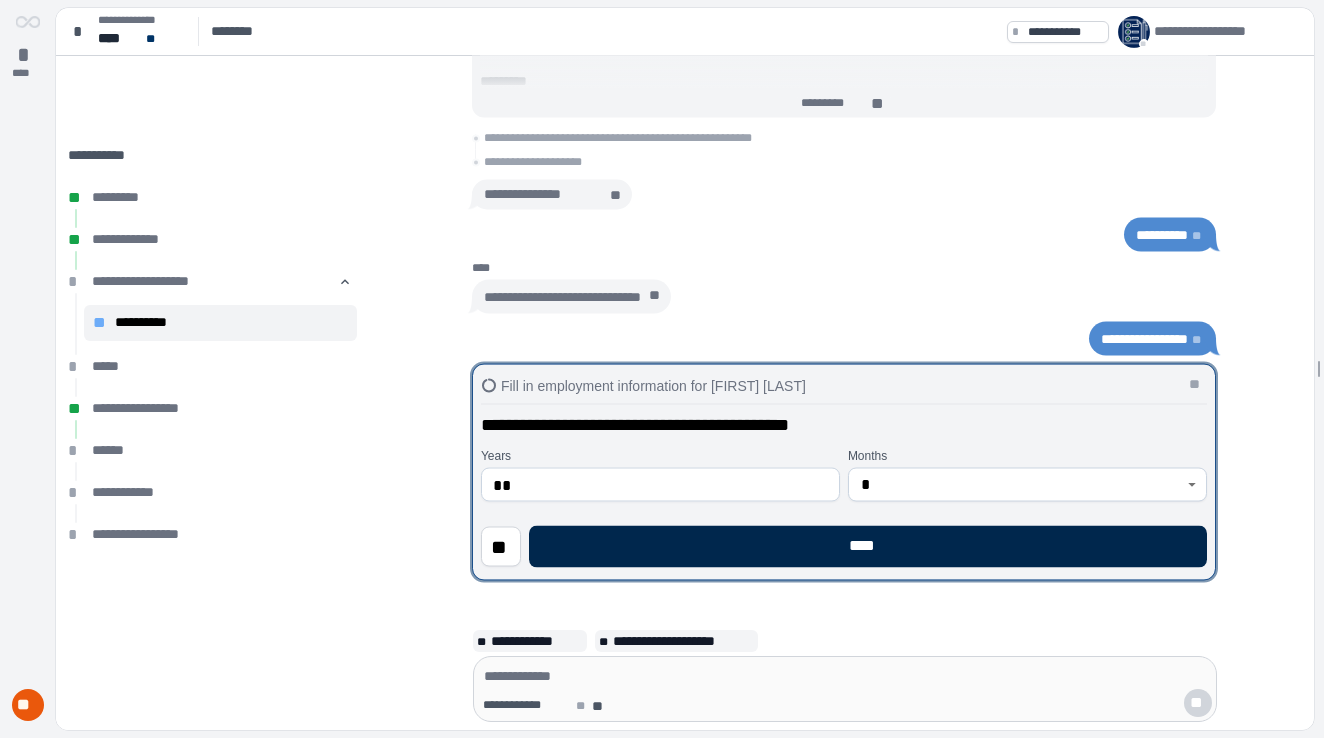 click on "****" at bounding box center [868, 547] 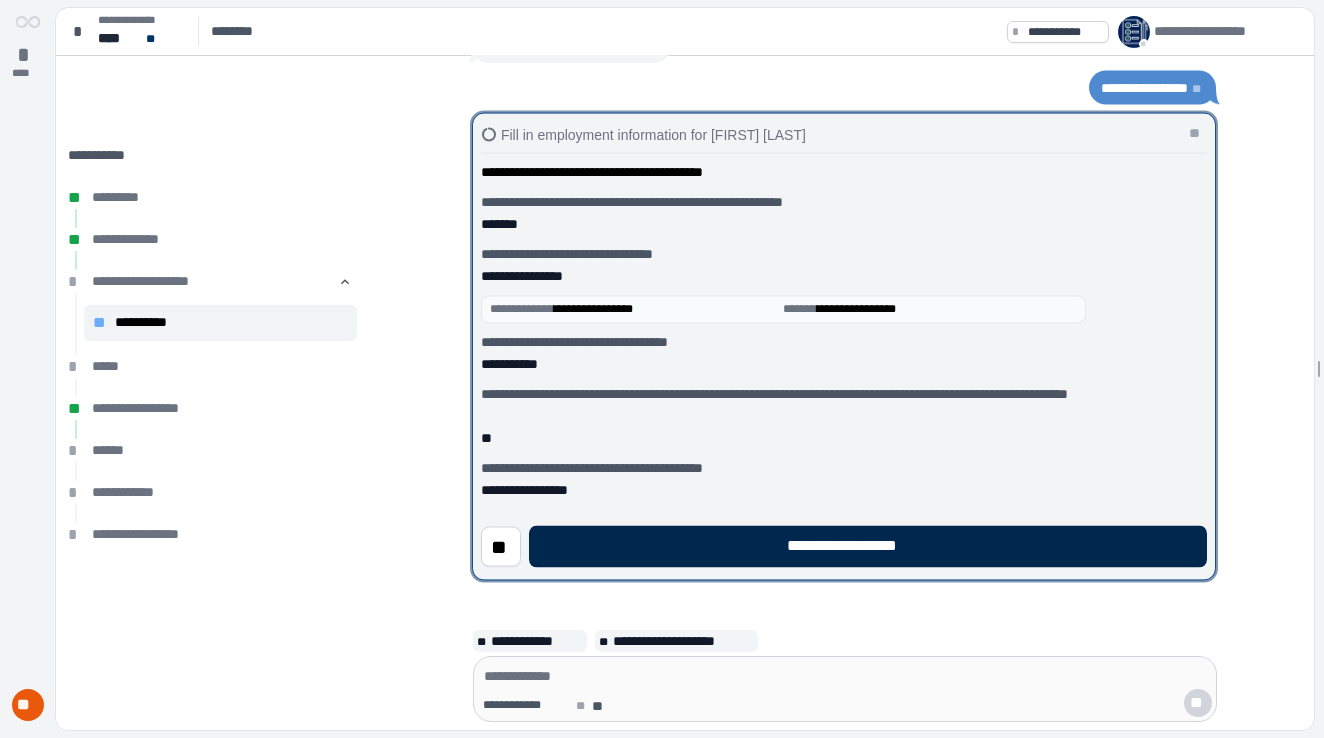 click on "**********" at bounding box center [868, 547] 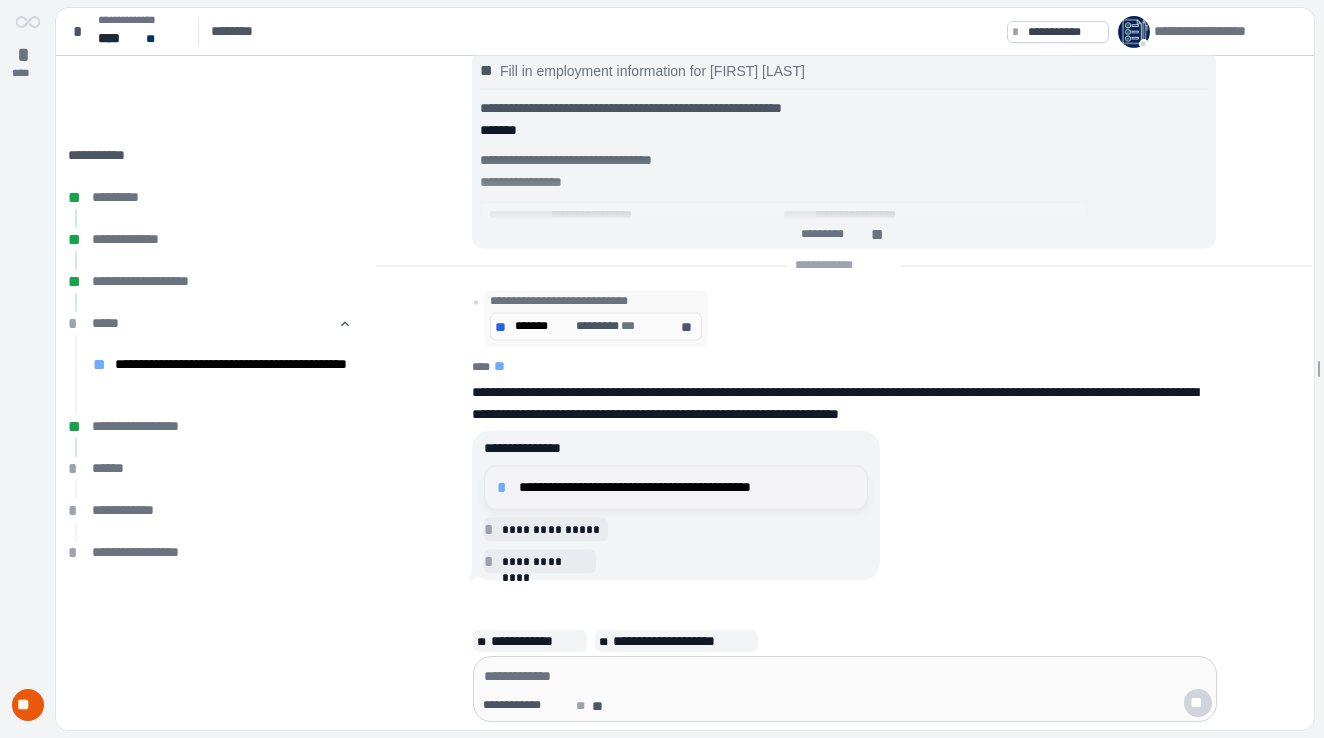 click on "**********" at bounding box center [693, 488] 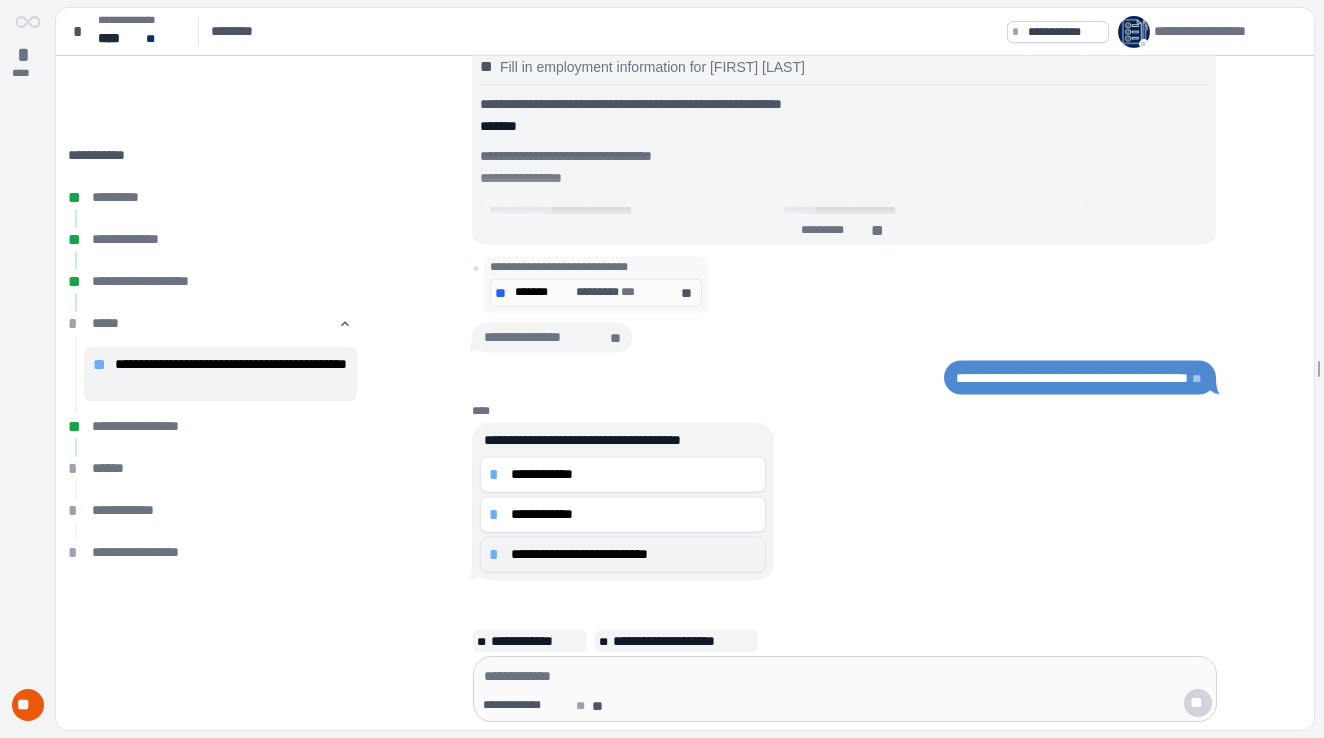 click on "**********" at bounding box center (634, 555) 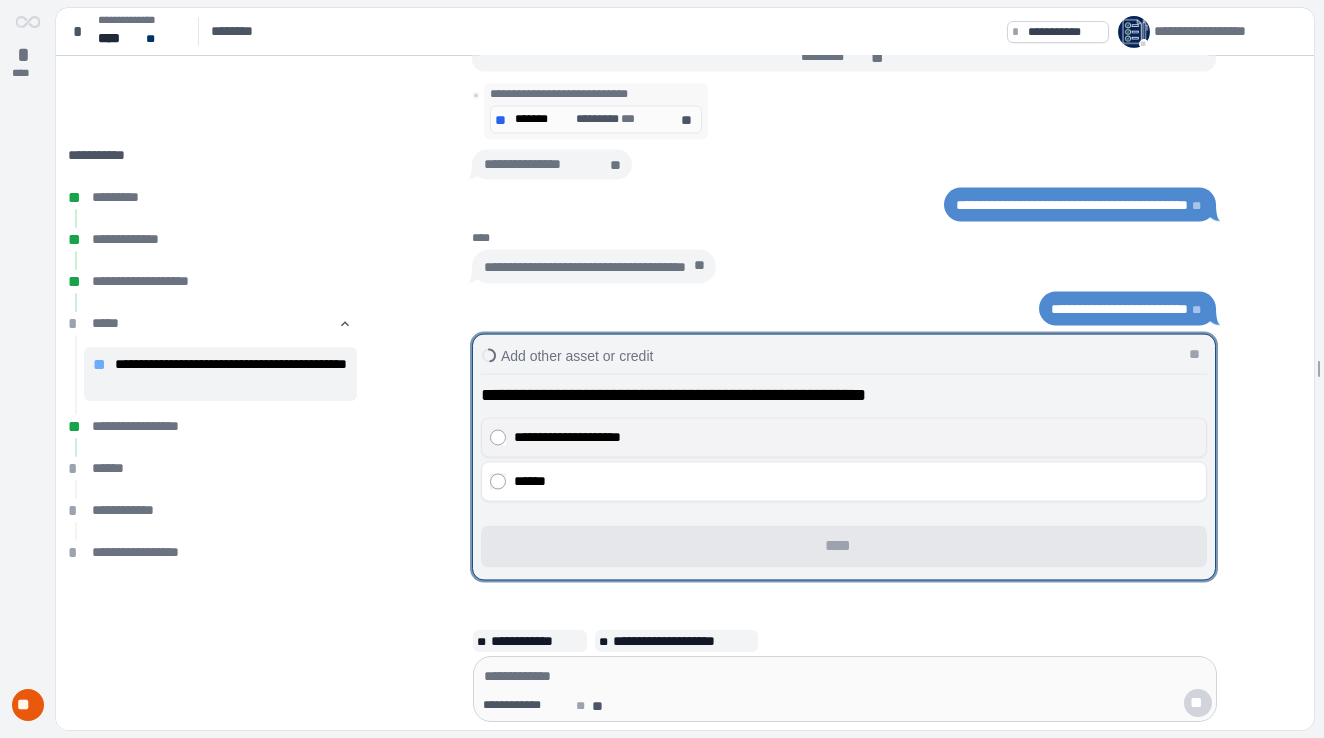 click on "**********" at bounding box center (852, 438) 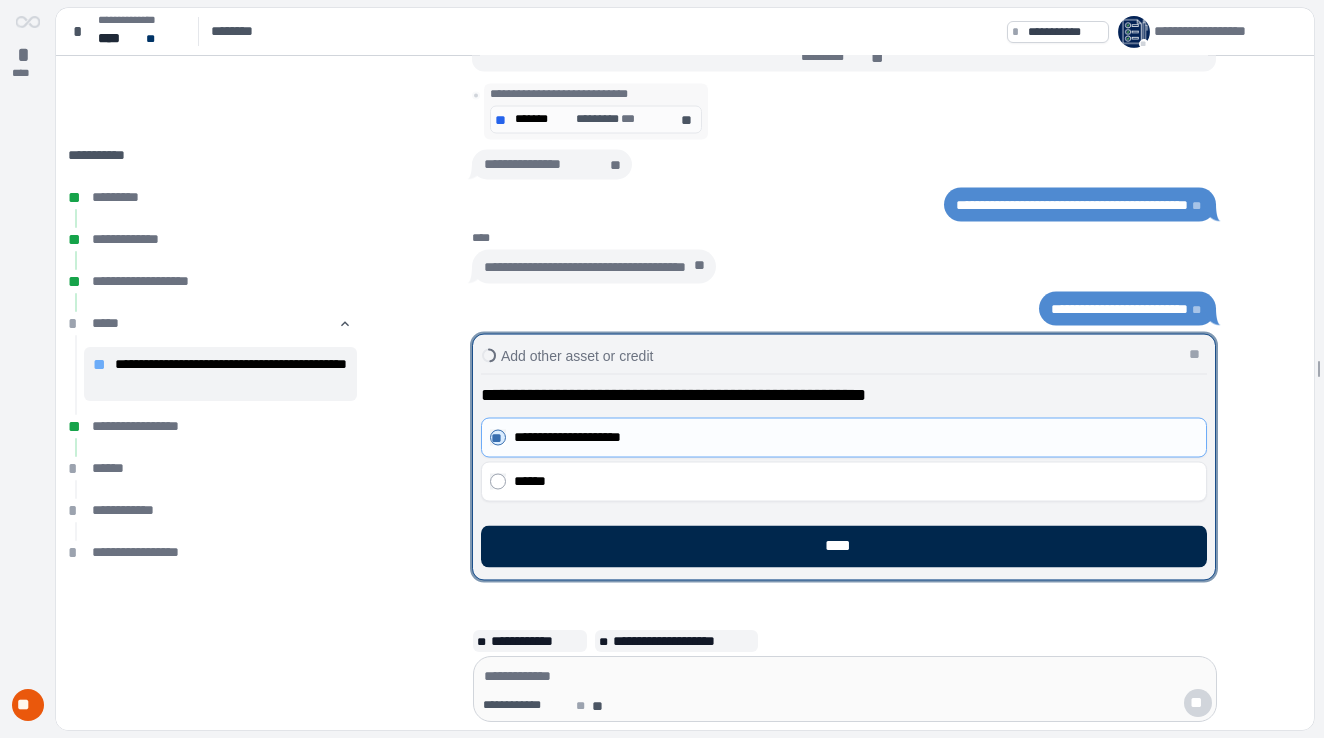 click on "****" at bounding box center [844, 547] 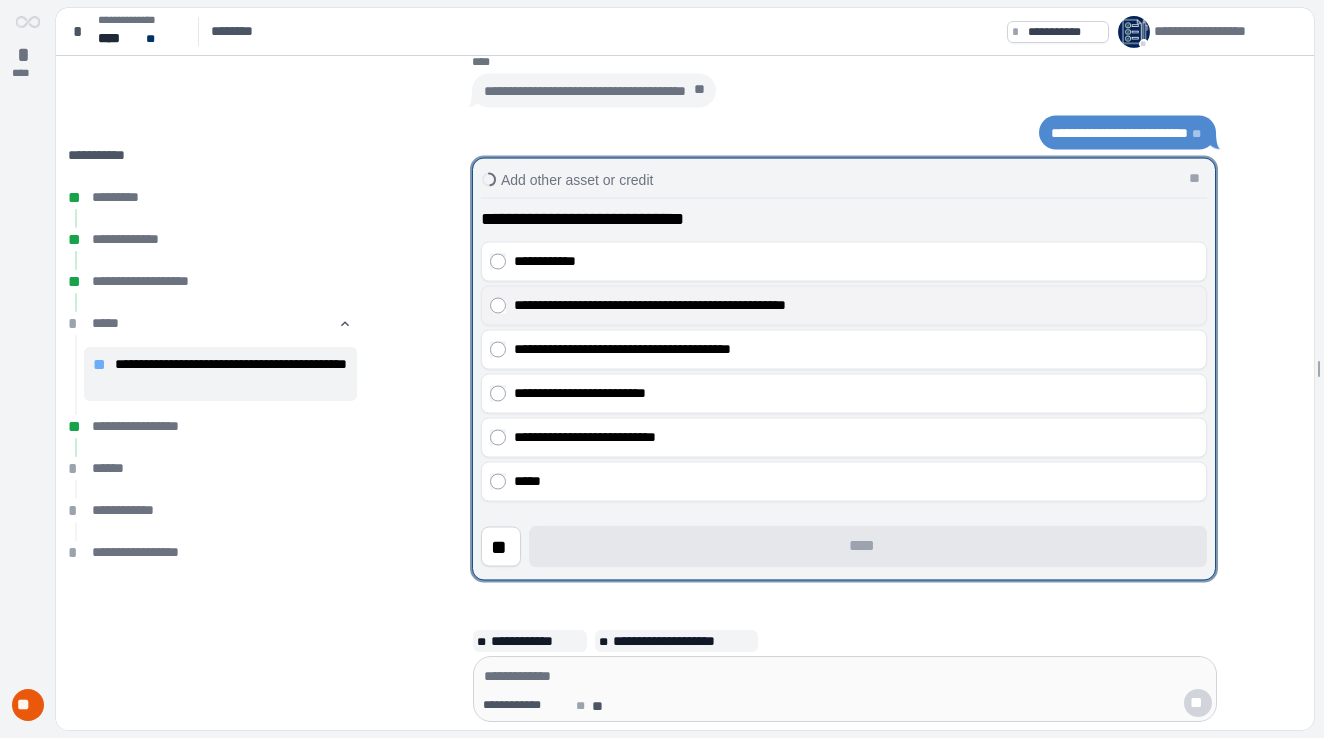 click on "**********" at bounding box center [852, 306] 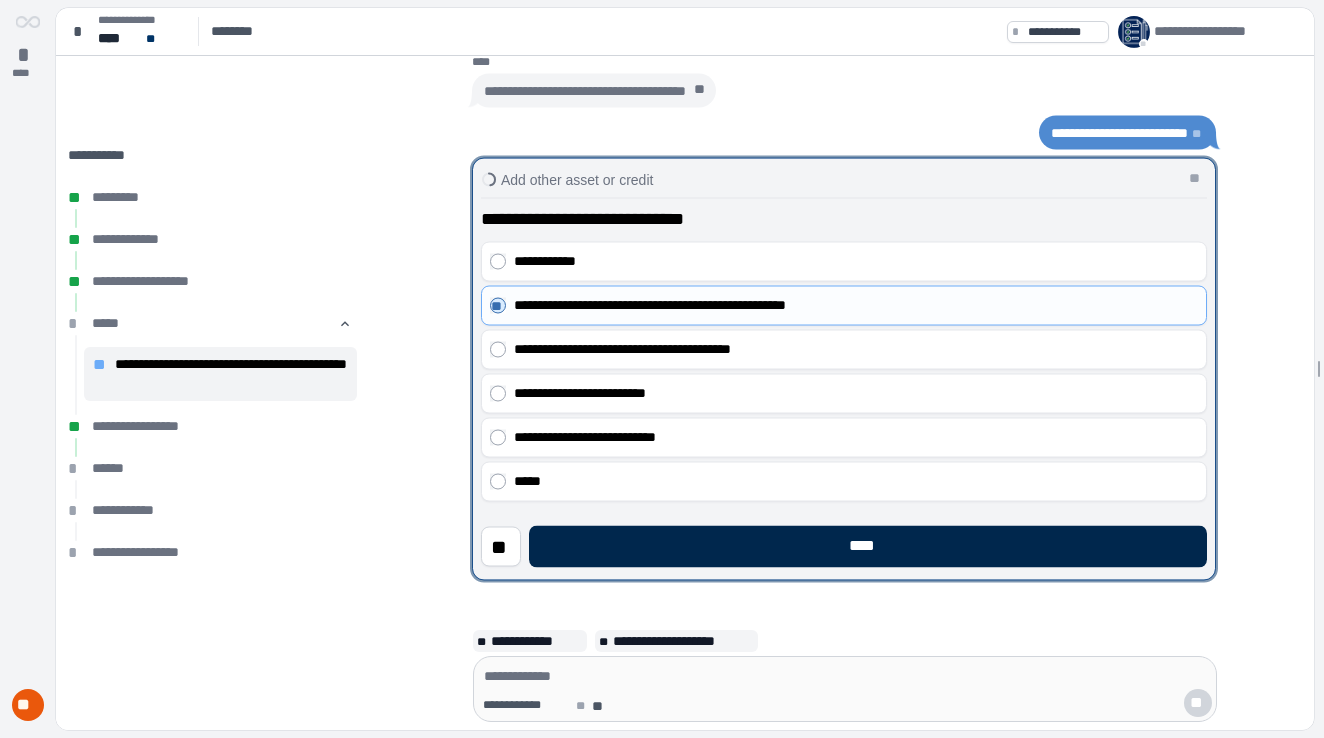 click on "****" at bounding box center [868, 547] 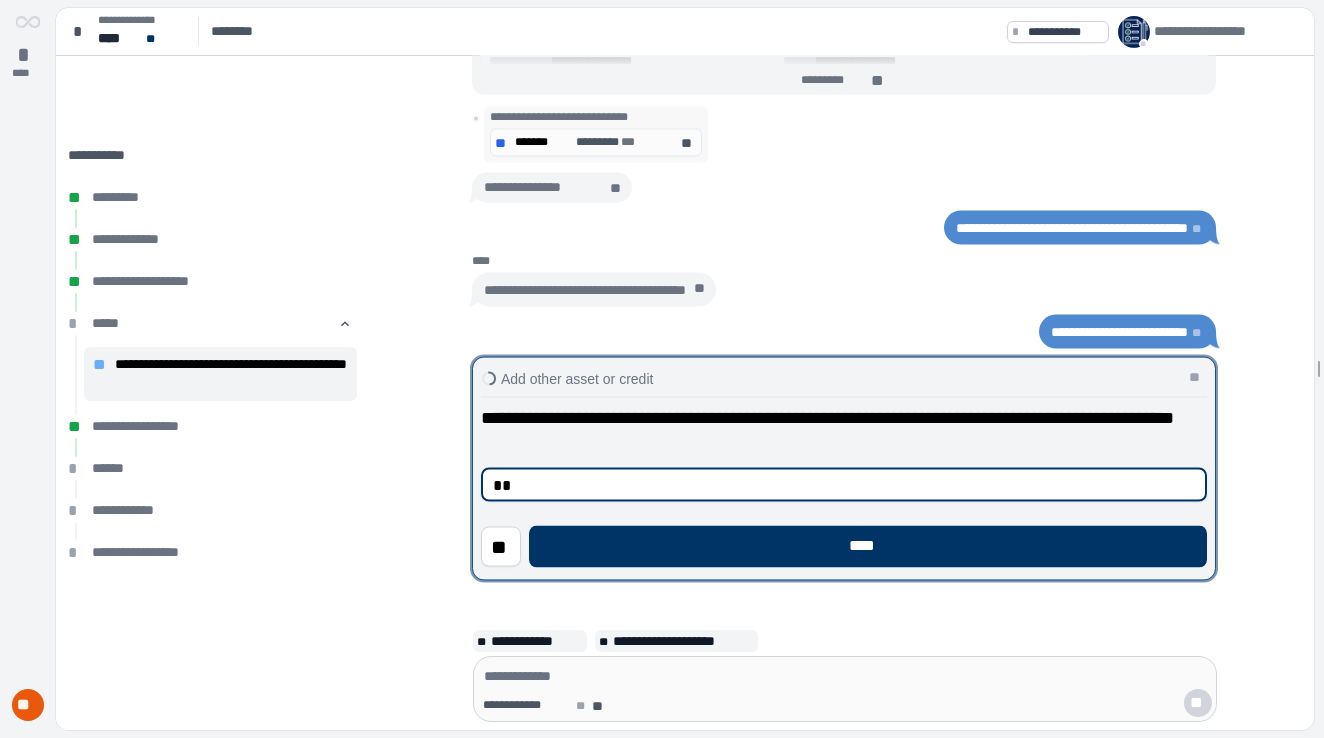 type on "*" 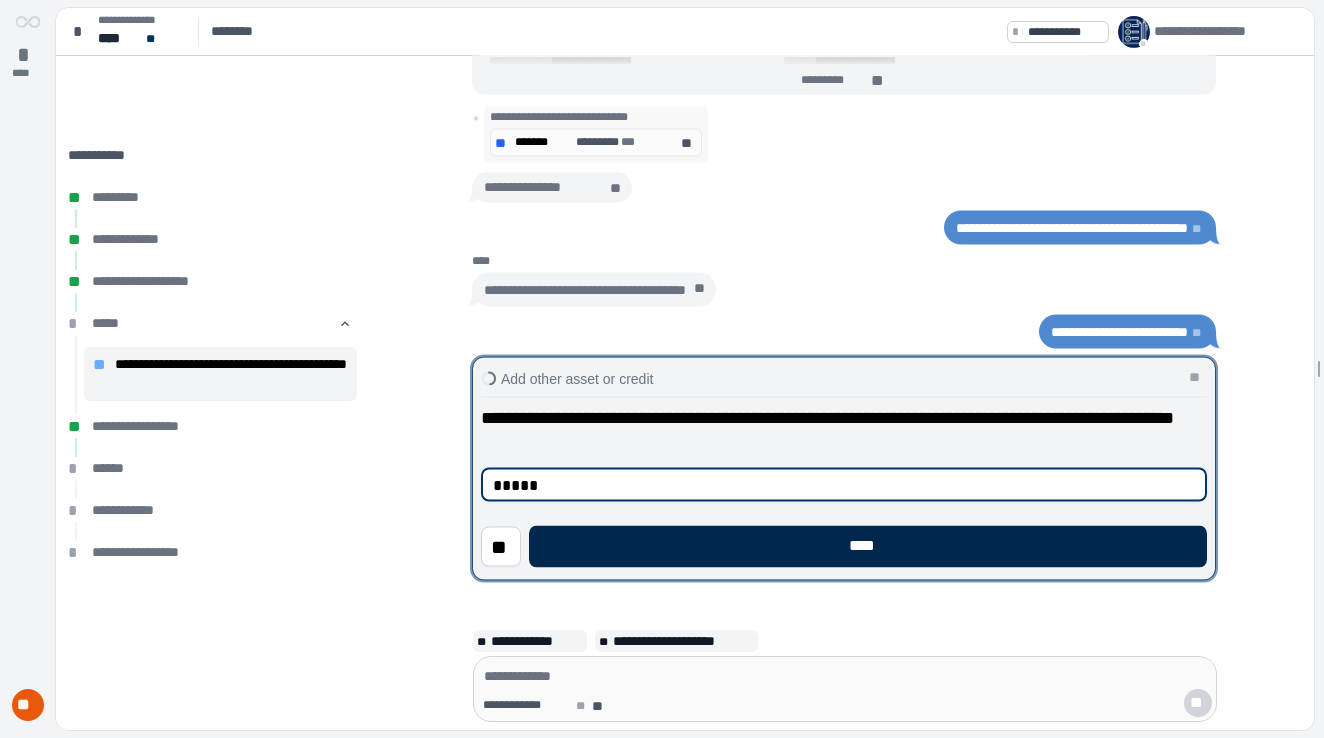 type on "*****" 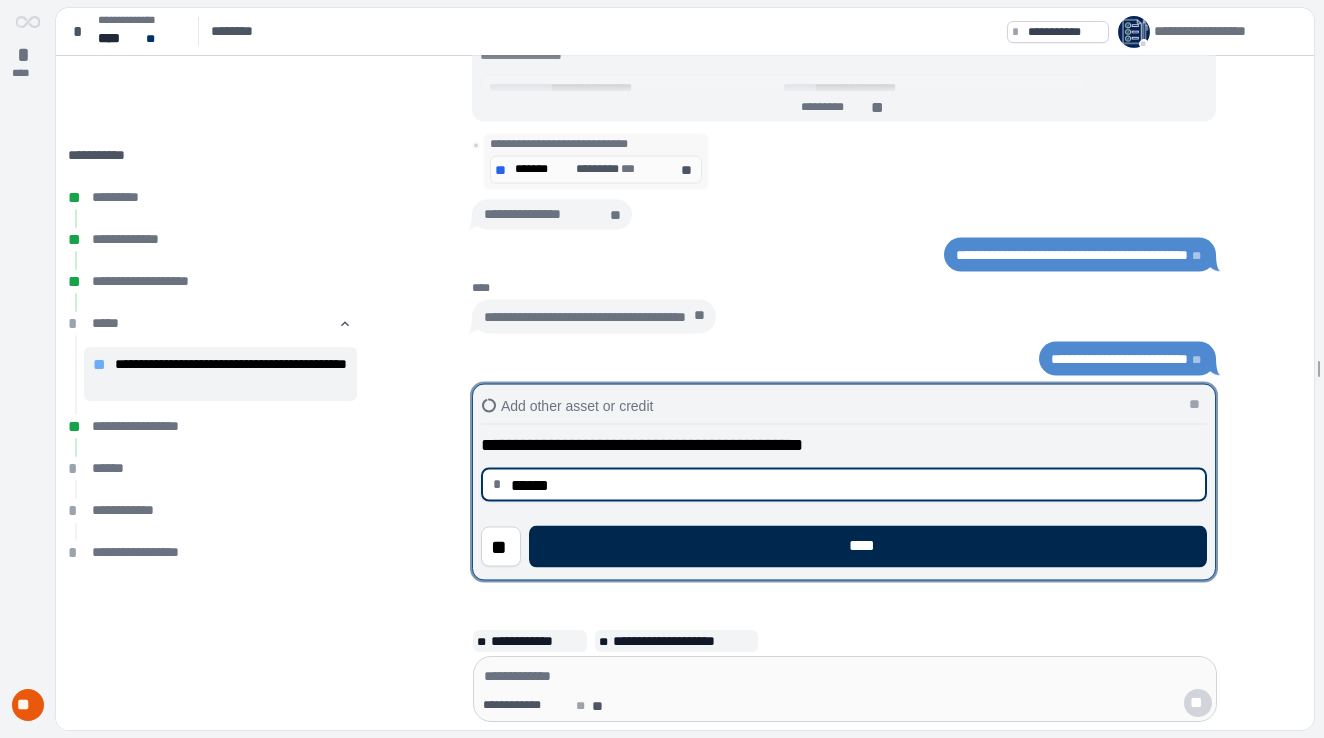 type on "*********" 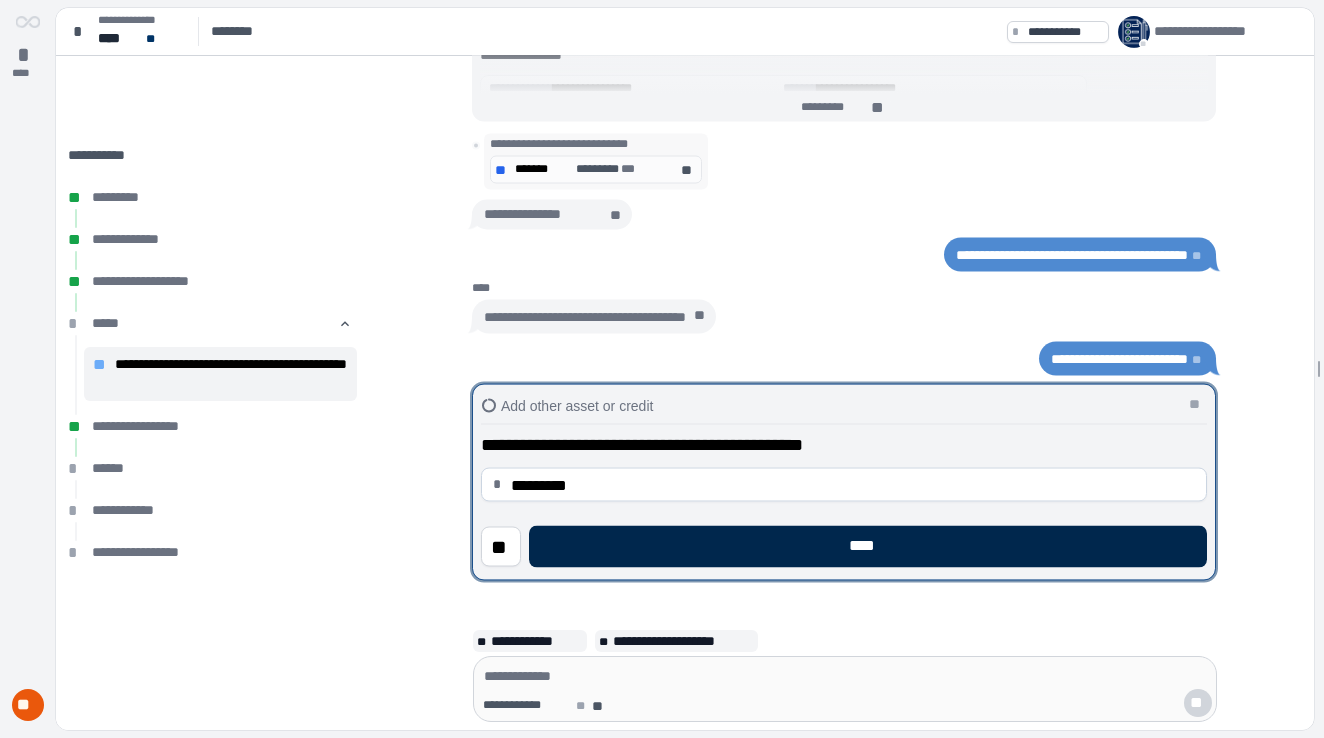 click on "****" at bounding box center (868, 547) 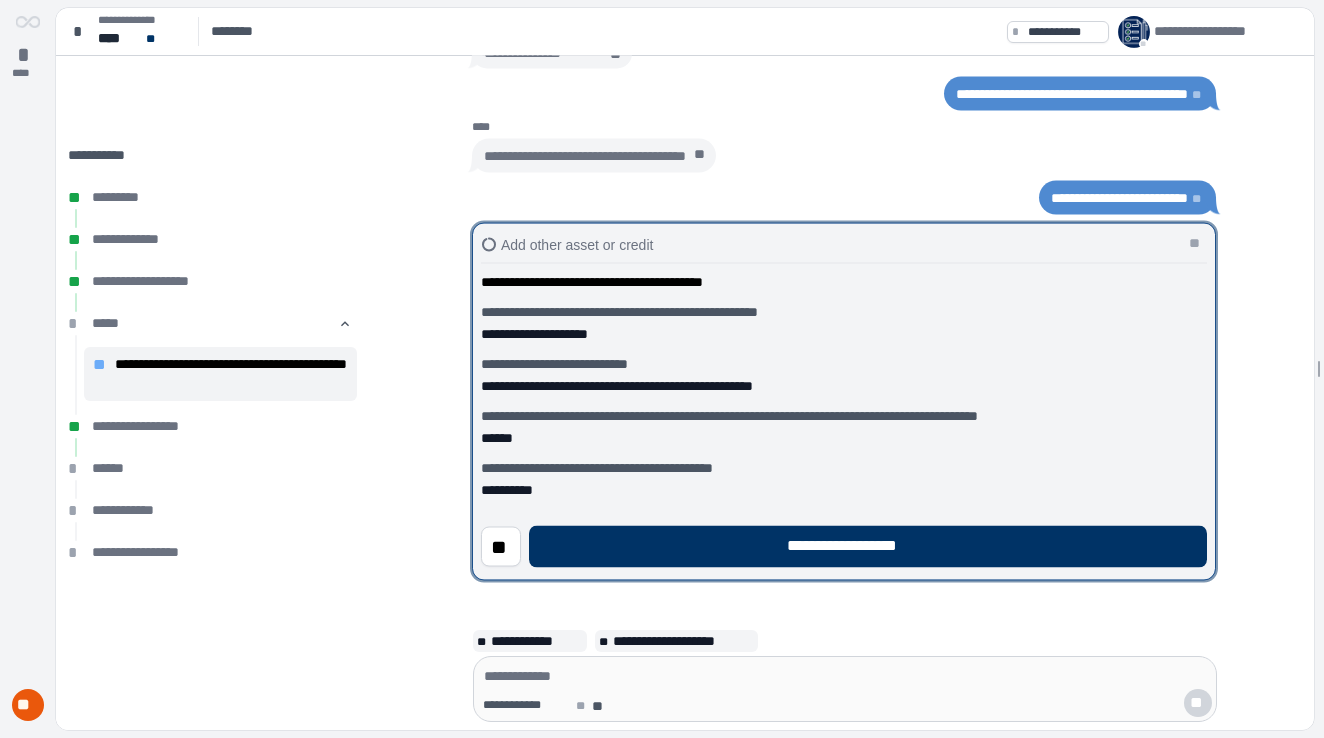 scroll, scrollTop: 0, scrollLeft: 0, axis: both 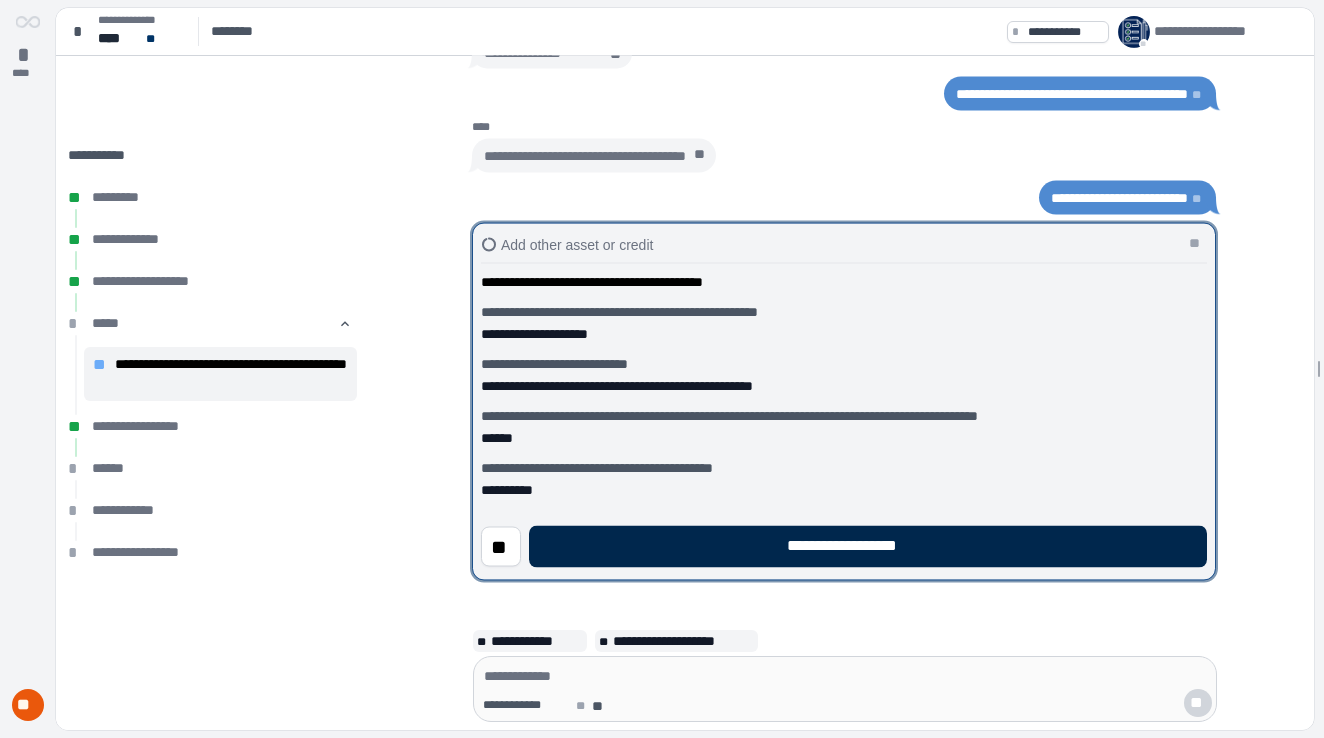 click on "**********" at bounding box center (868, 547) 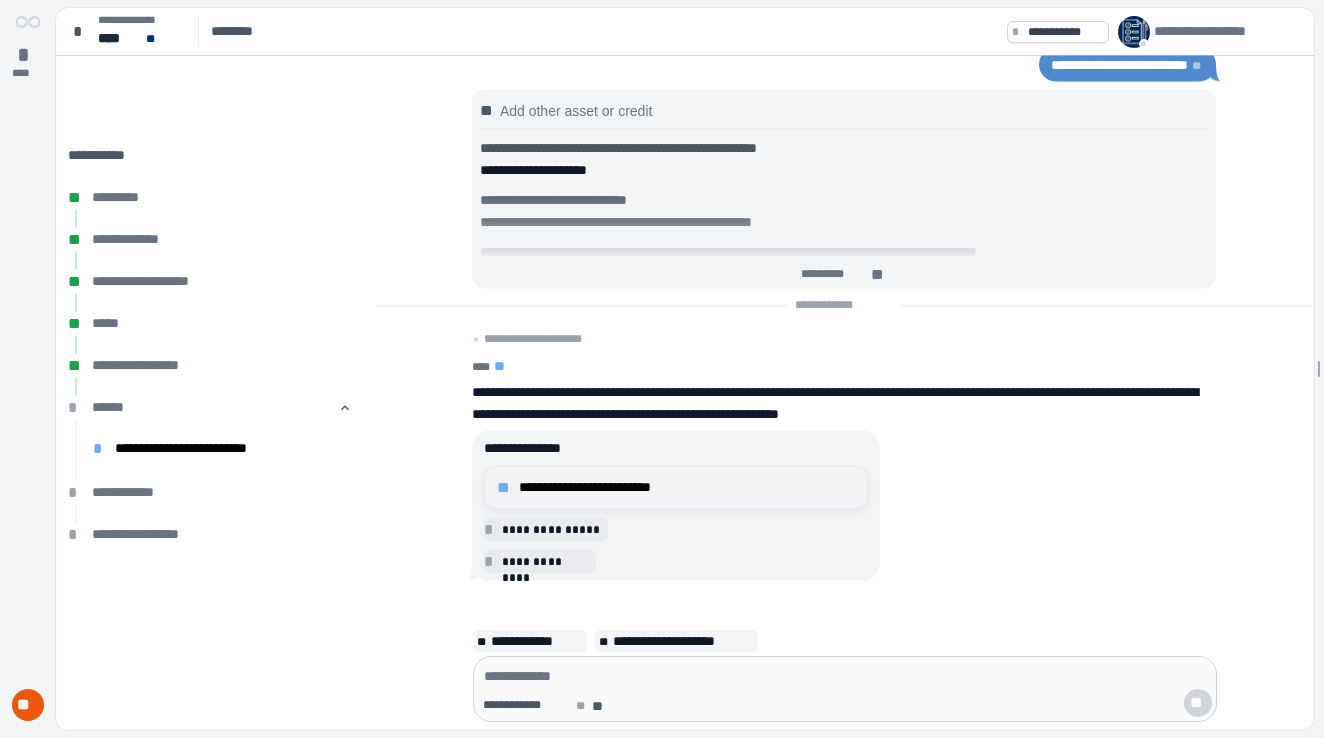 click on "**********" at bounding box center [608, 488] 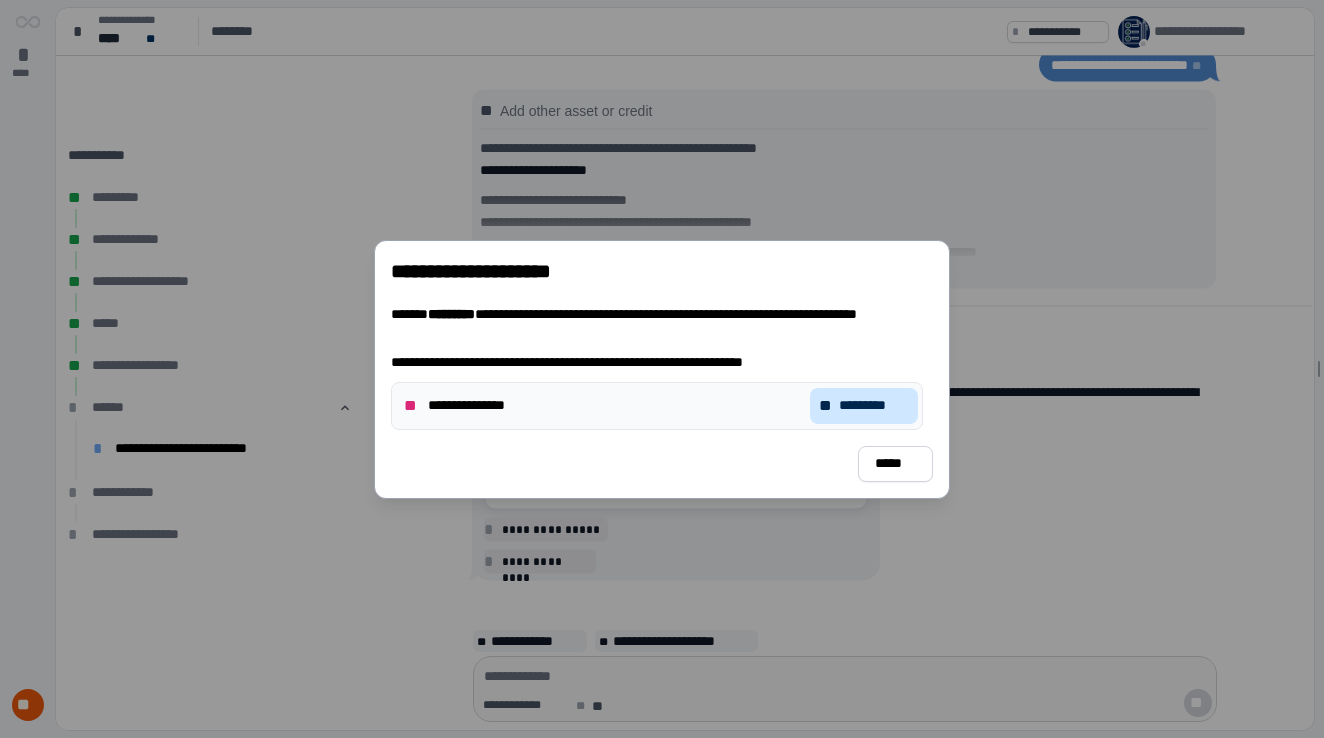 click on "*********" at bounding box center [874, 406] 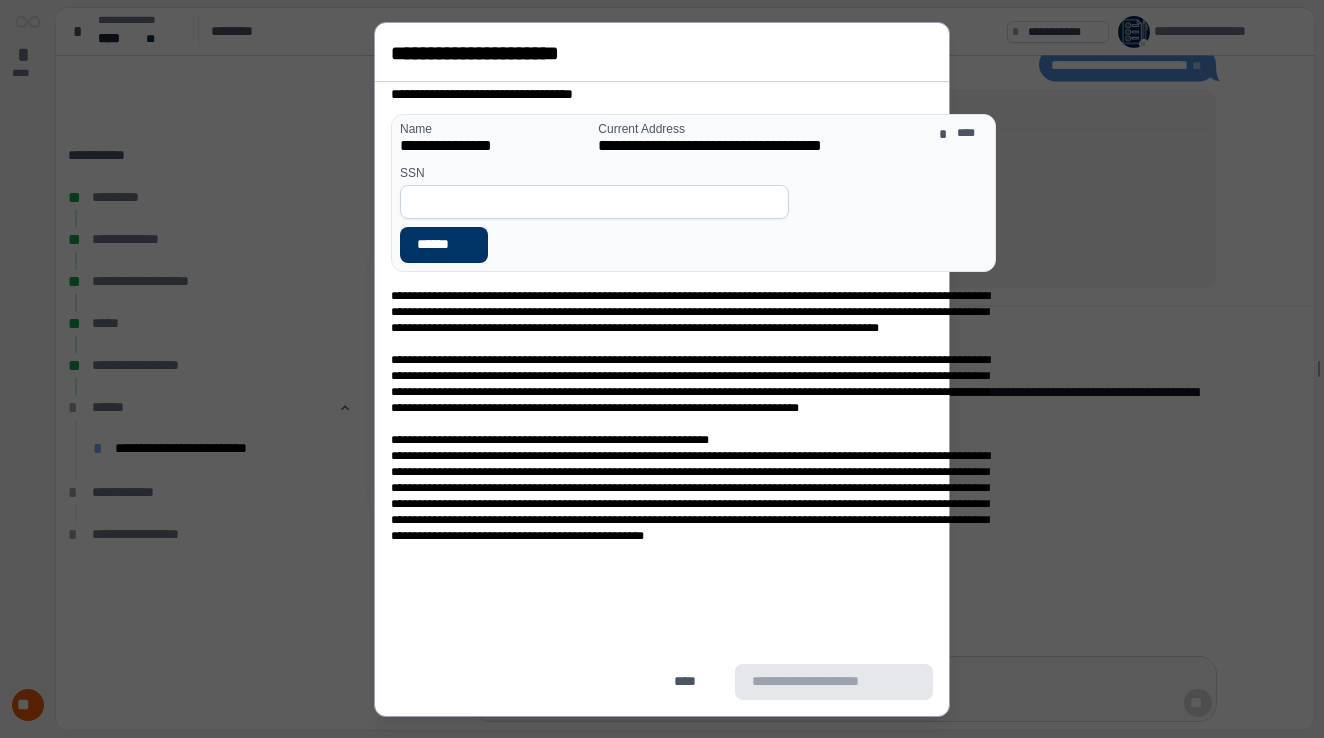scroll, scrollTop: 10, scrollLeft: 0, axis: vertical 